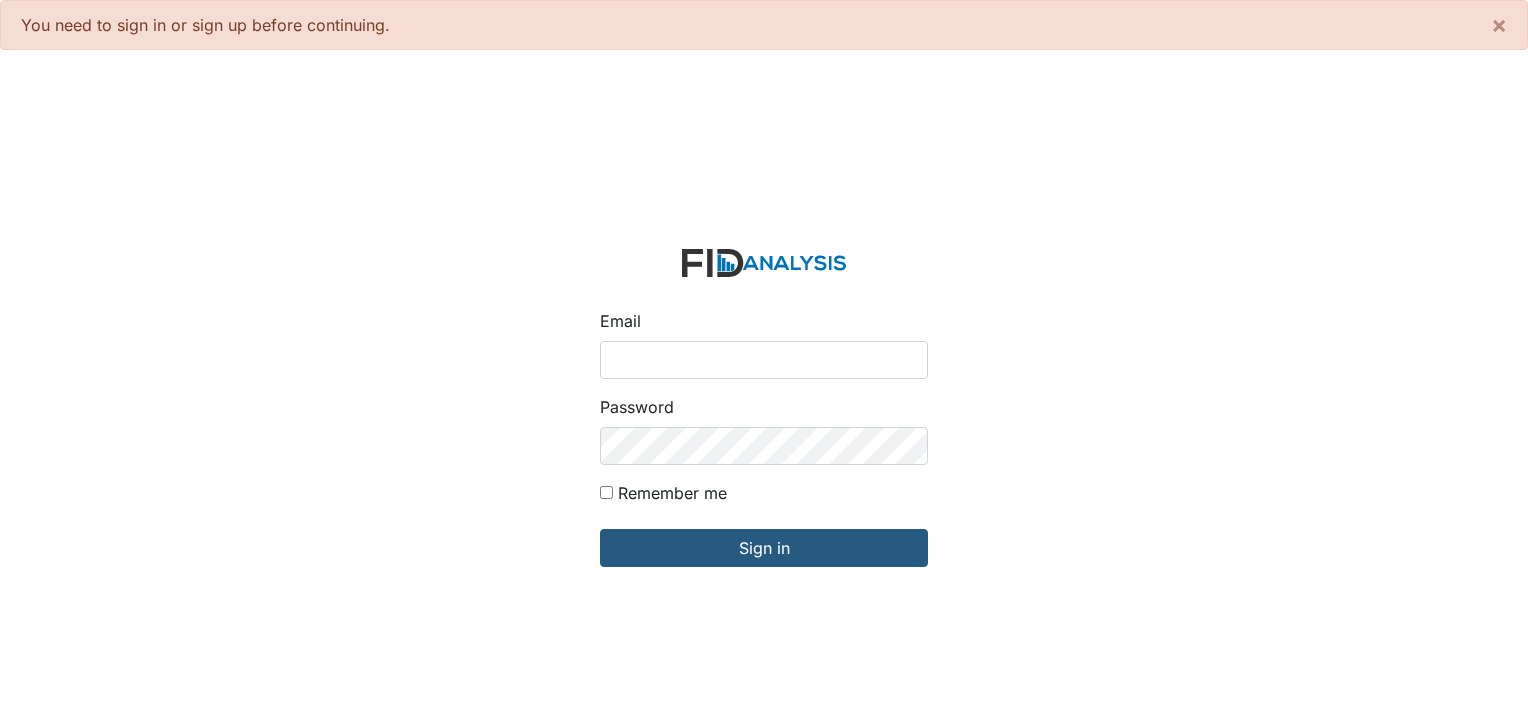 scroll, scrollTop: 0, scrollLeft: 0, axis: both 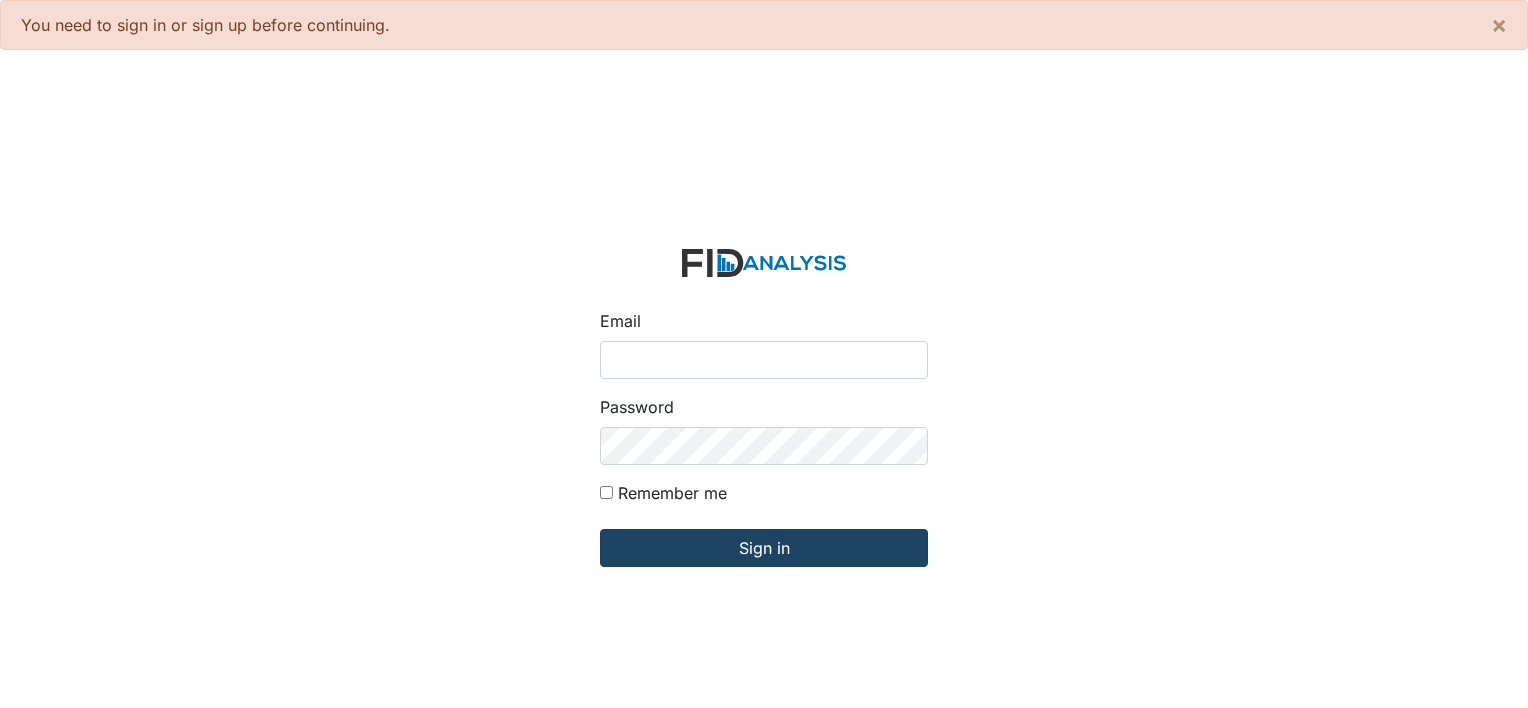 type on "sayers@[EXAMPLE.COM]" 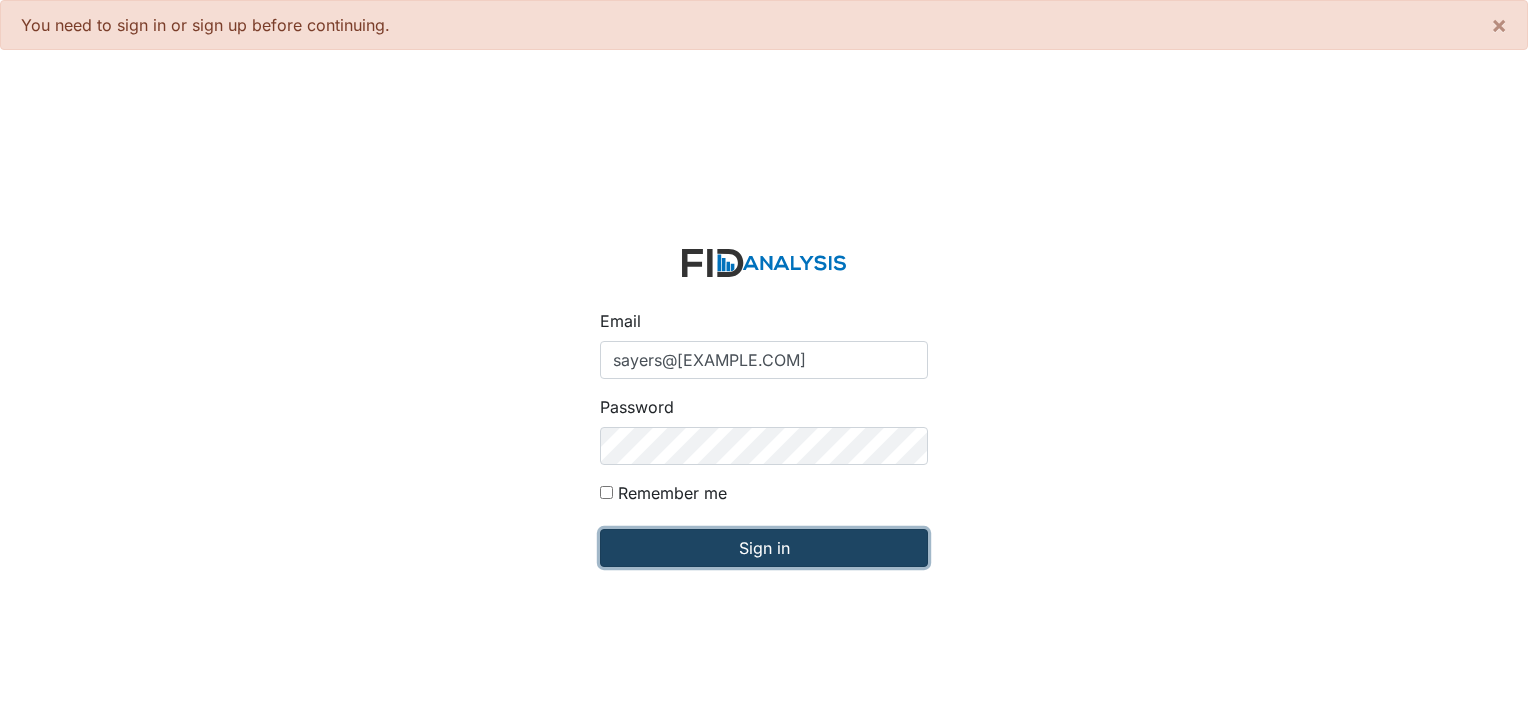 click on "Sign in" at bounding box center [764, 548] 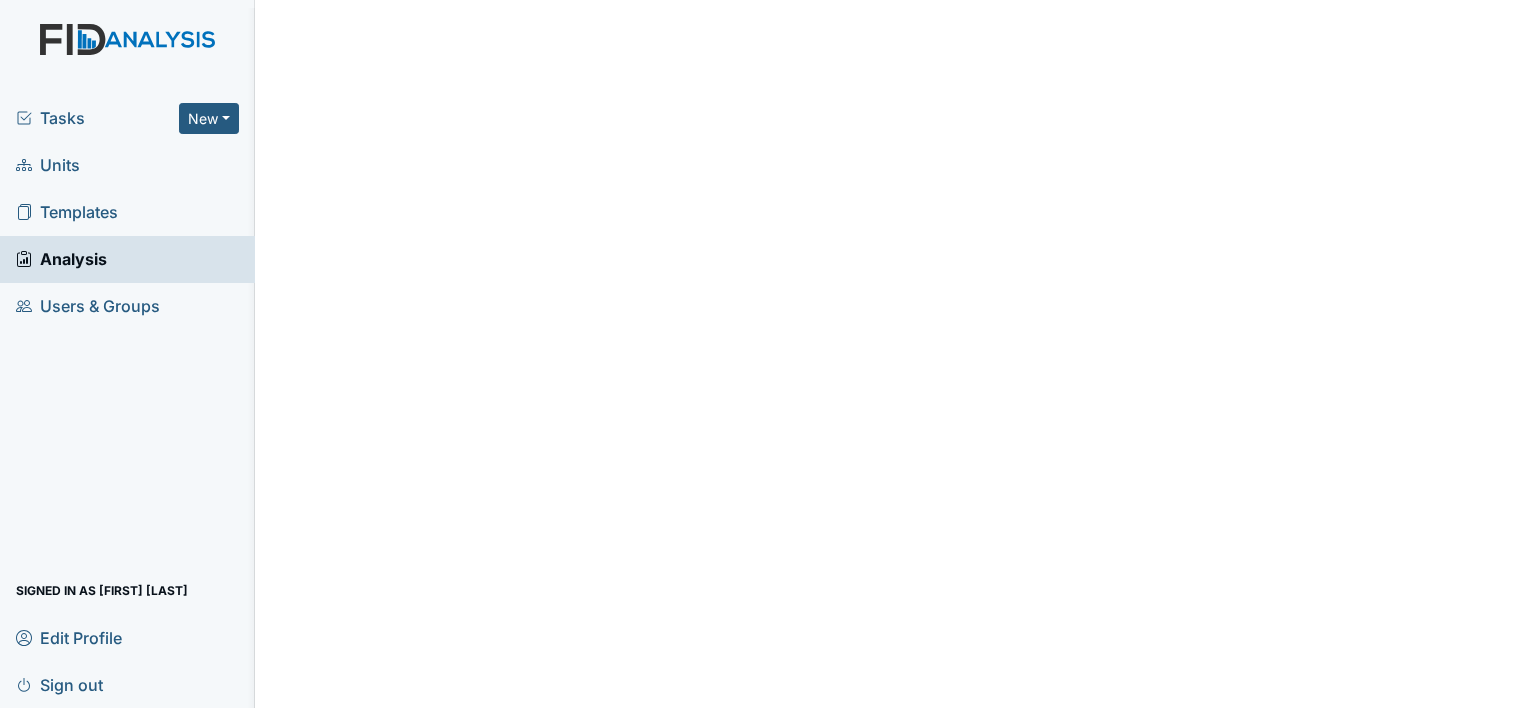 scroll, scrollTop: 0, scrollLeft: 0, axis: both 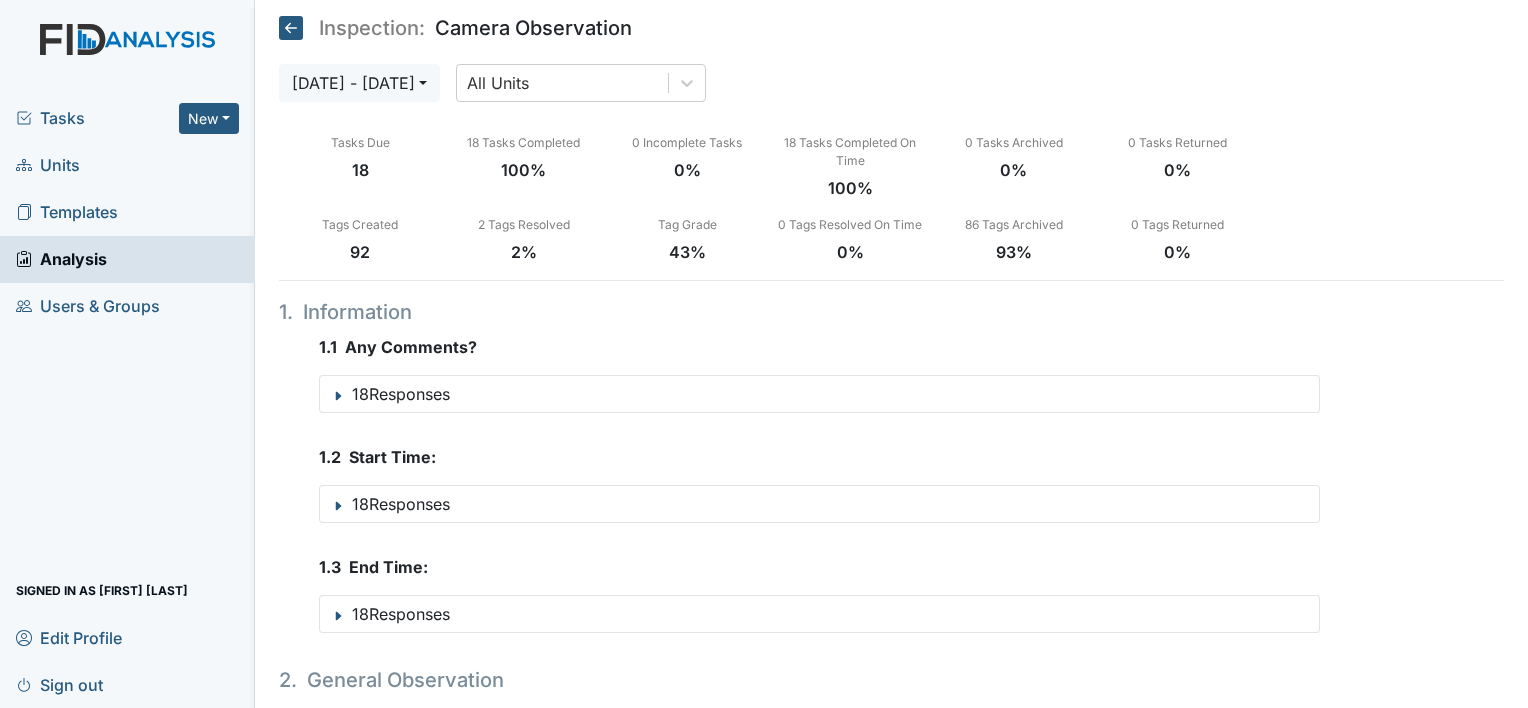 click on "Tasks" at bounding box center (97, 118) 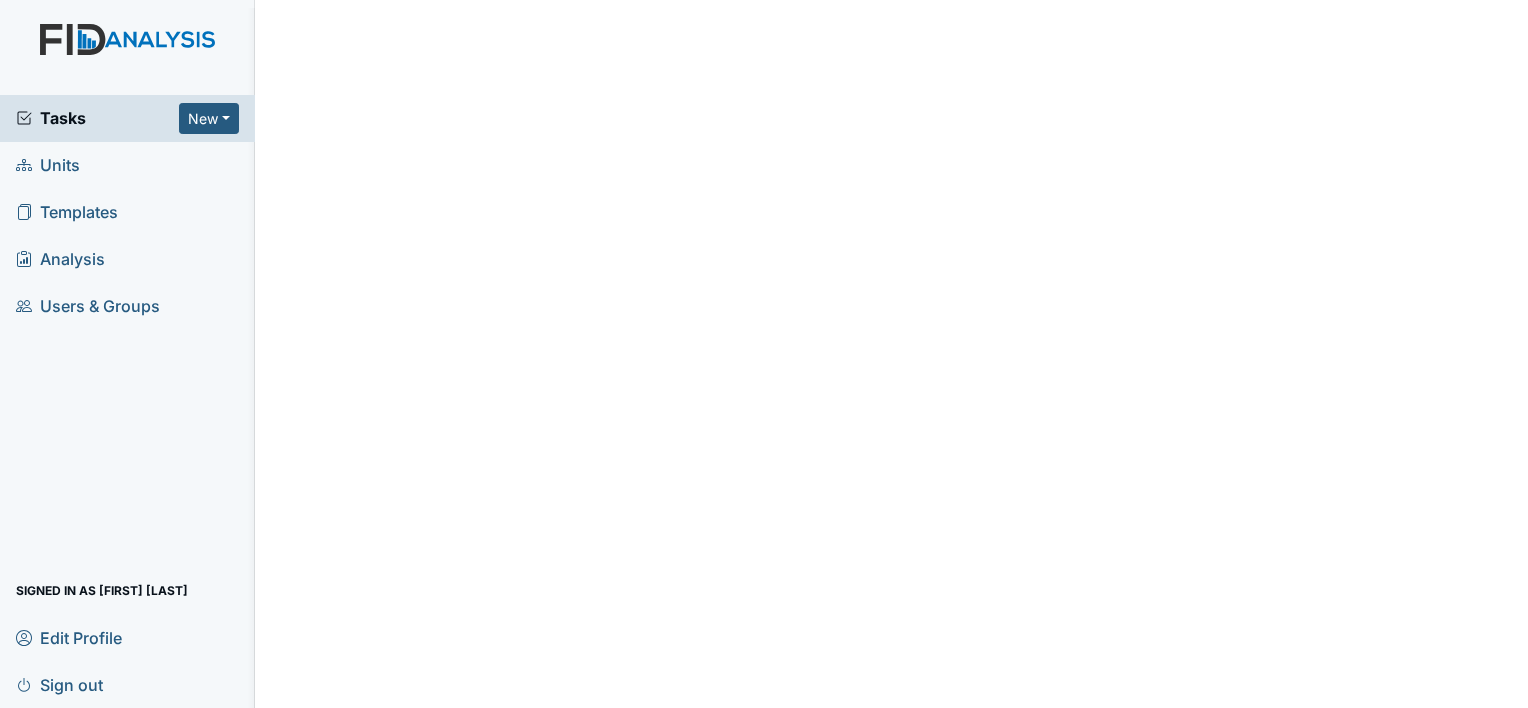 scroll, scrollTop: 0, scrollLeft: 0, axis: both 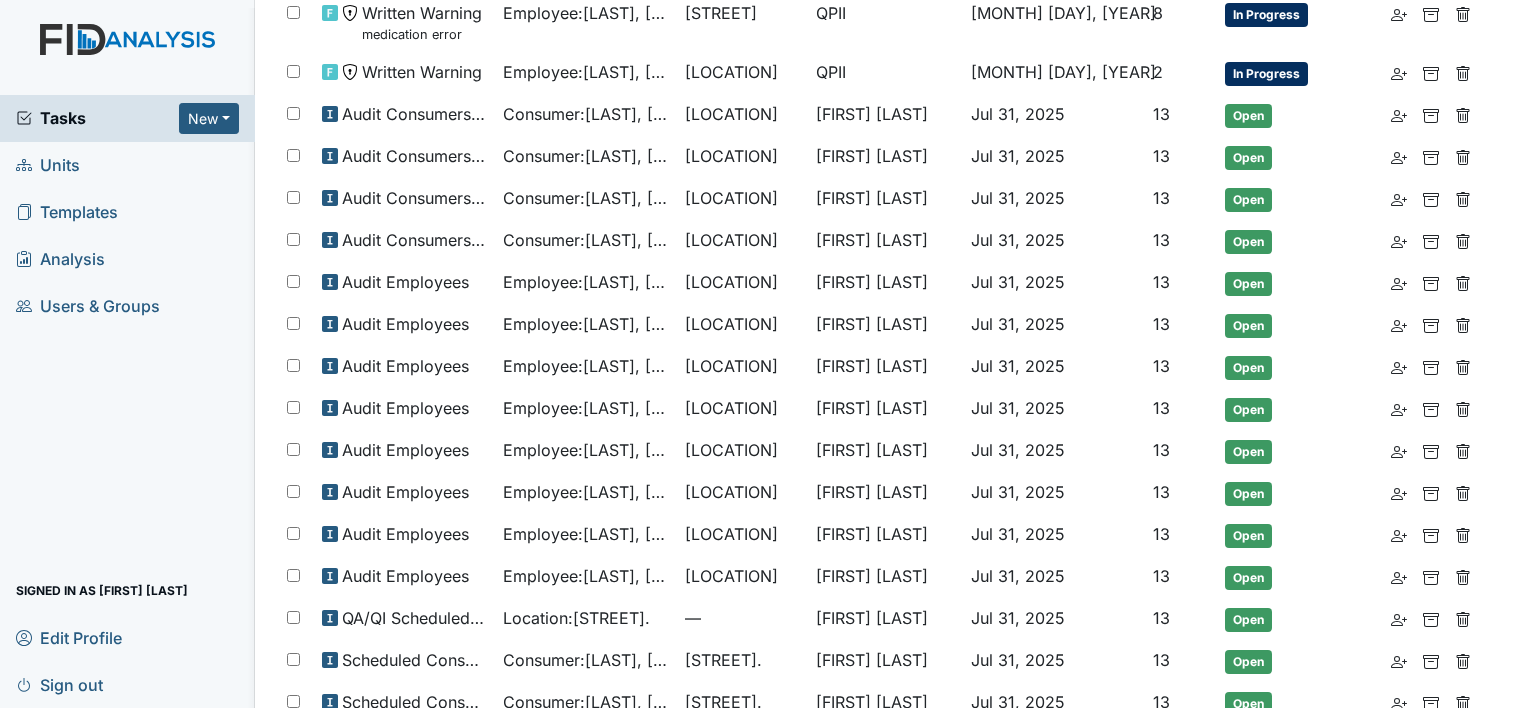 click on "Units" at bounding box center [127, 165] 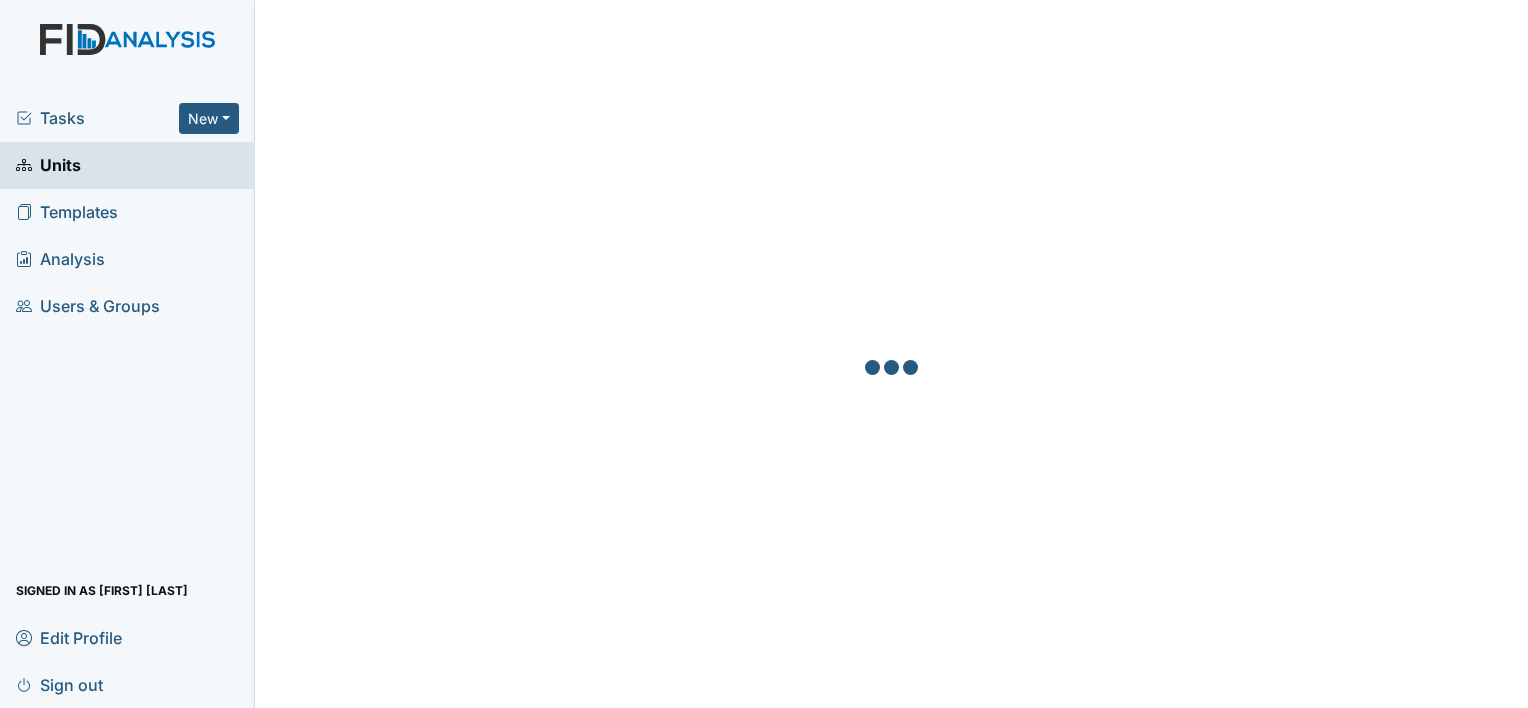 scroll, scrollTop: 0, scrollLeft: 0, axis: both 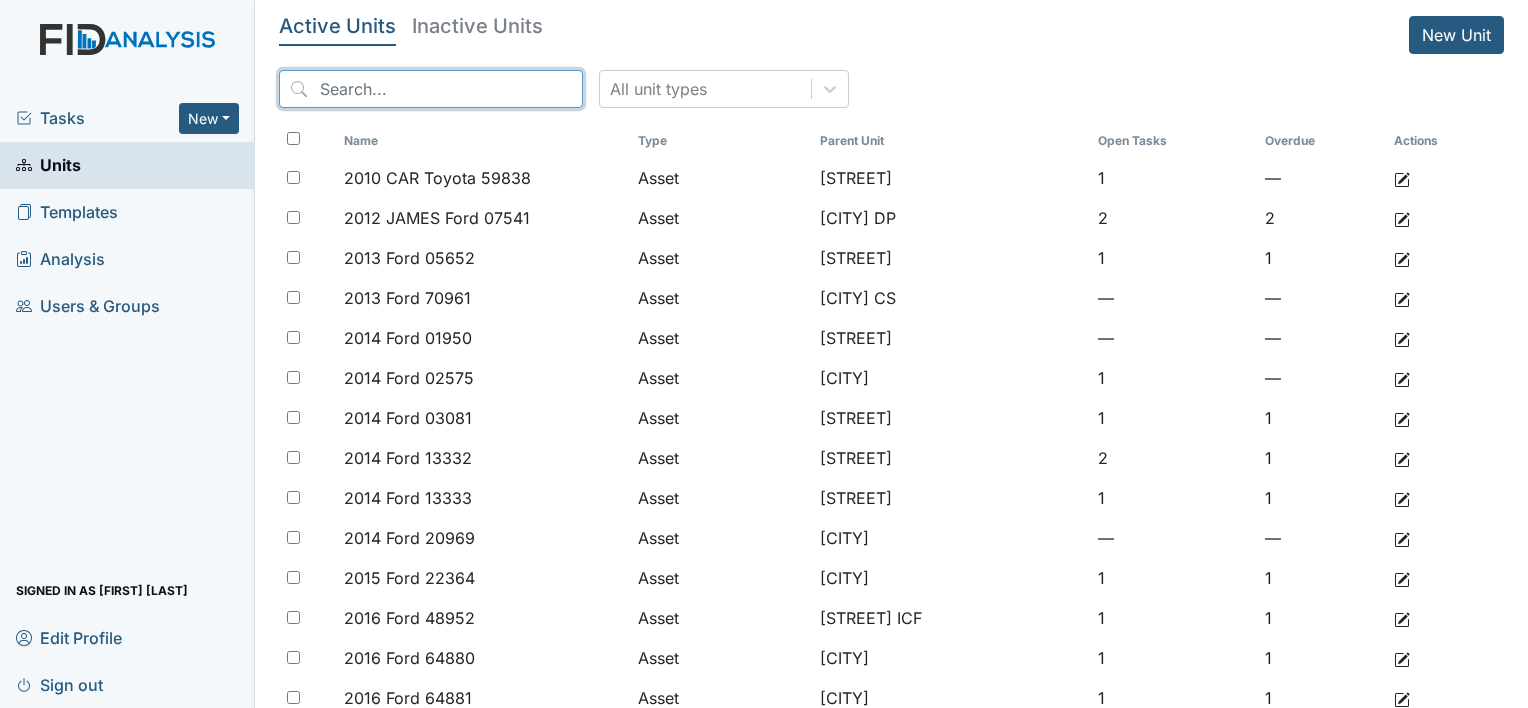 click at bounding box center [431, 89] 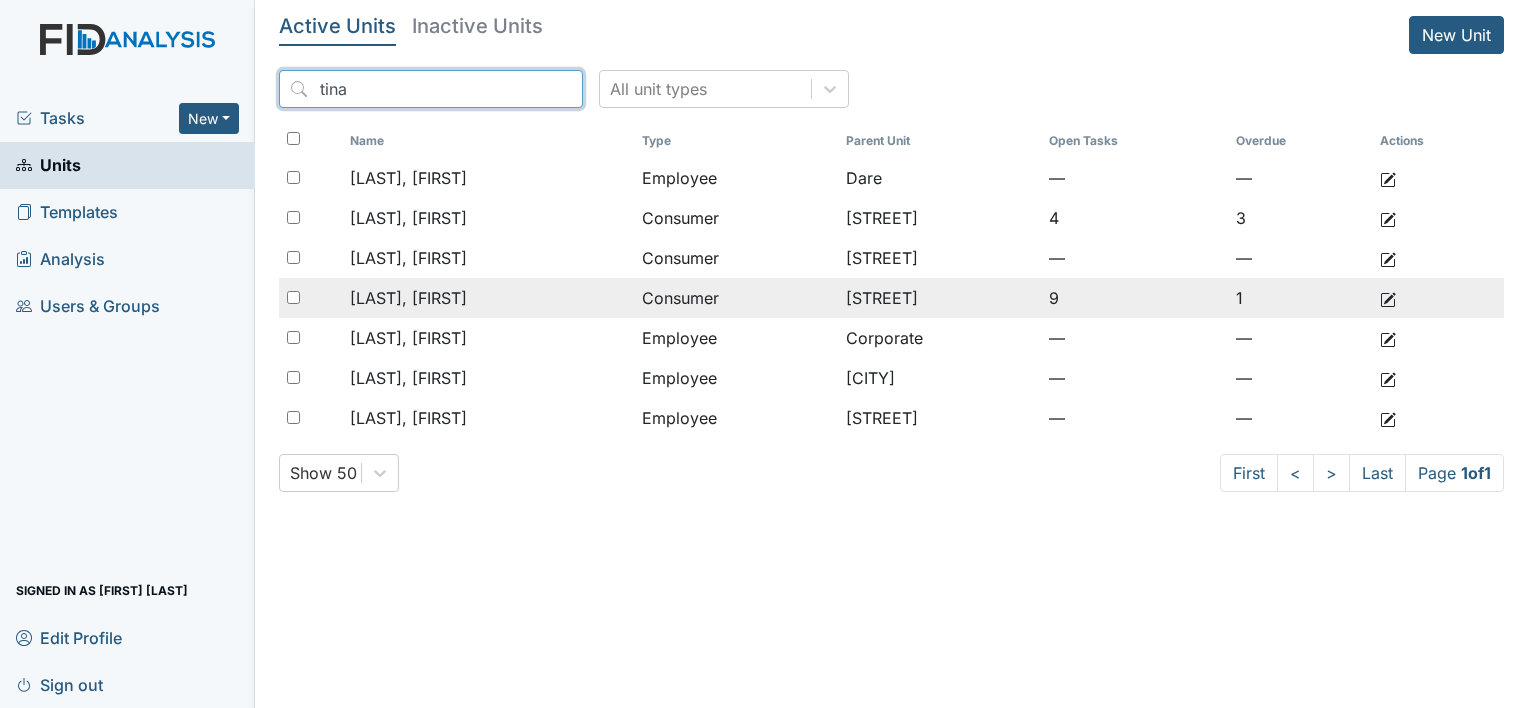 type on "tina" 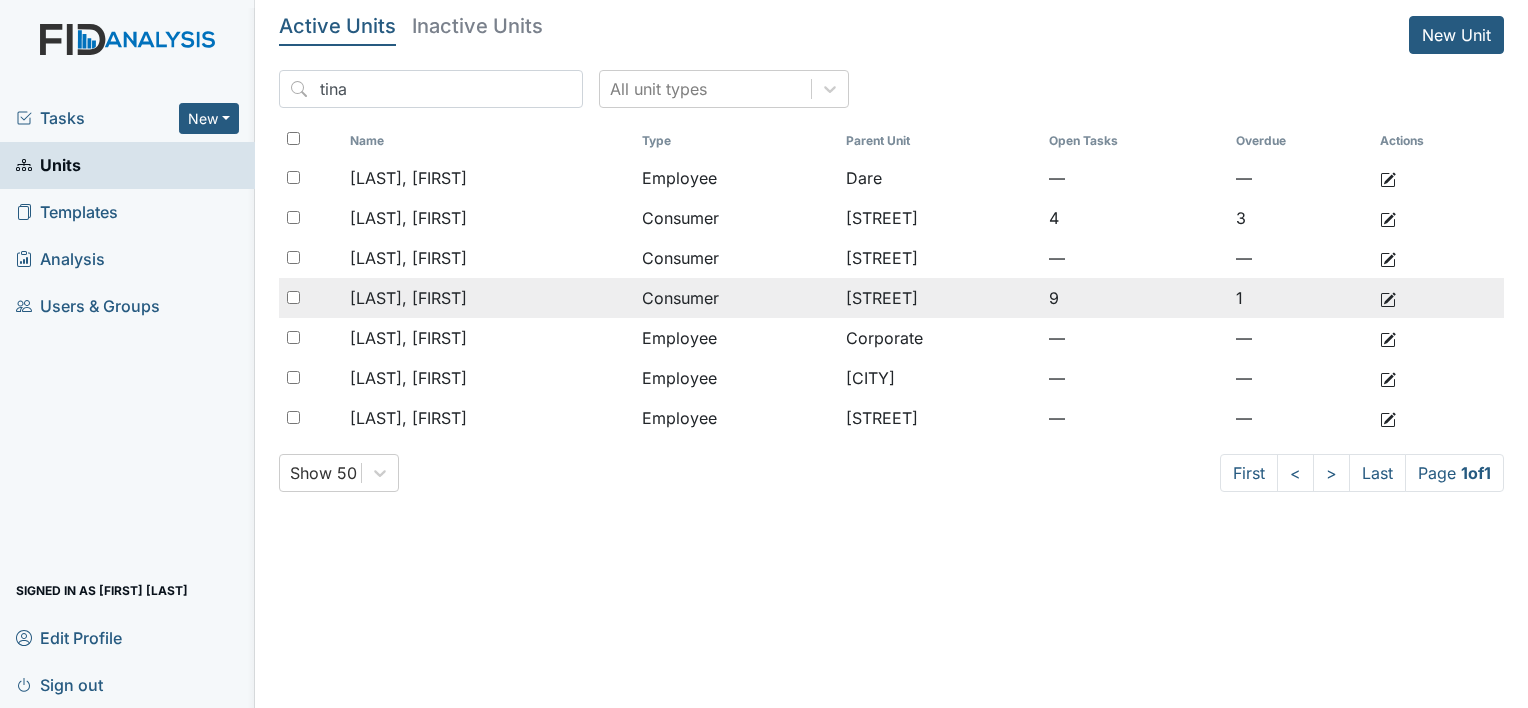 click on "Sumrell, Tina" at bounding box center (408, 178) 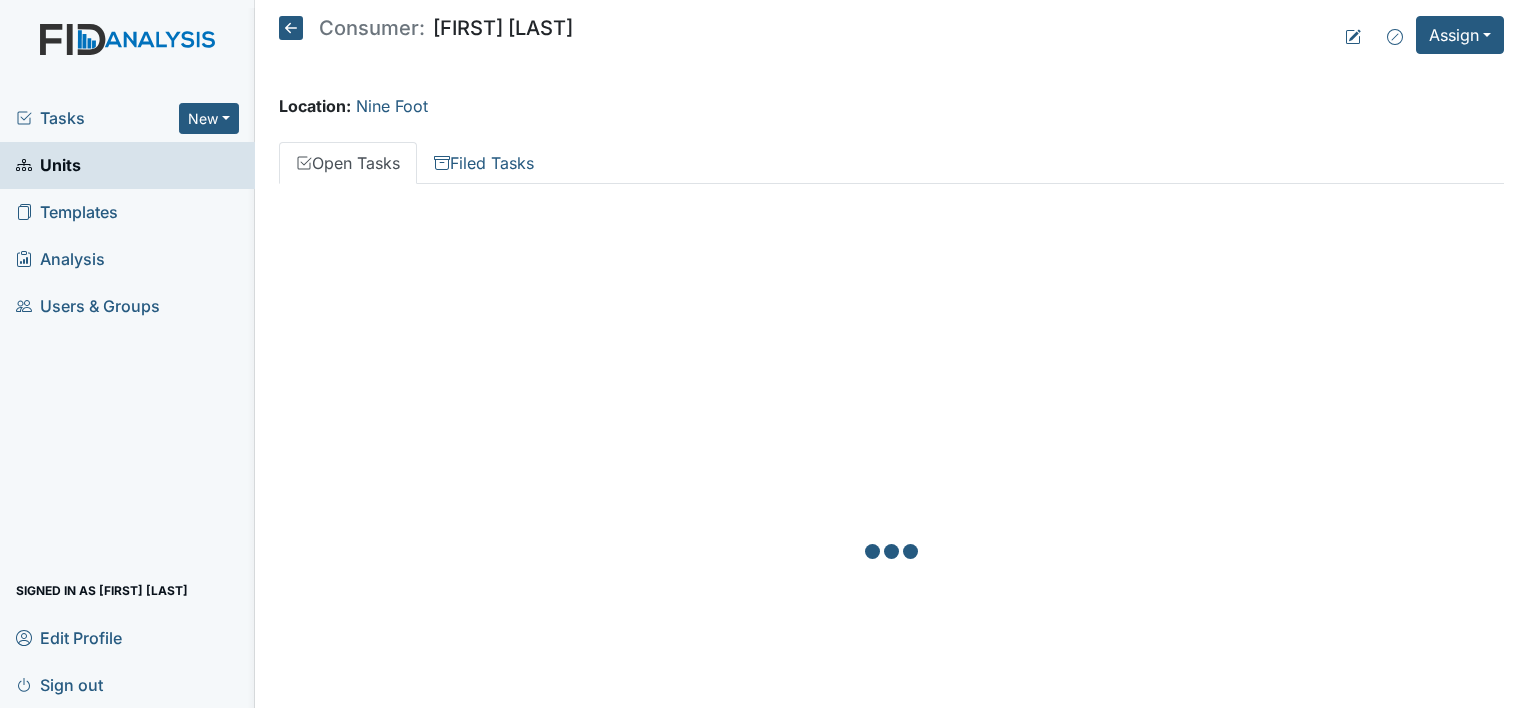 scroll, scrollTop: 0, scrollLeft: 0, axis: both 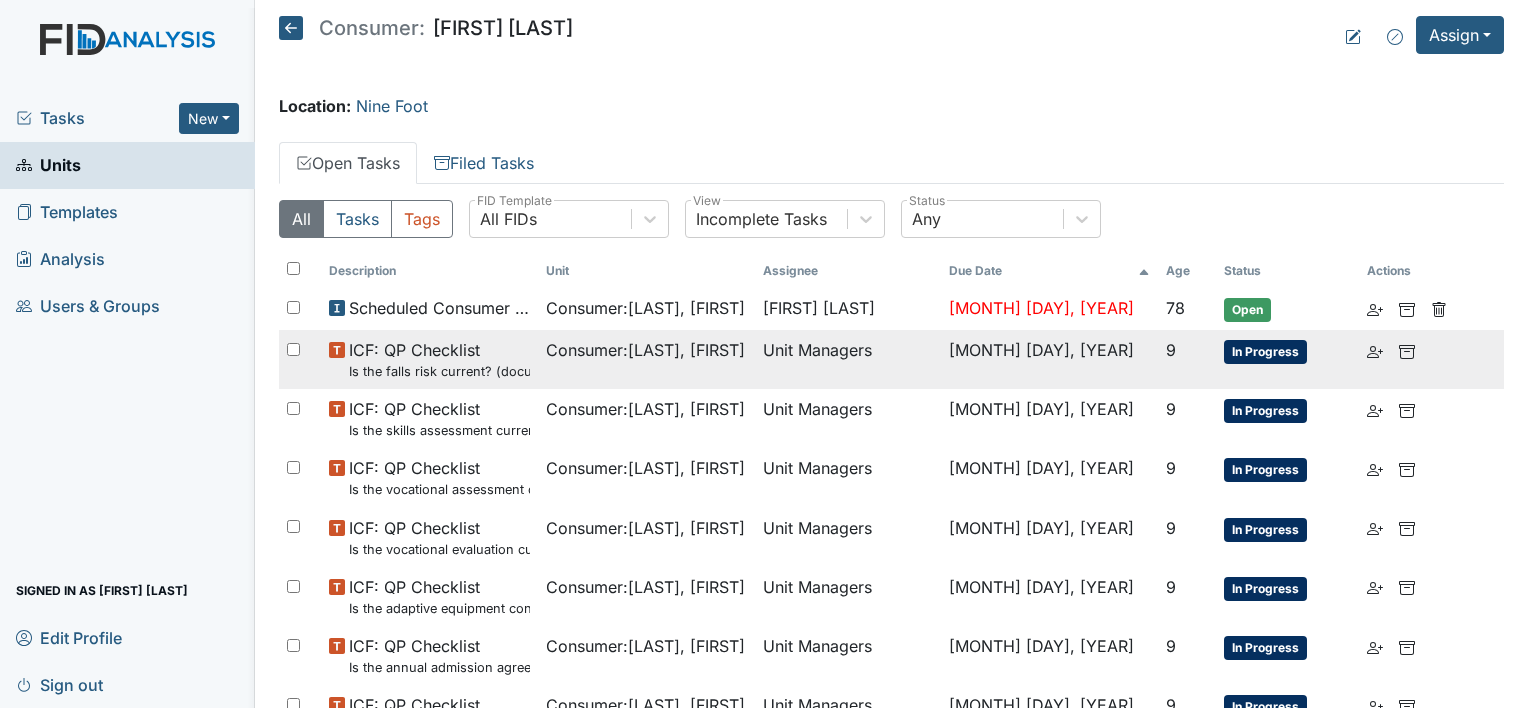 click on "In Progress" at bounding box center (1265, 352) 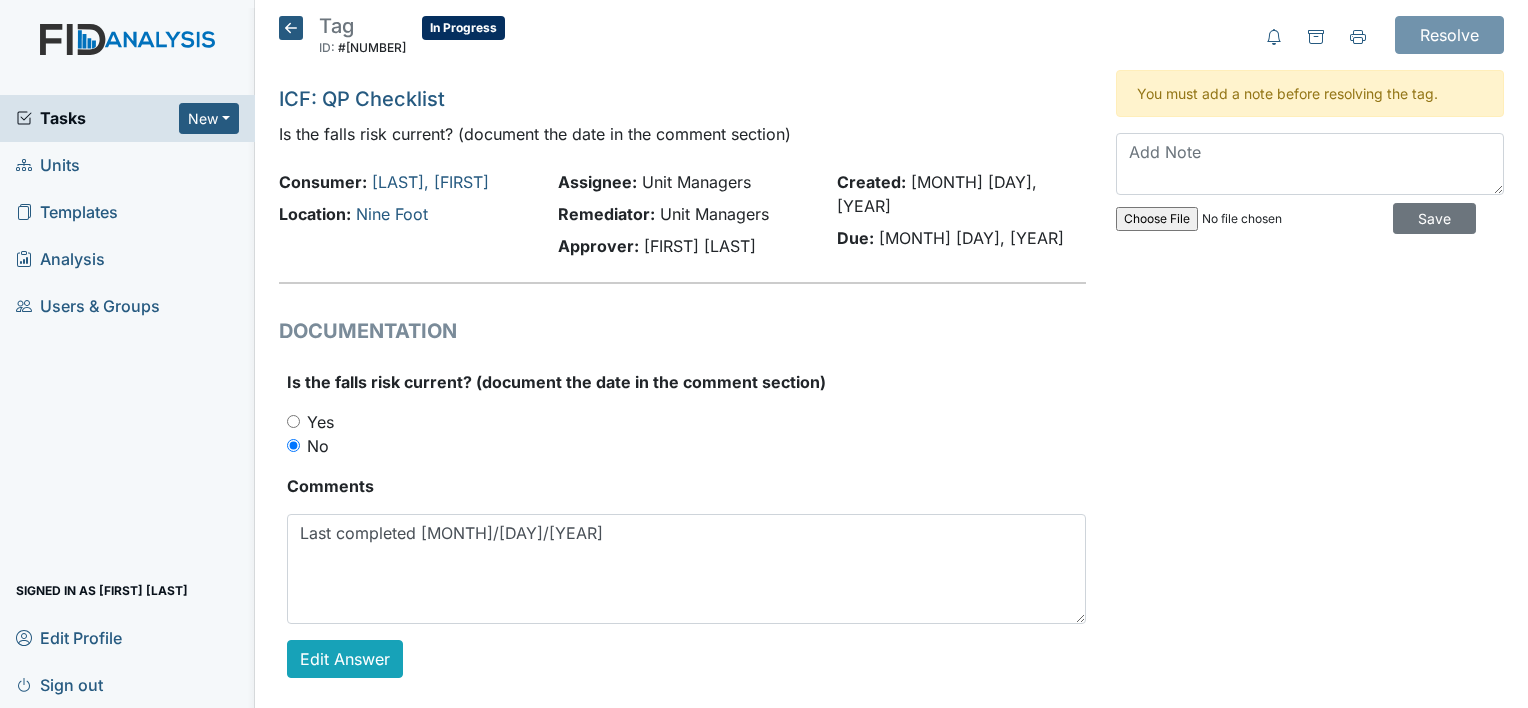 scroll, scrollTop: 0, scrollLeft: 0, axis: both 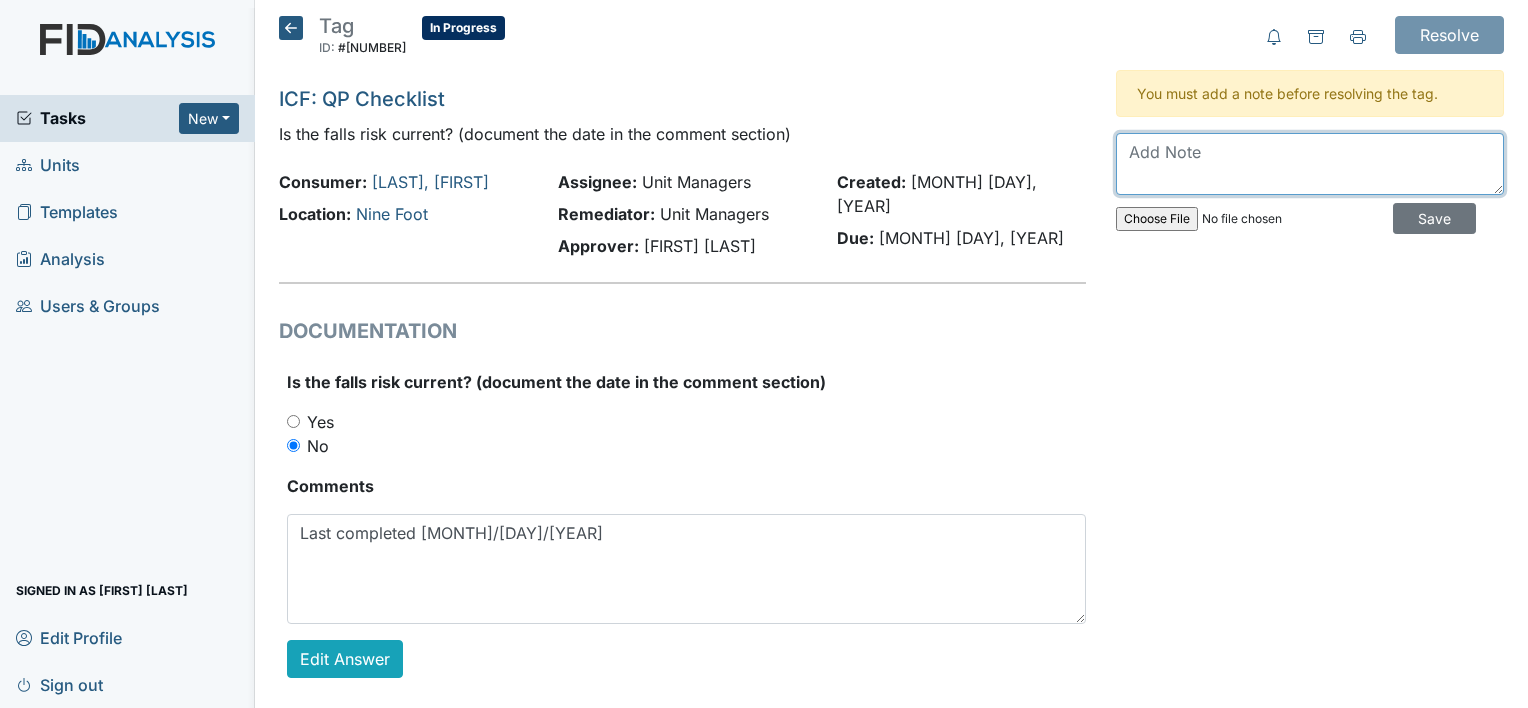 click at bounding box center (1310, 164) 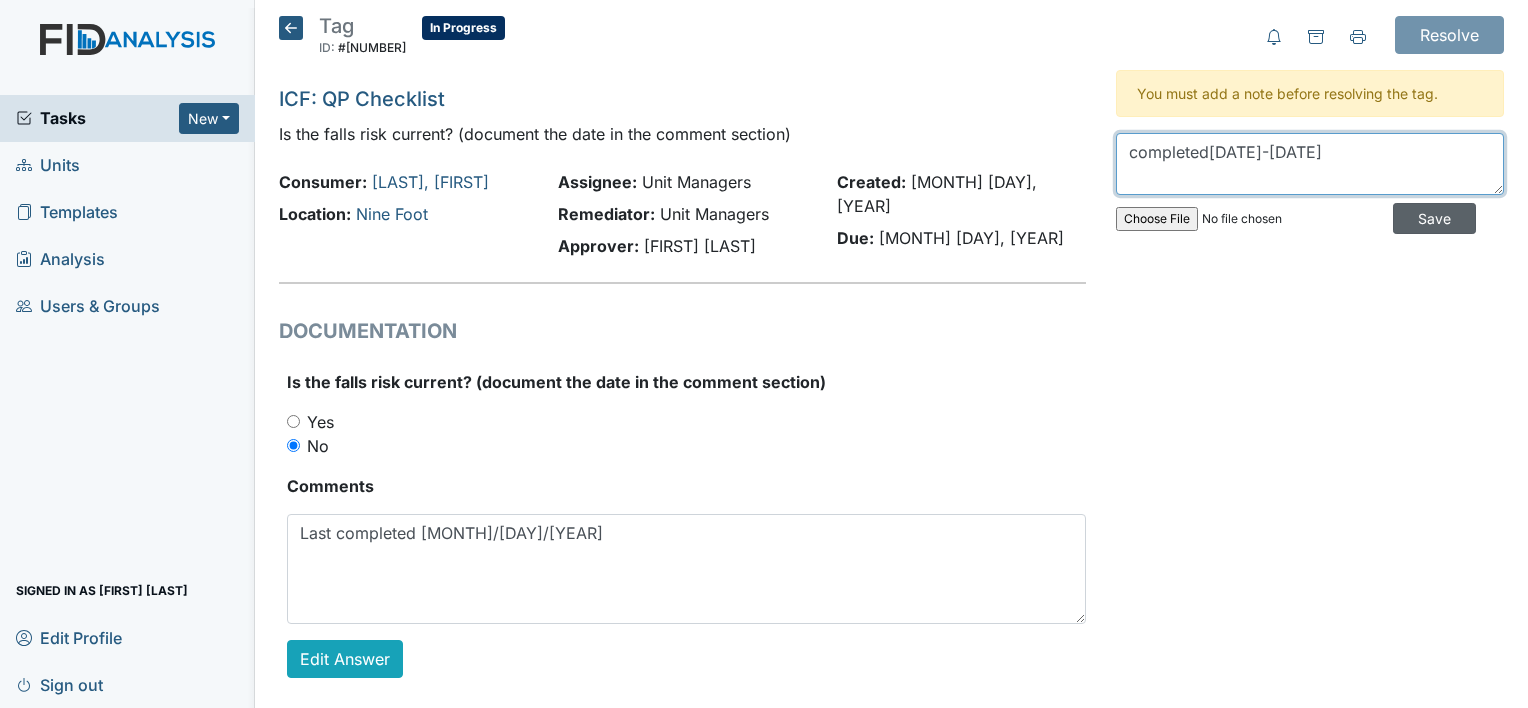 type on "completed4-10-2025" 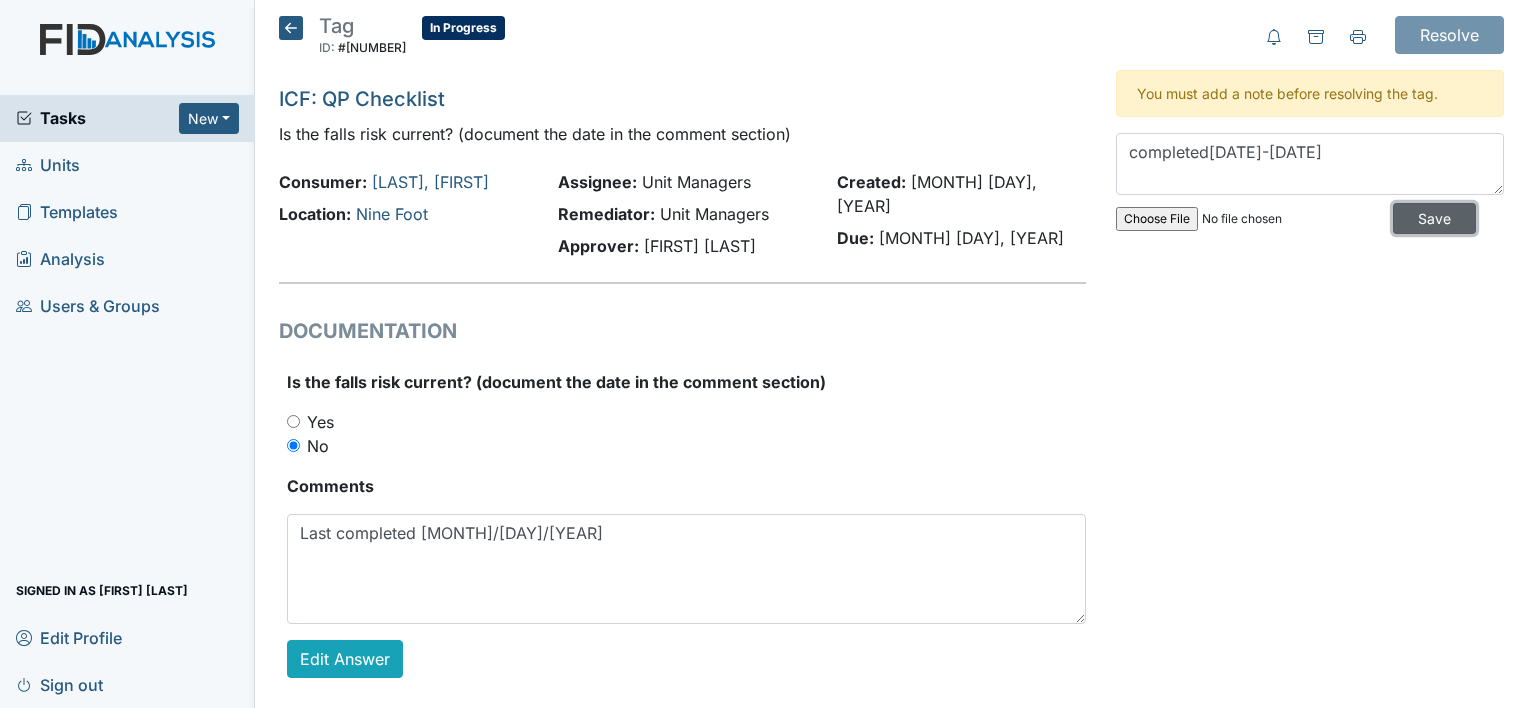 click on "Save" at bounding box center [1434, 218] 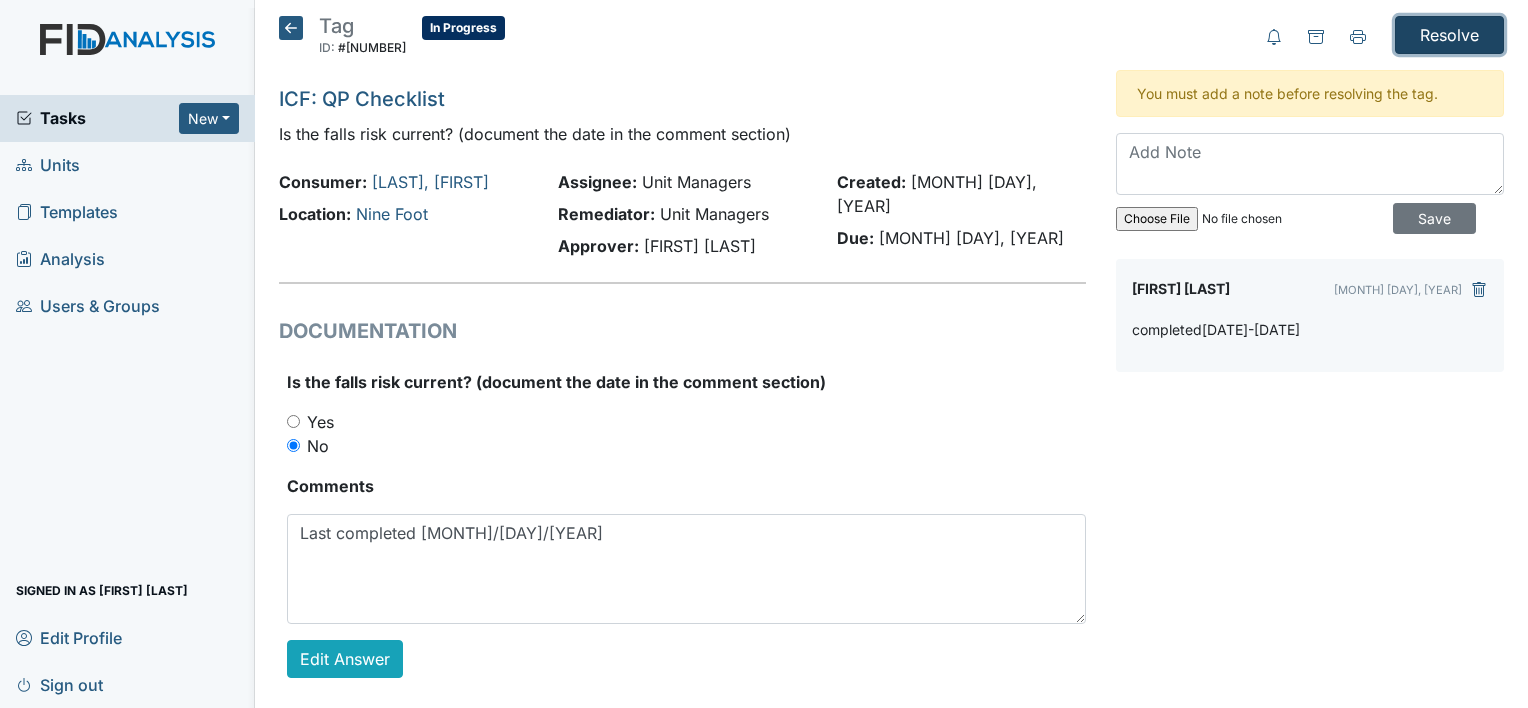 click on "Resolve" at bounding box center [1449, 35] 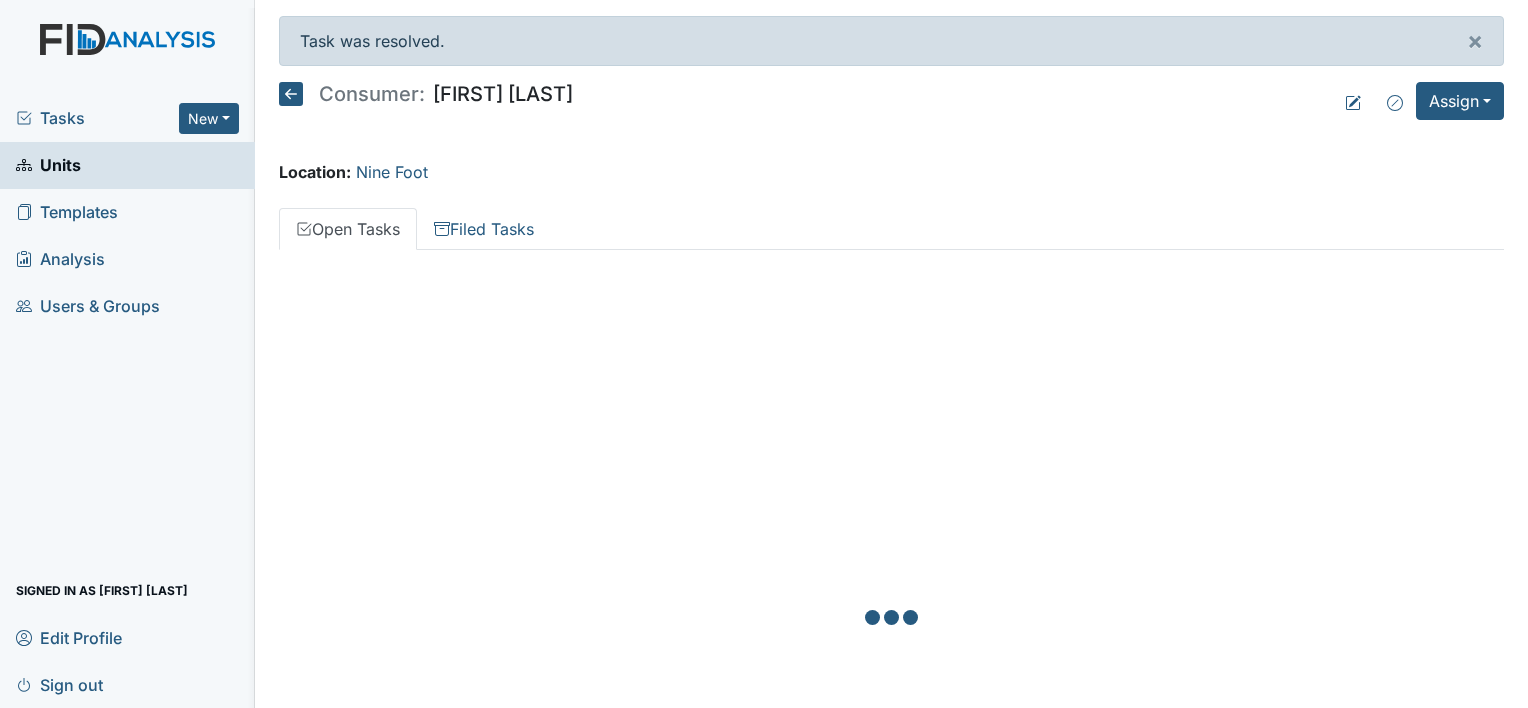 scroll, scrollTop: 0, scrollLeft: 0, axis: both 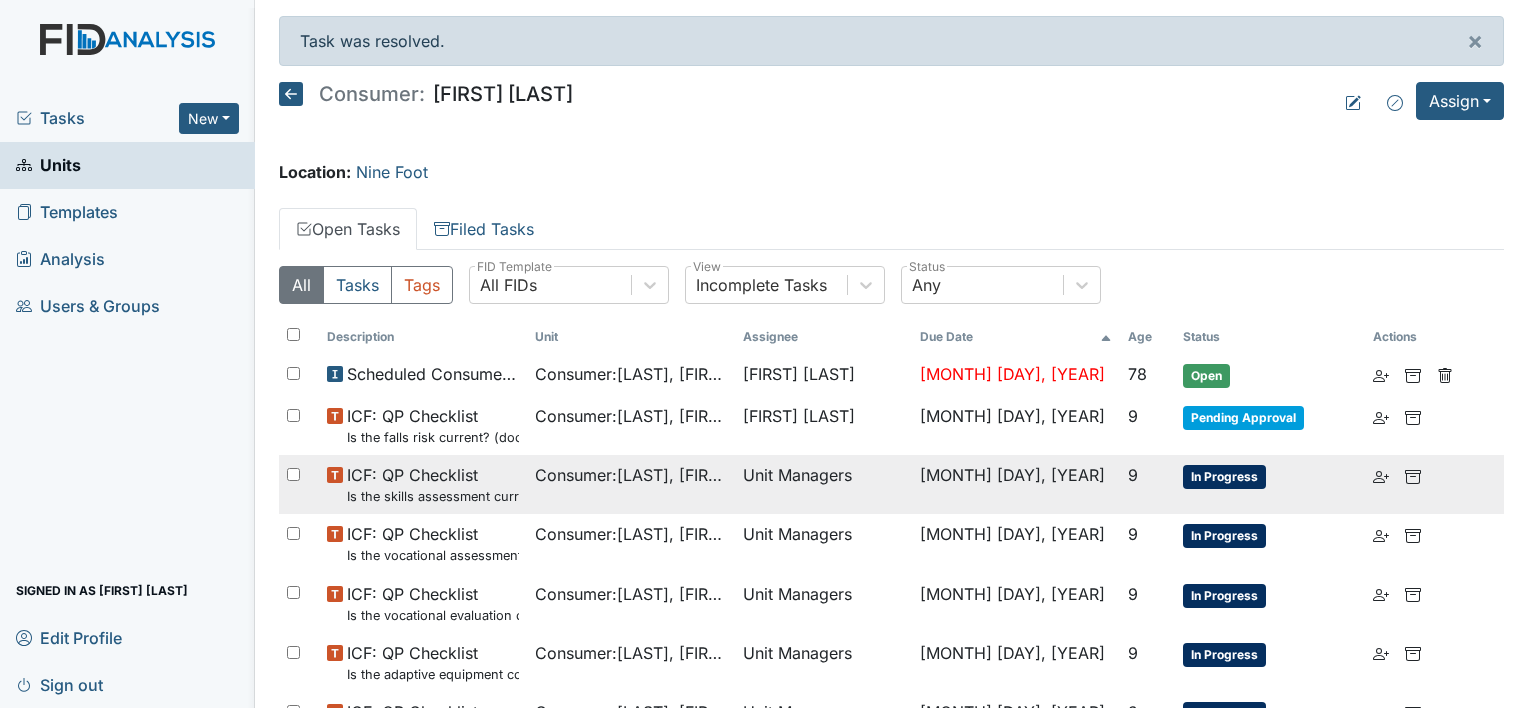 click on "Is the skills assessment current? (document the date in the comment section)" at bounding box center (433, 386) 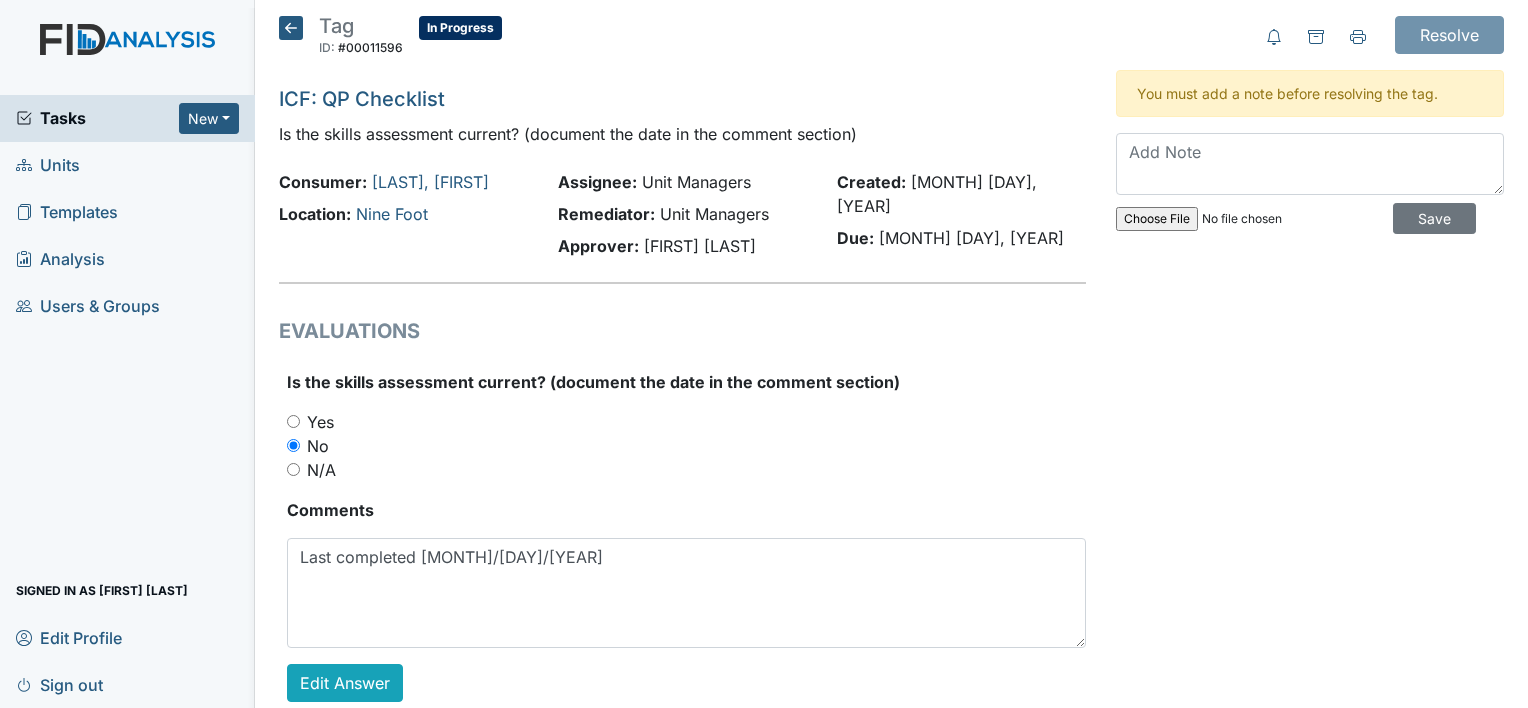 scroll, scrollTop: 0, scrollLeft: 0, axis: both 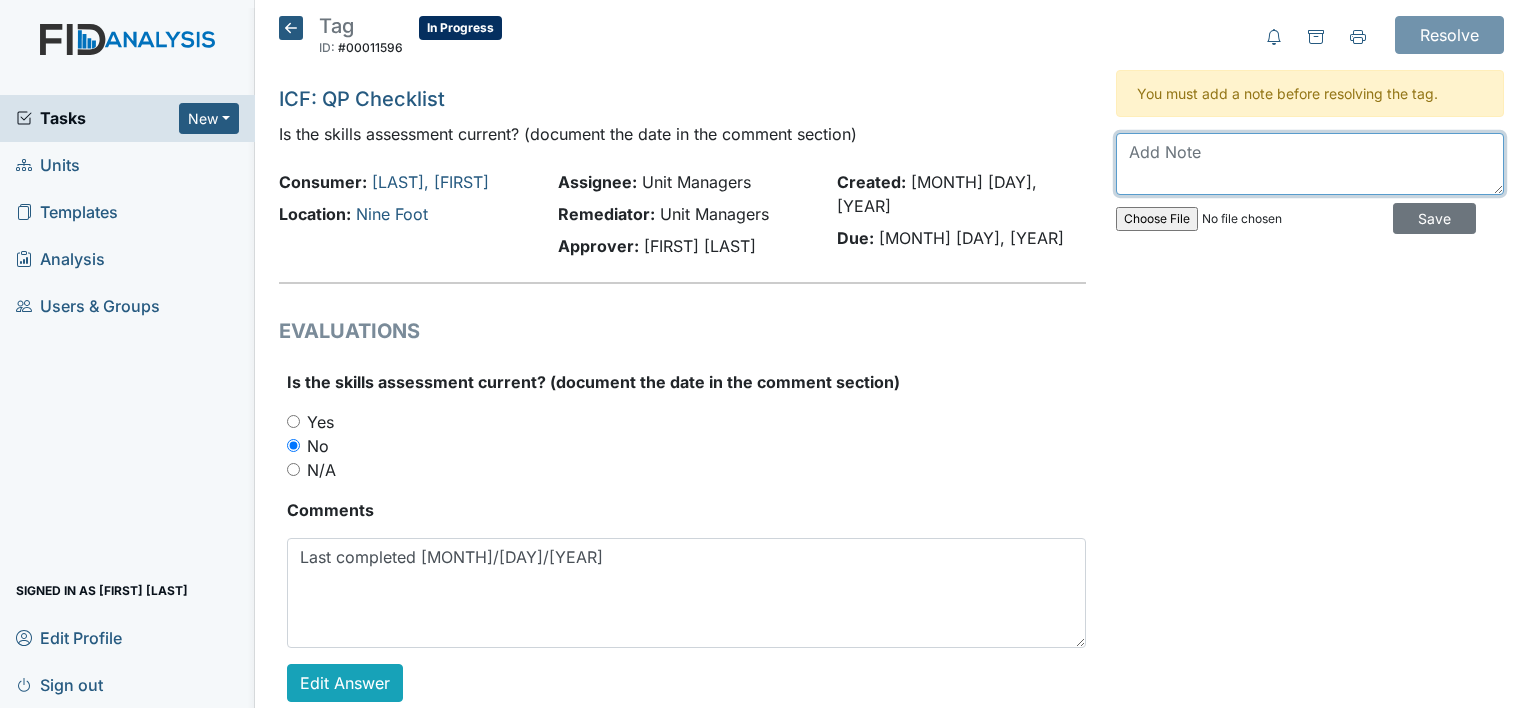 click at bounding box center (1310, 164) 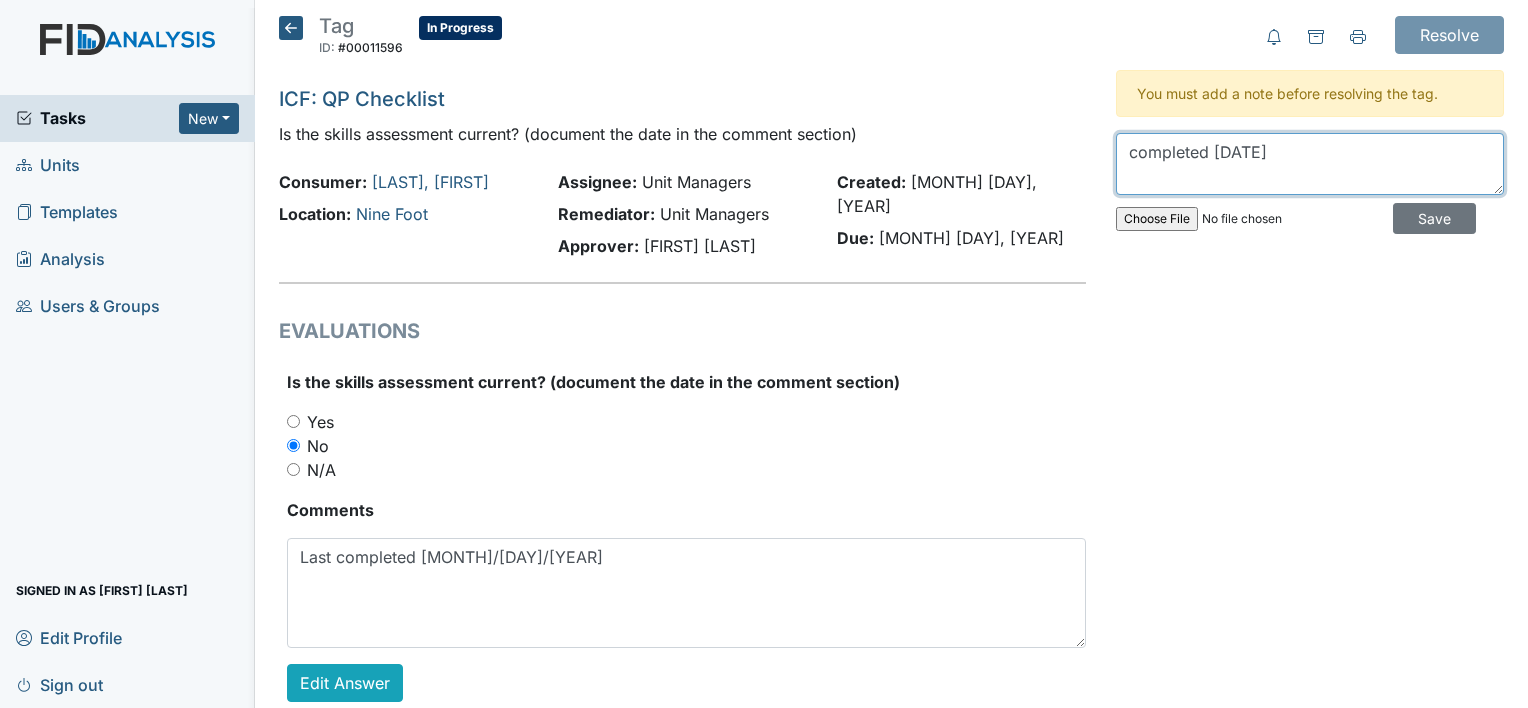 type on "completed 4-16-2025" 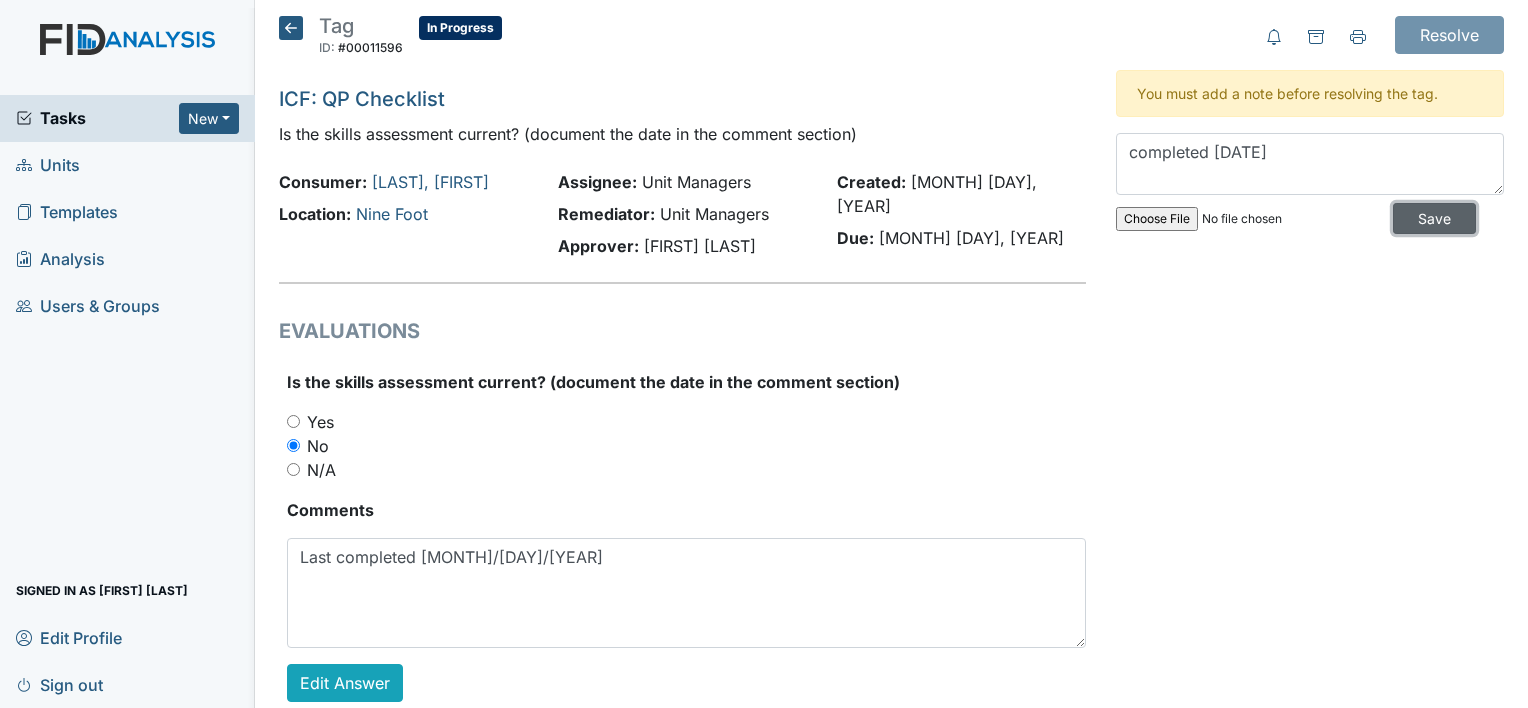 drag, startPoint x: 1445, startPoint y: 216, endPoint x: 1440, endPoint y: 203, distance: 13.928389 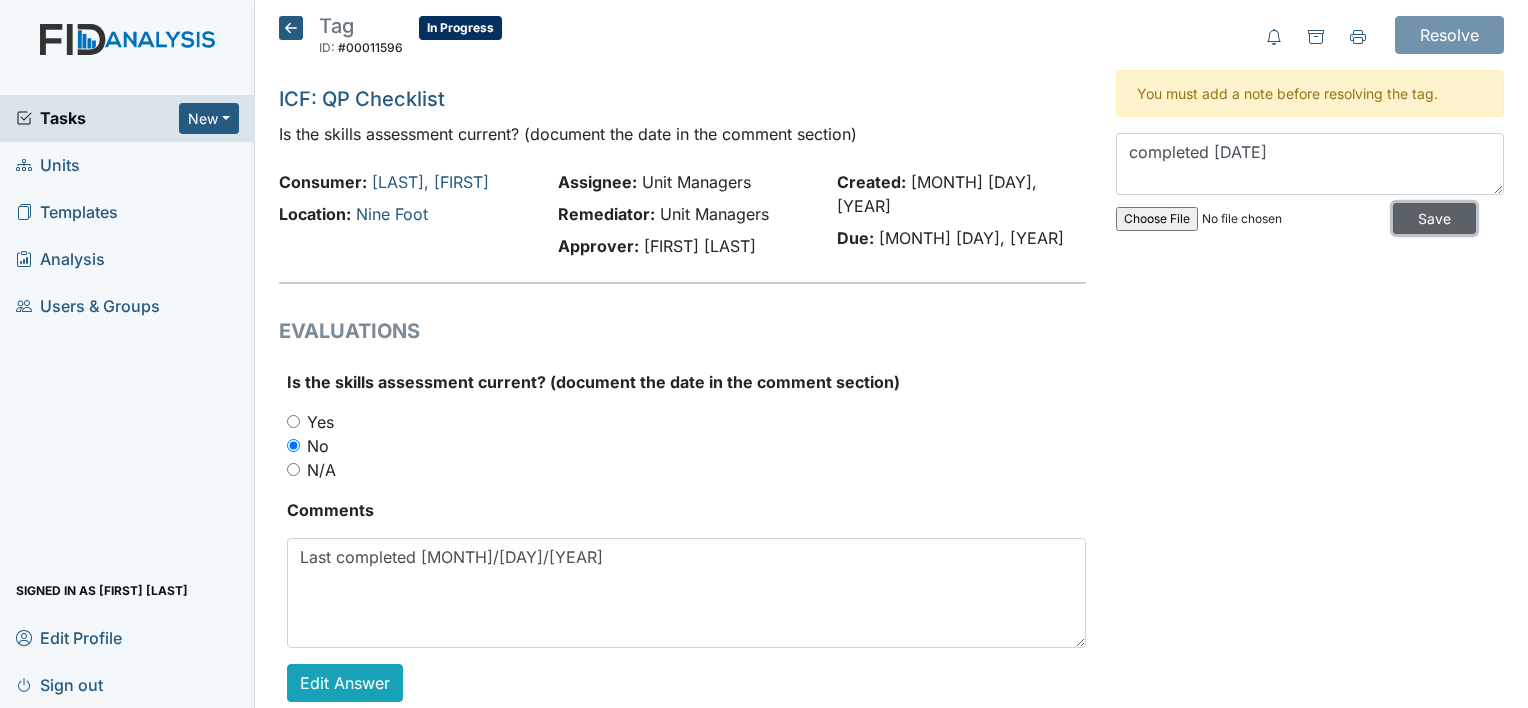 click on "Save" at bounding box center (1434, 218) 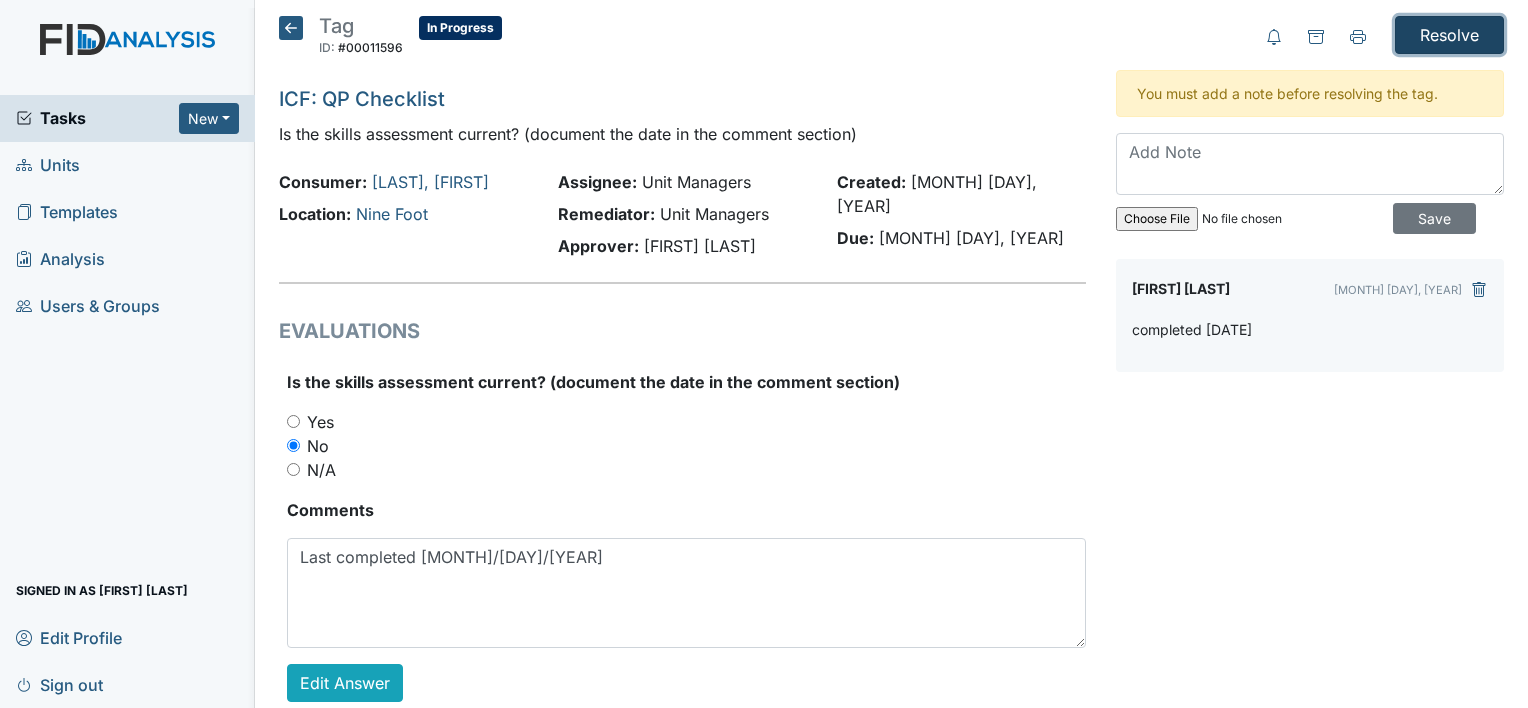 click on "Resolve" at bounding box center [1449, 35] 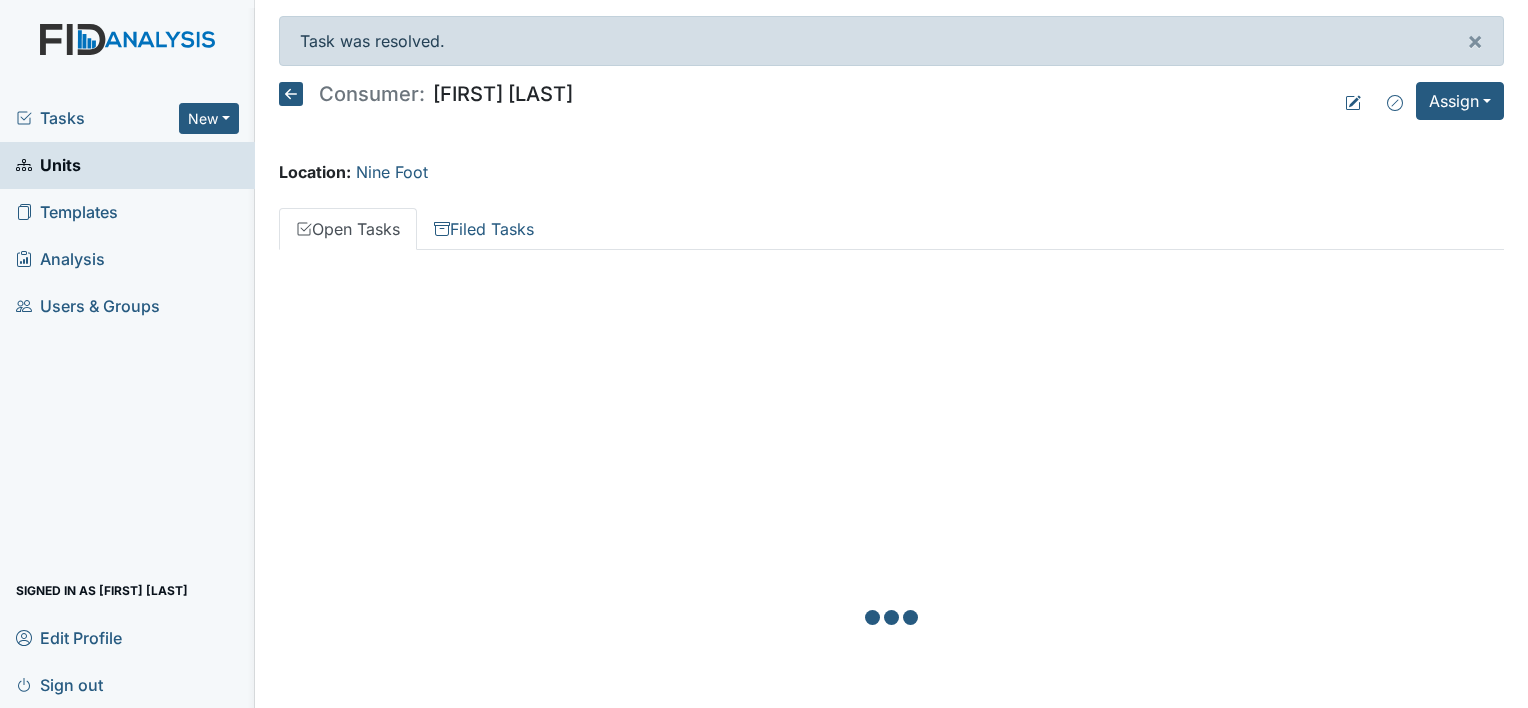 scroll, scrollTop: 0, scrollLeft: 0, axis: both 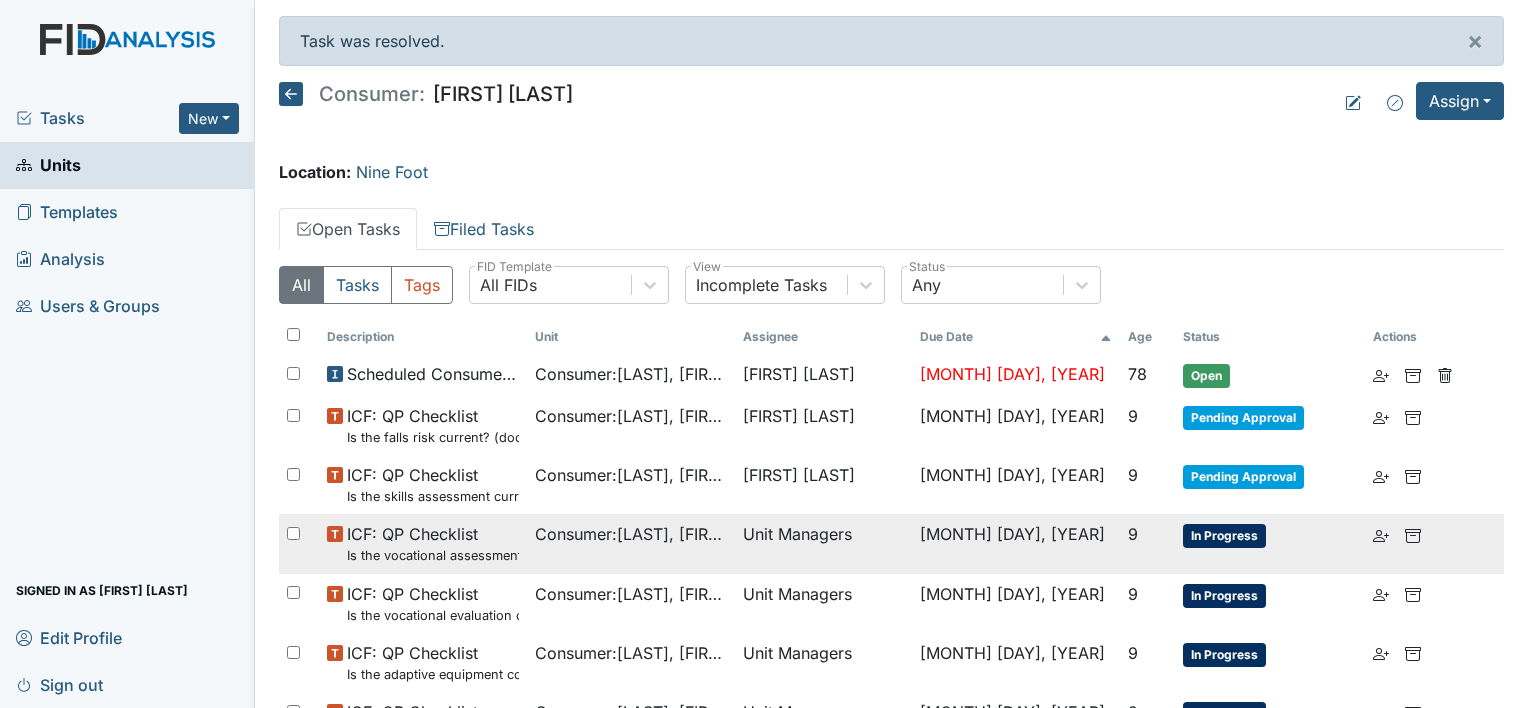 click on "In Progress" at bounding box center [1224, 536] 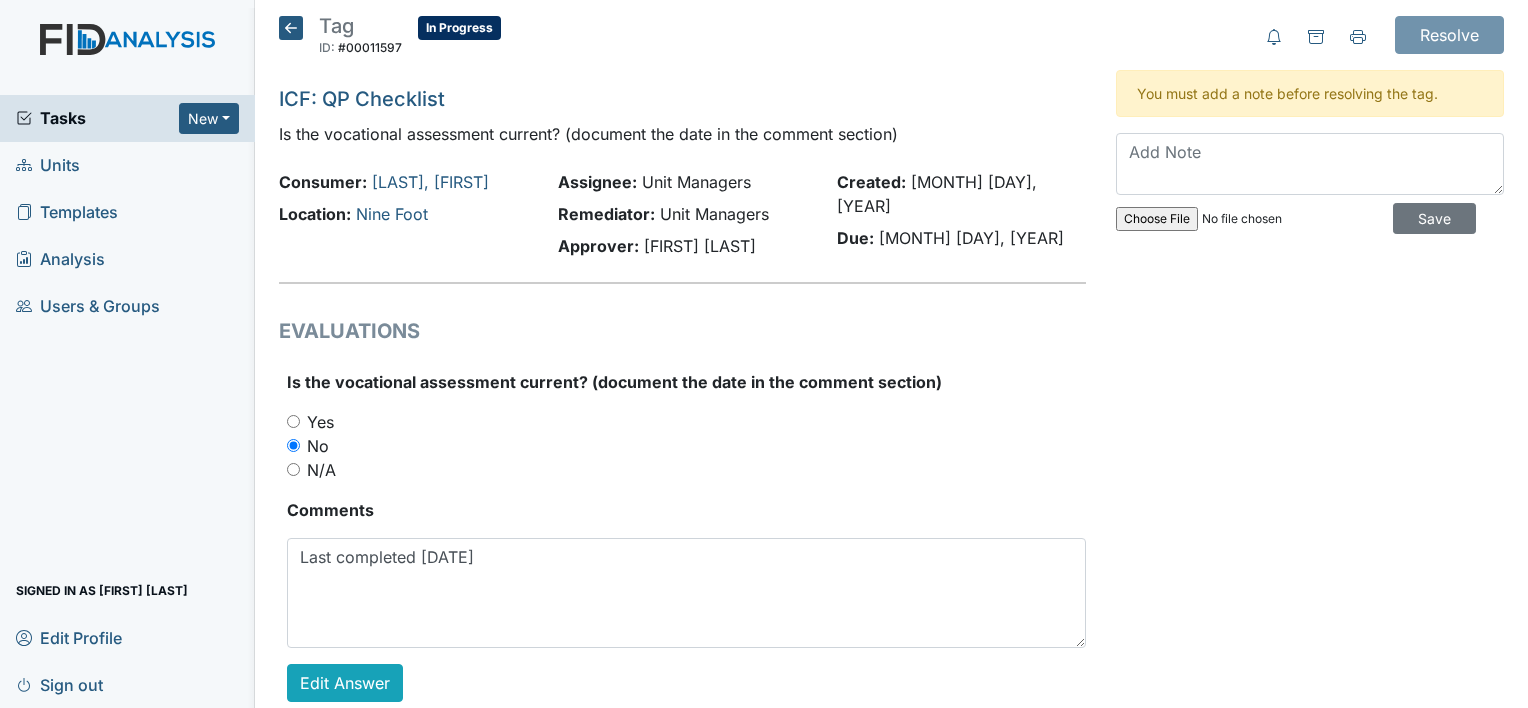 scroll, scrollTop: 0, scrollLeft: 0, axis: both 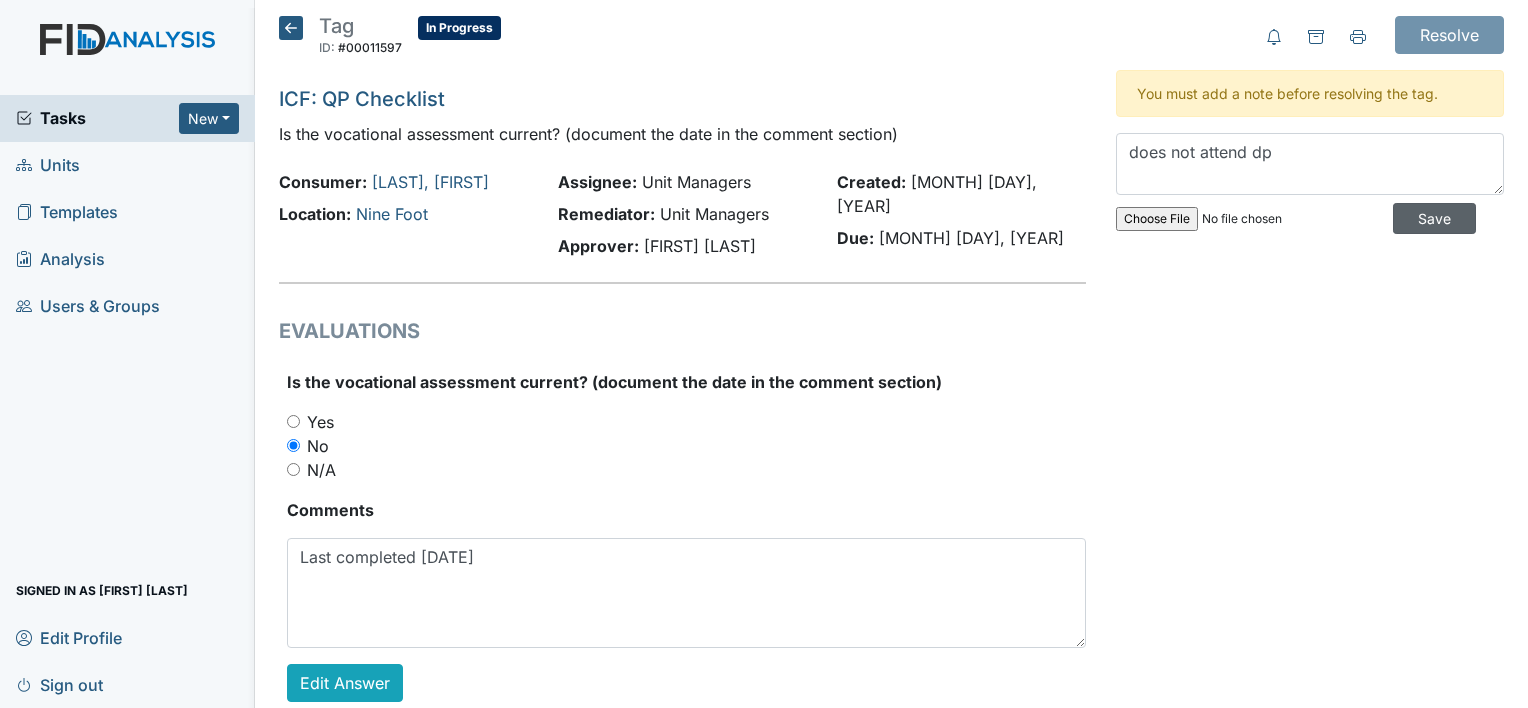 type on "does not attend dp" 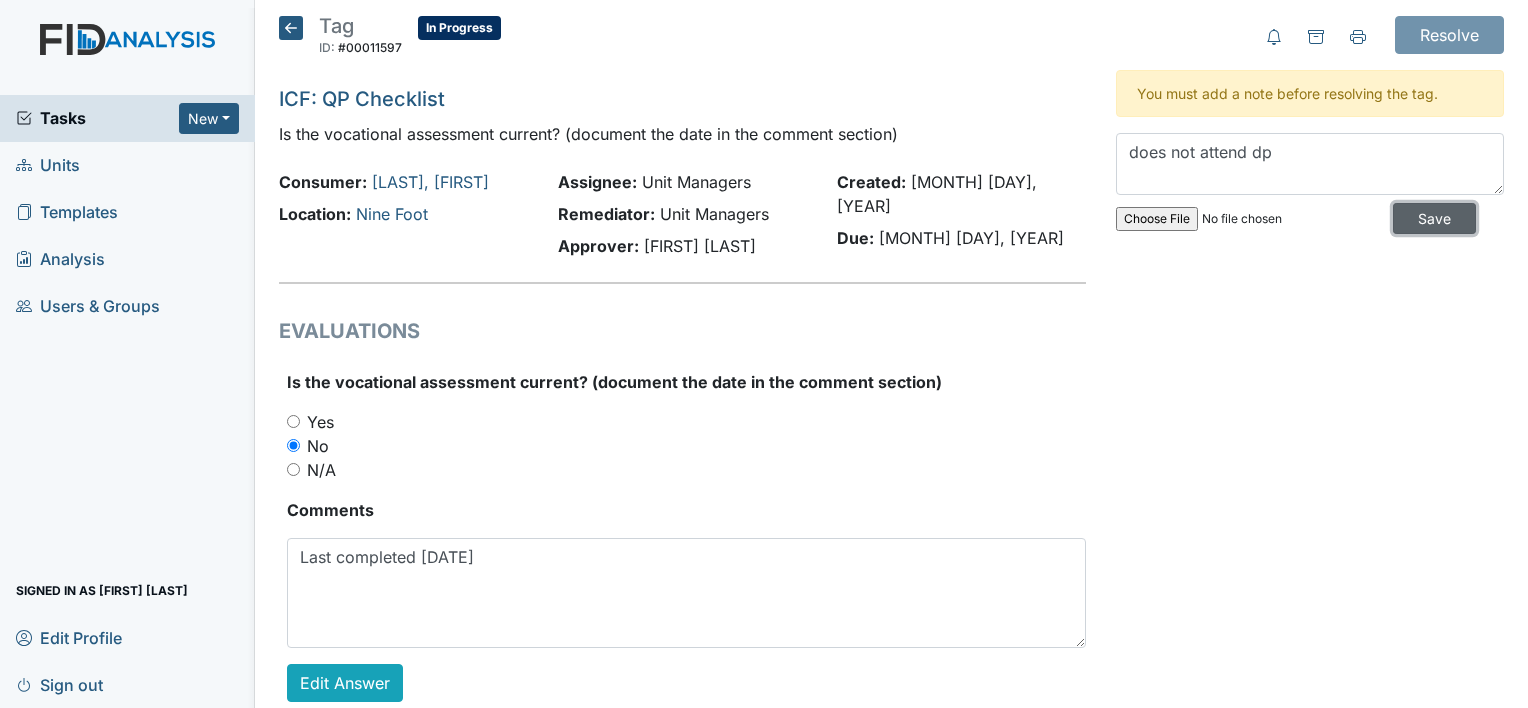 click on "Save" at bounding box center [1434, 218] 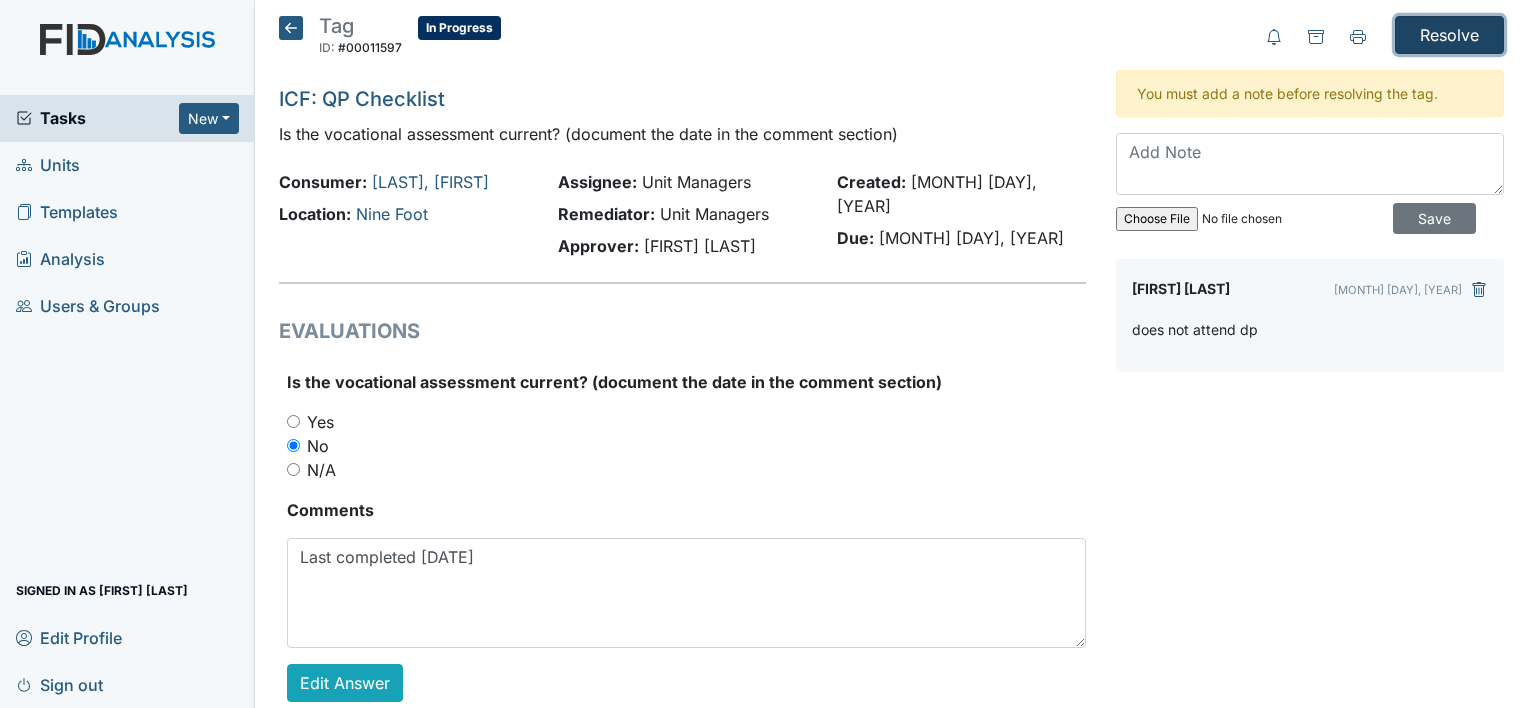 click on "Resolve" at bounding box center [1449, 35] 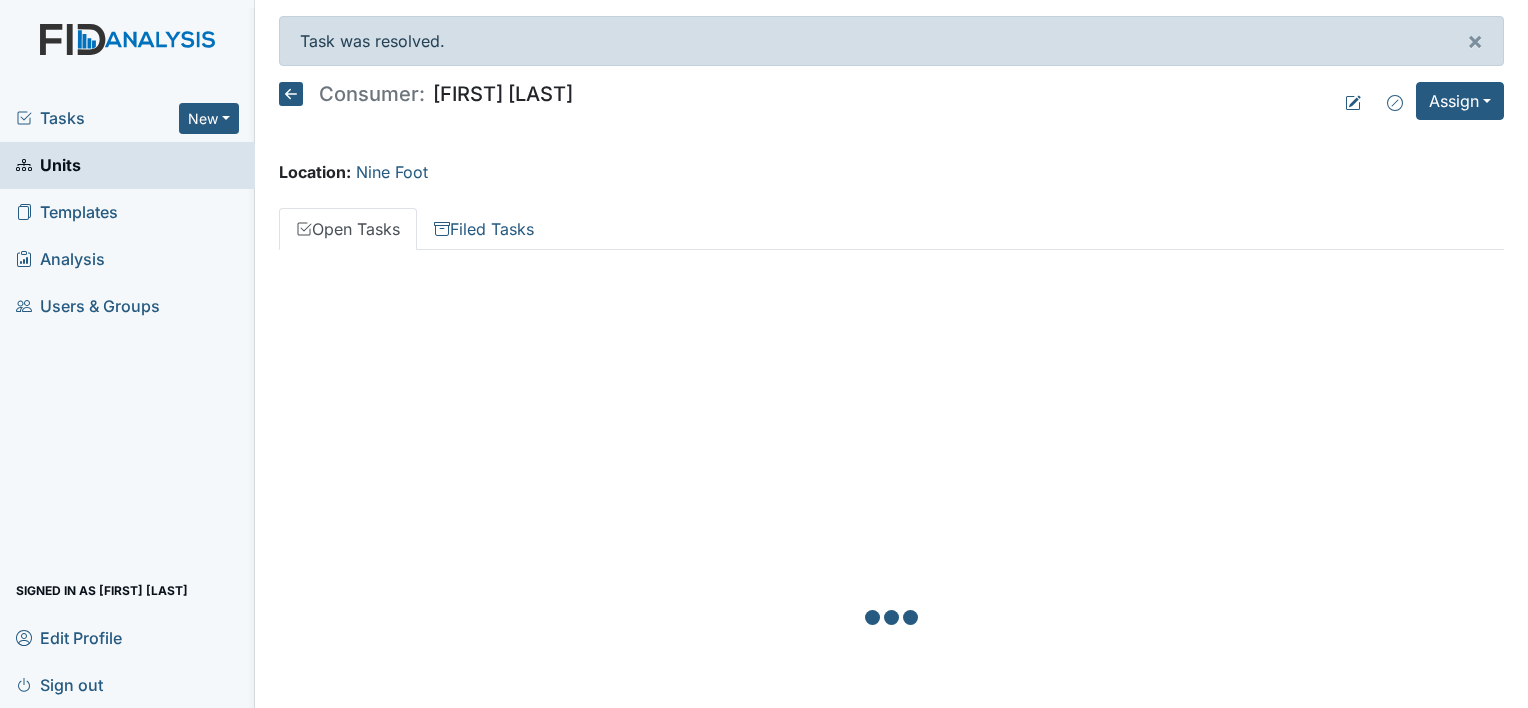 scroll, scrollTop: 0, scrollLeft: 0, axis: both 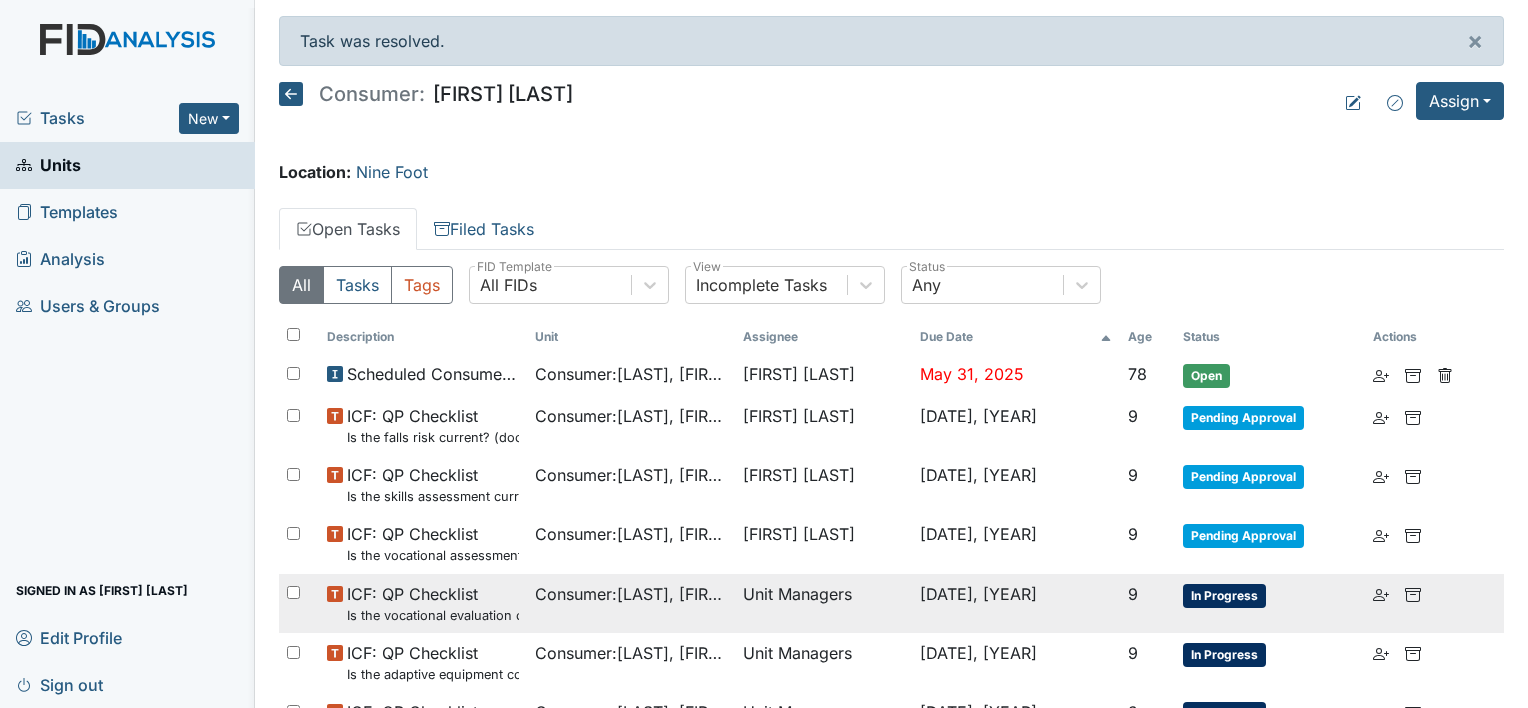 click on "Is the vocational evaluation current? (document the date in the comment section)" at bounding box center (433, 386) 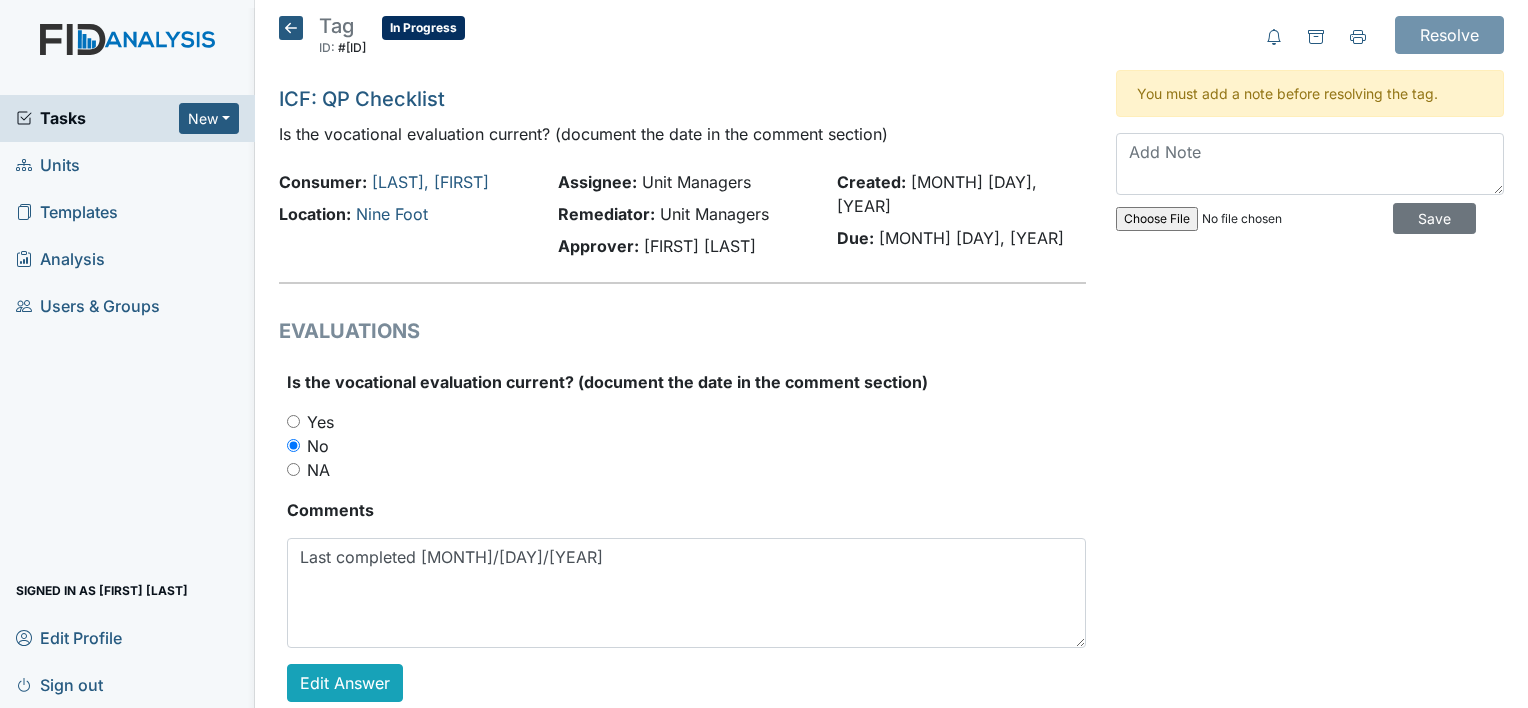 scroll, scrollTop: 0, scrollLeft: 0, axis: both 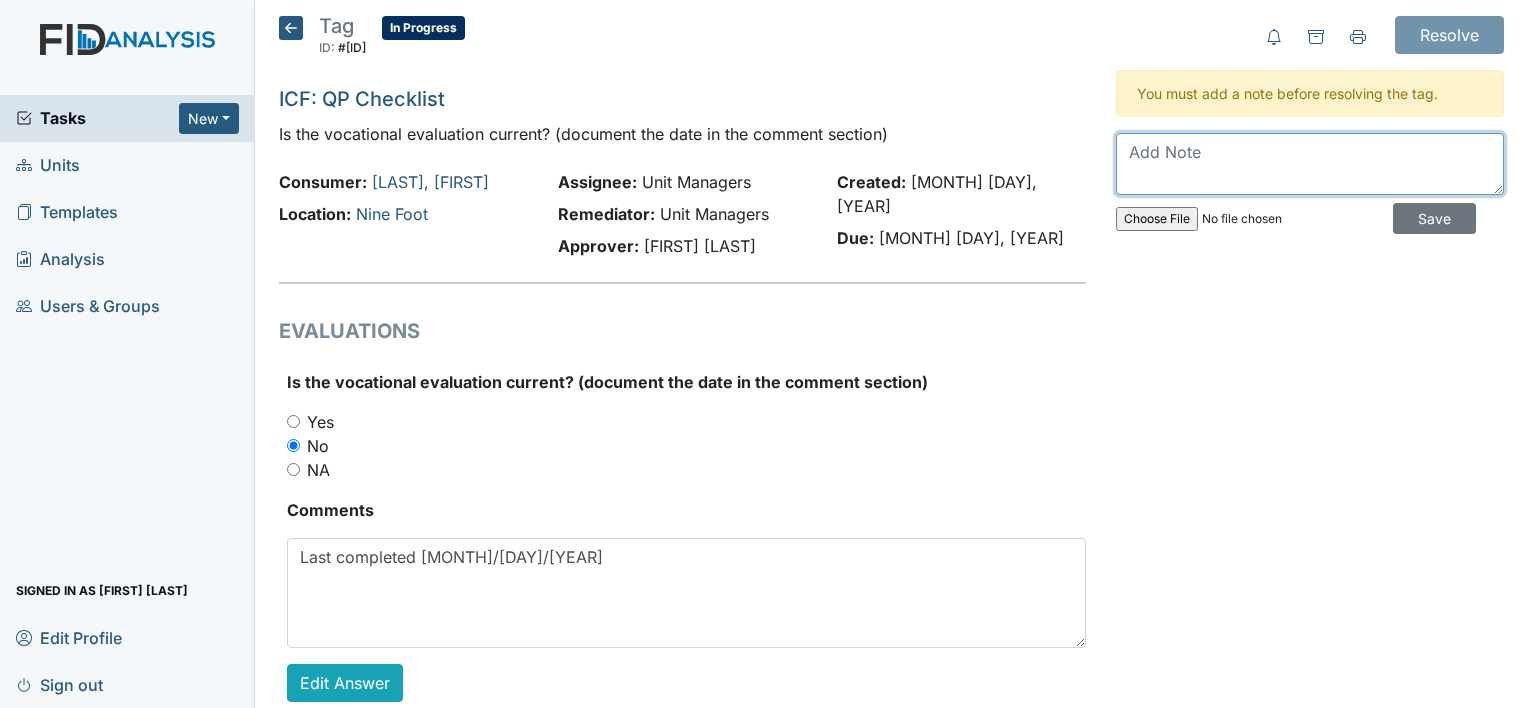 click at bounding box center [1310, 164] 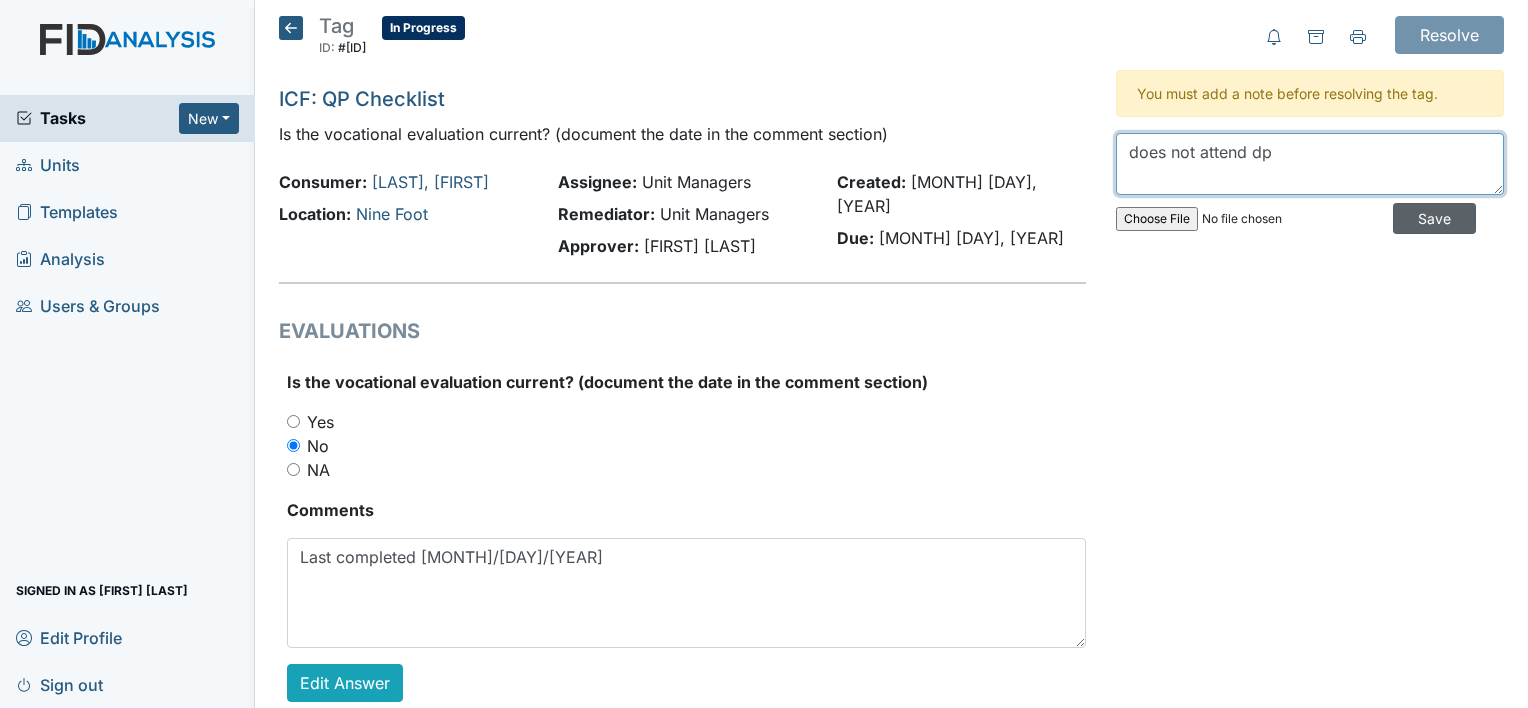 type on "does not attend dp" 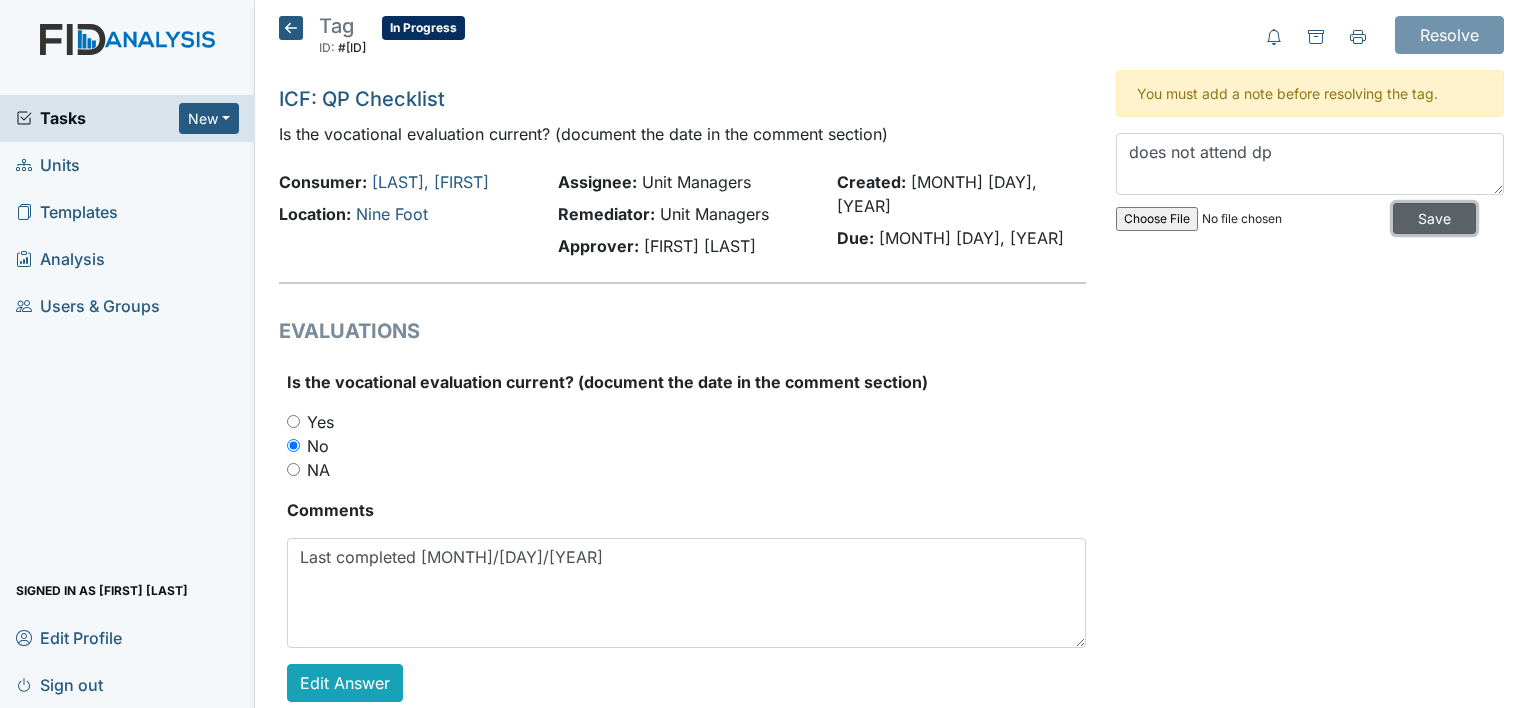click on "Save" at bounding box center [1434, 218] 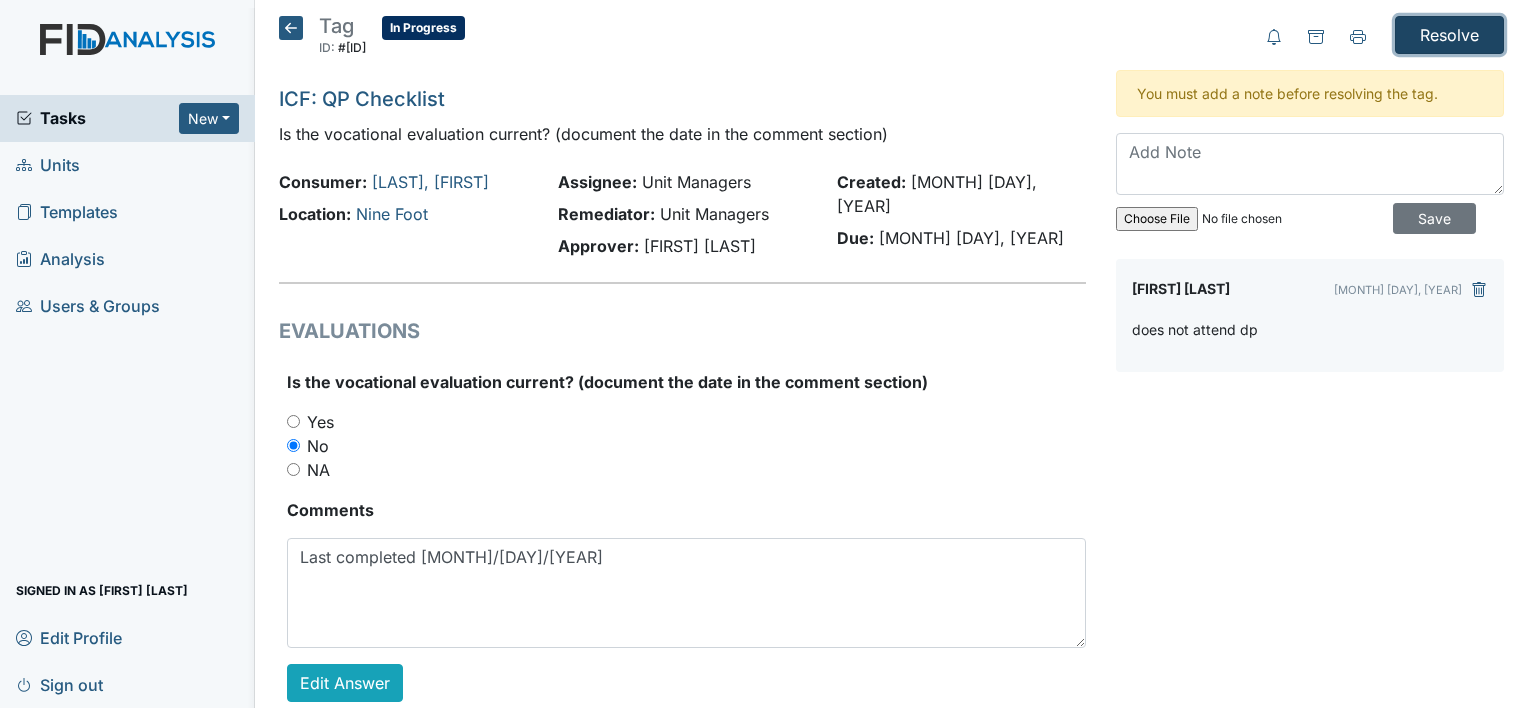 click on "Resolve" at bounding box center [1449, 35] 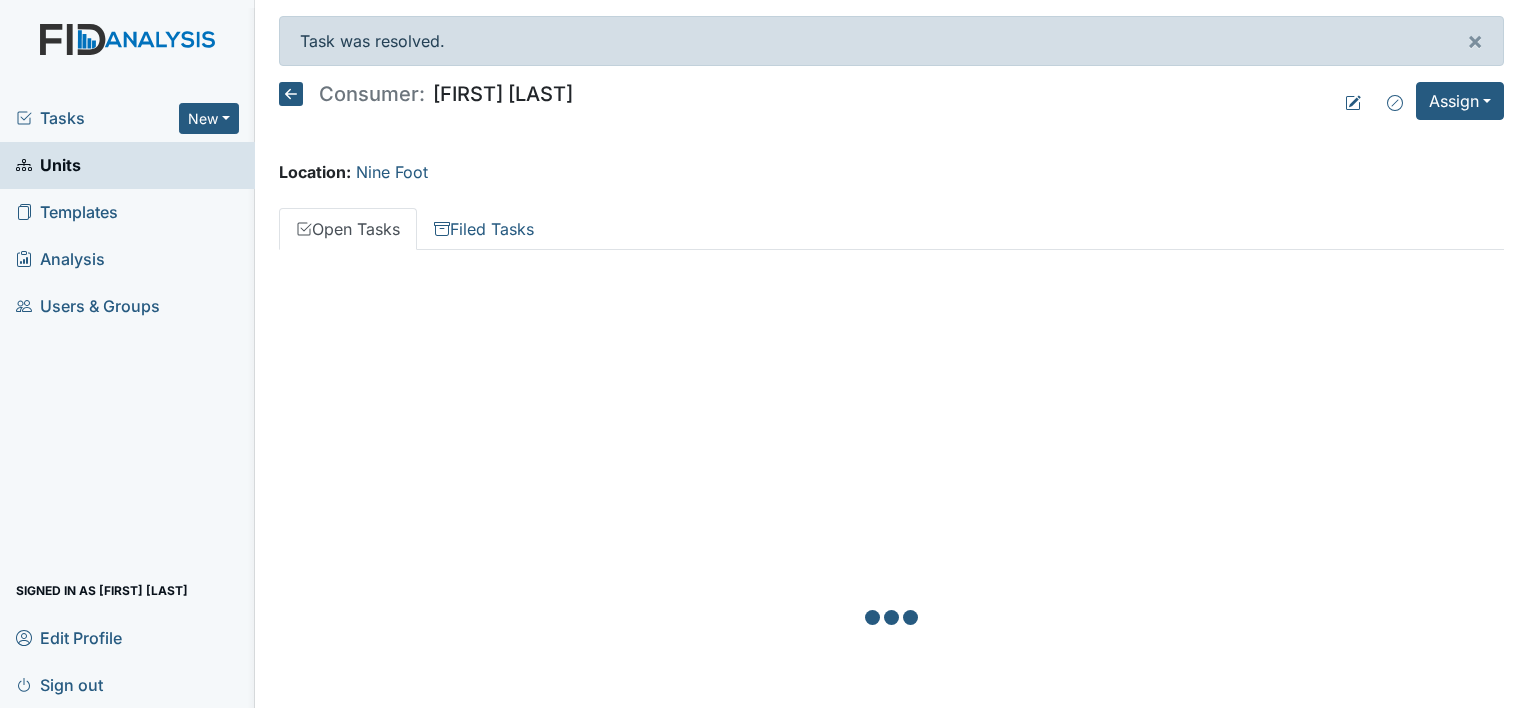scroll, scrollTop: 0, scrollLeft: 0, axis: both 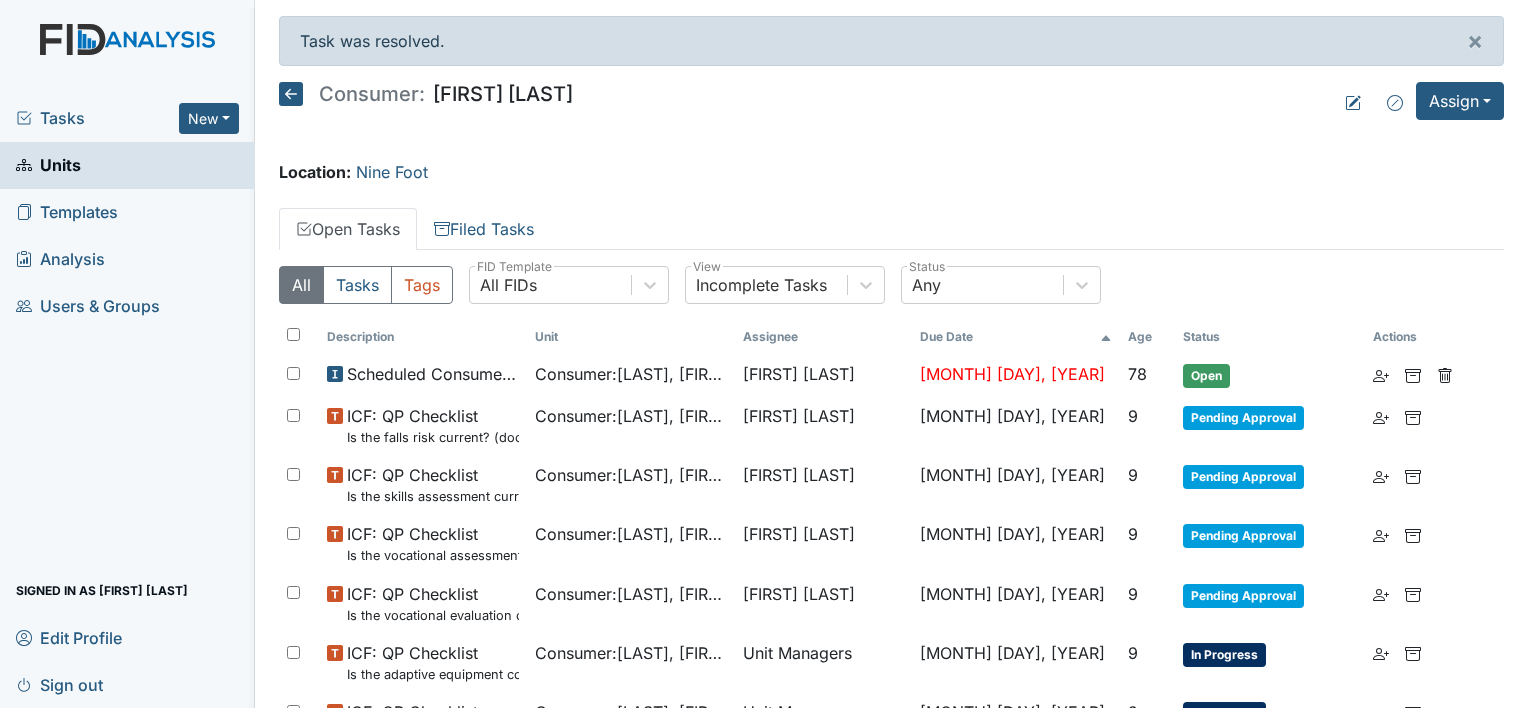 drag, startPoint x: 66, startPoint y: 172, endPoint x: 76, endPoint y: 166, distance: 11.661903 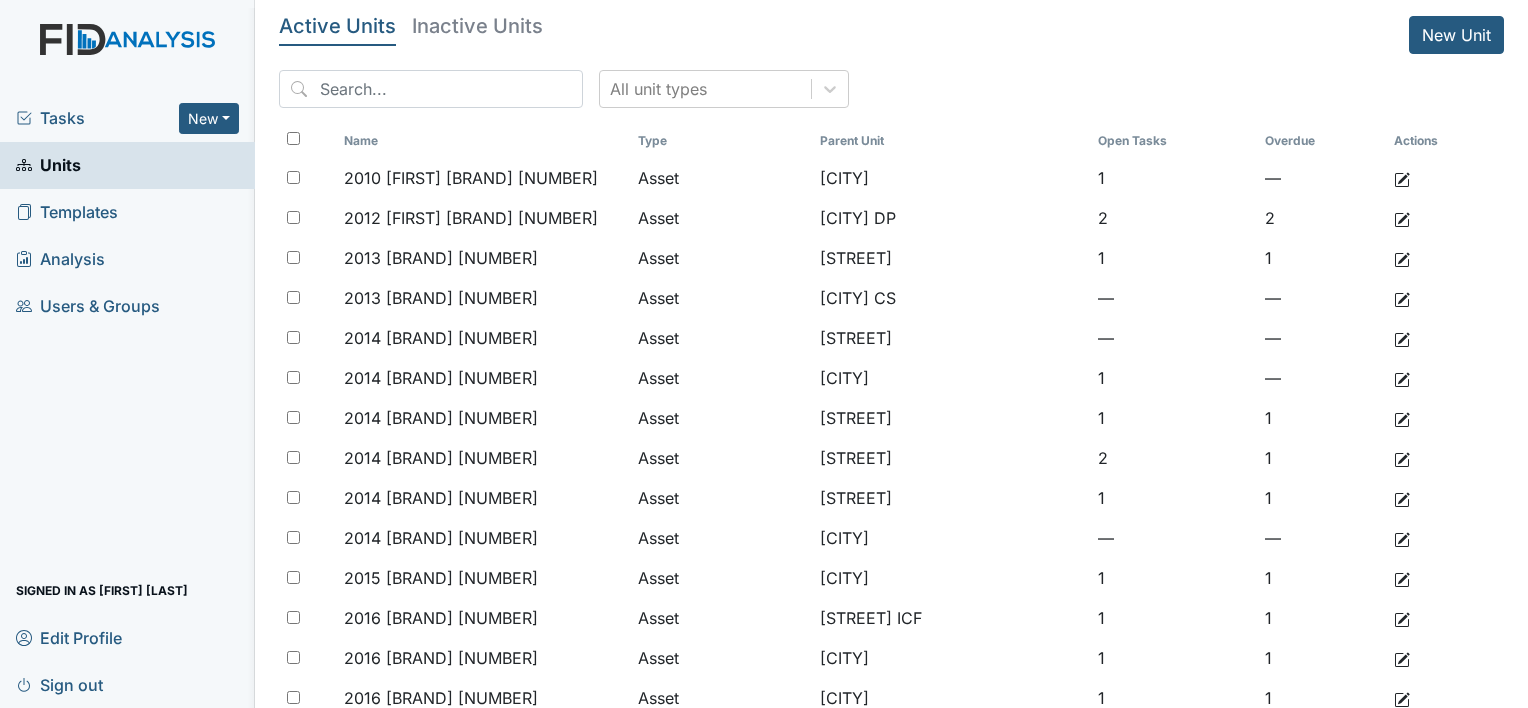 scroll, scrollTop: 0, scrollLeft: 0, axis: both 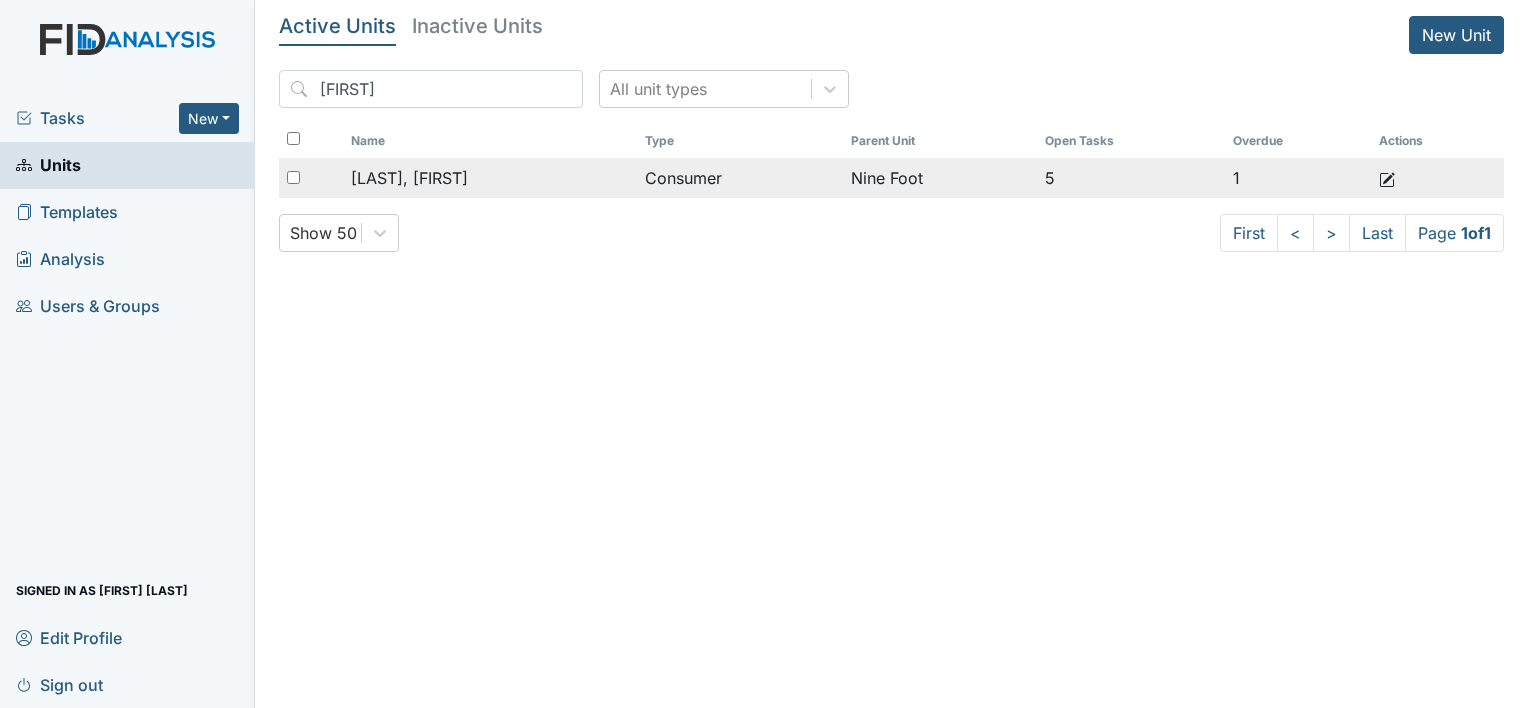 type on "helen" 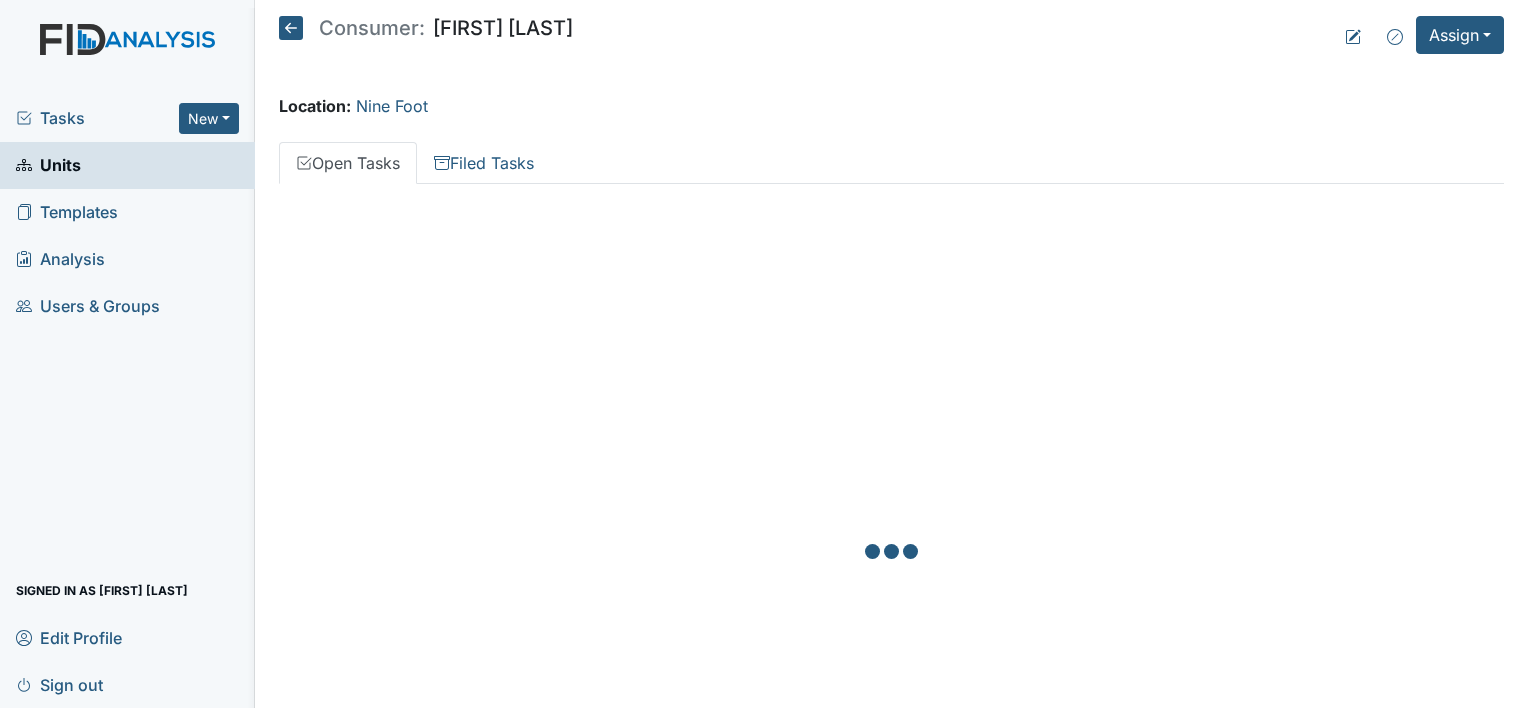 scroll, scrollTop: 0, scrollLeft: 0, axis: both 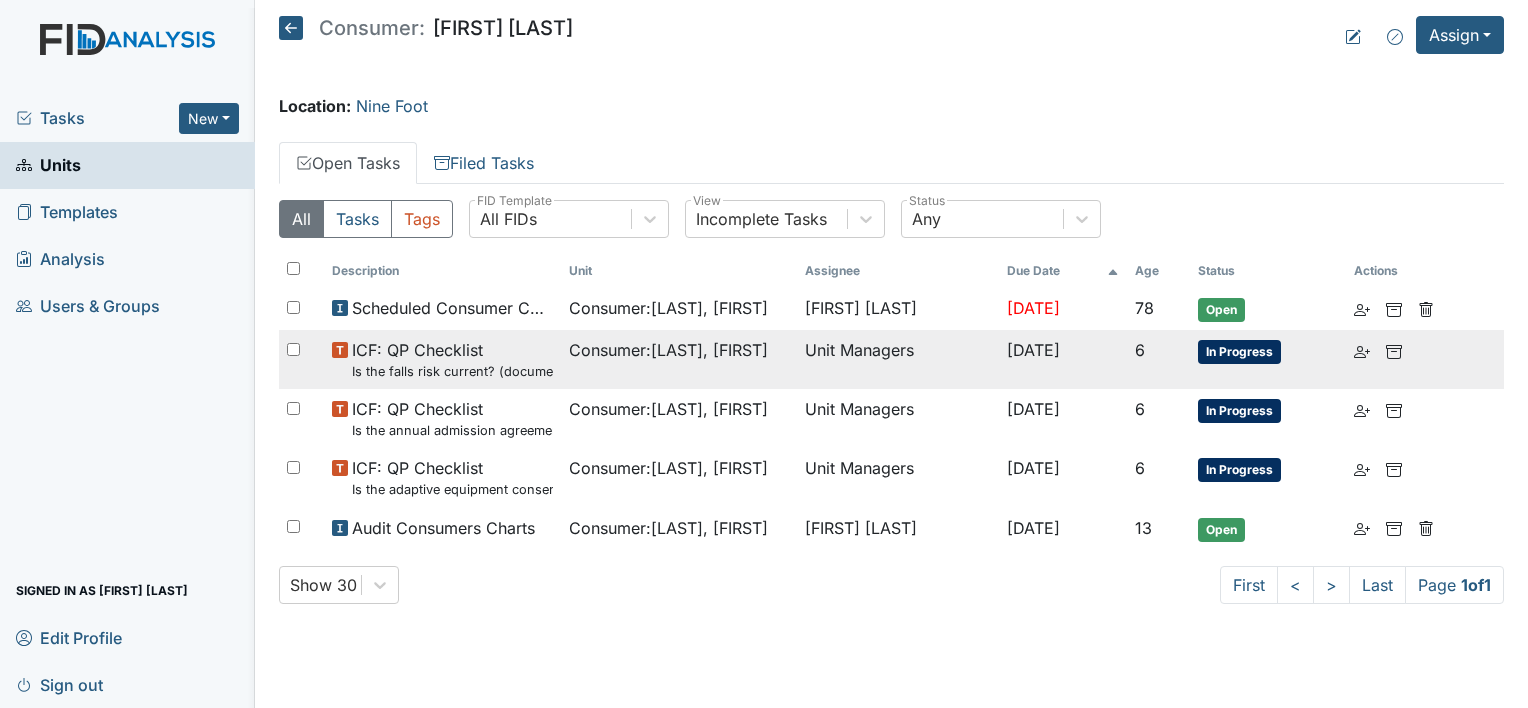 click on "ICF: QP Checklist Is the falls risk current? (document the date in the comment section)" at bounding box center [452, 308] 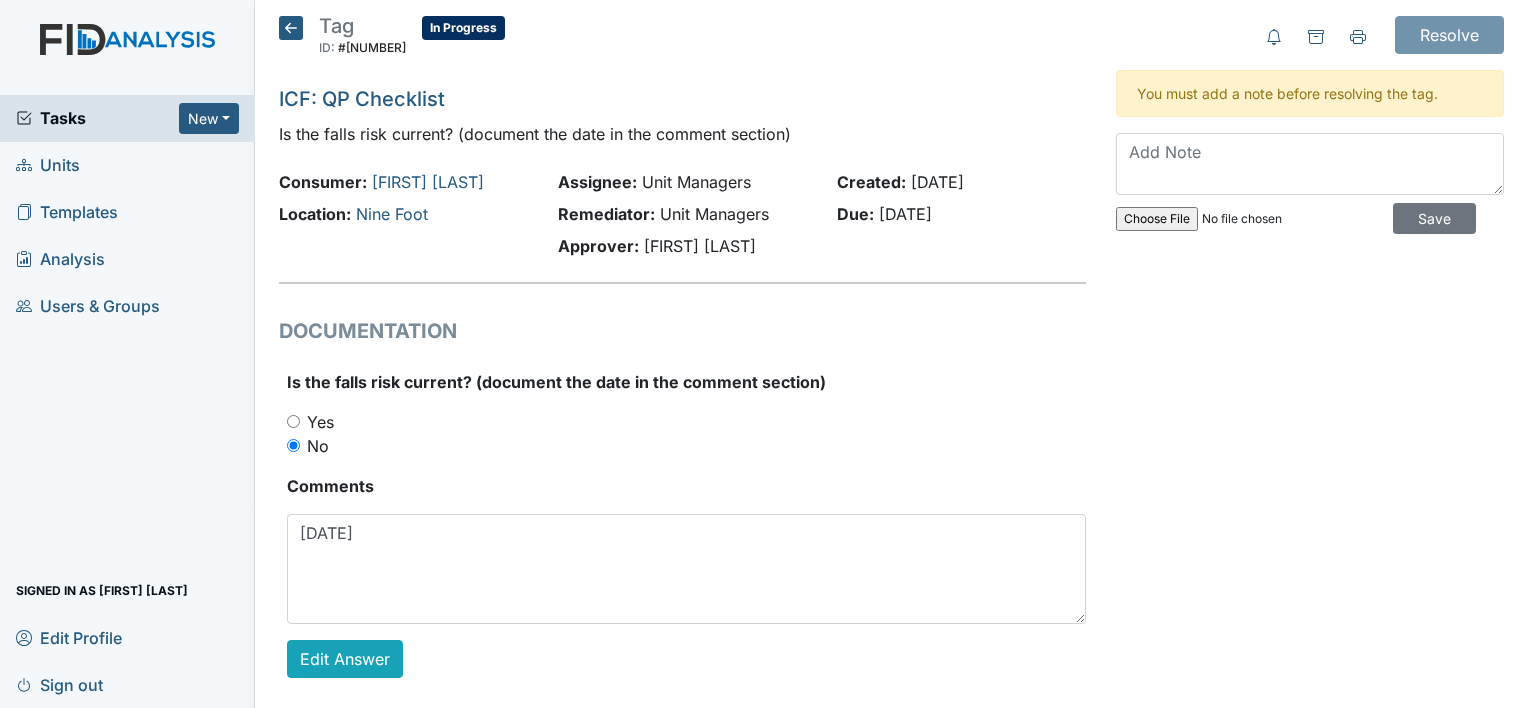 scroll, scrollTop: 0, scrollLeft: 0, axis: both 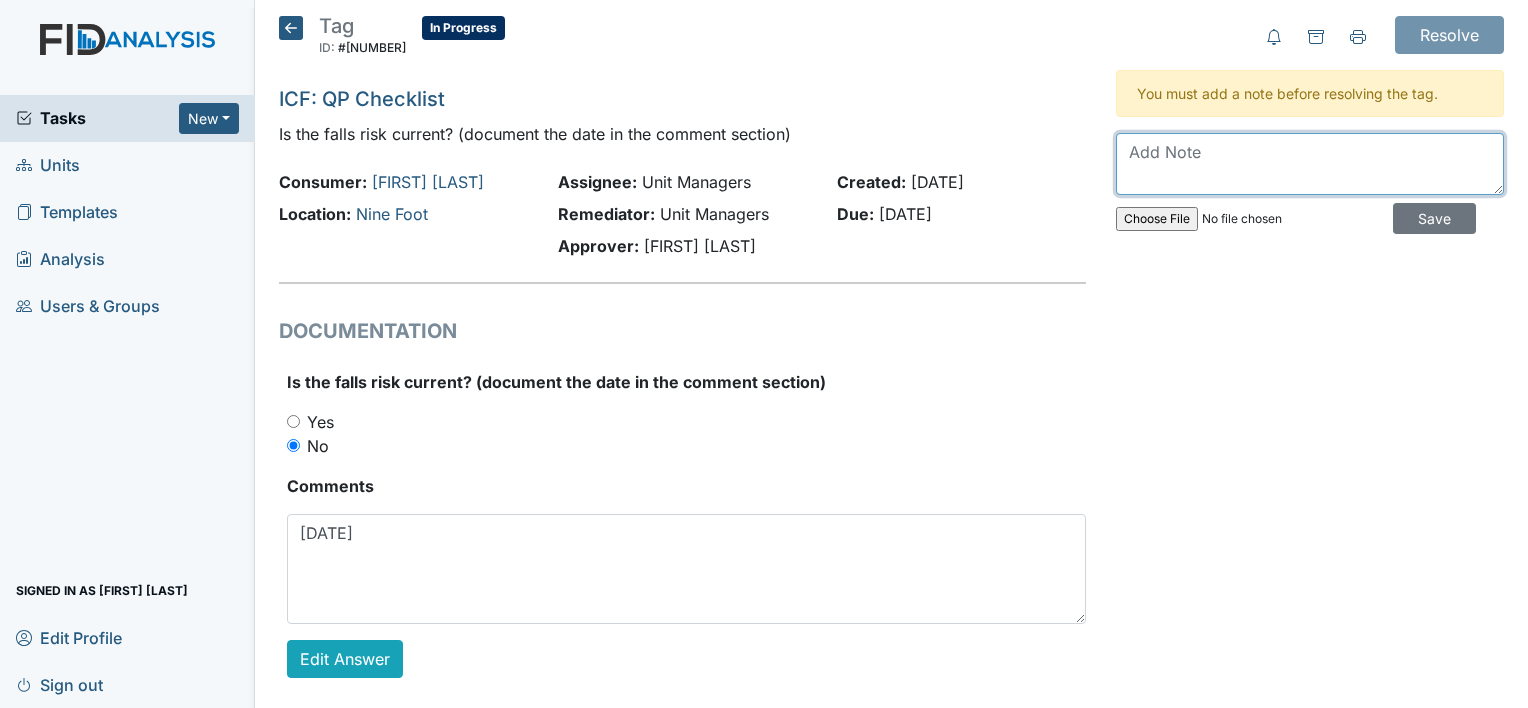 drag, startPoint x: 1265, startPoint y: 155, endPoint x: 1252, endPoint y: 137, distance: 22.203604 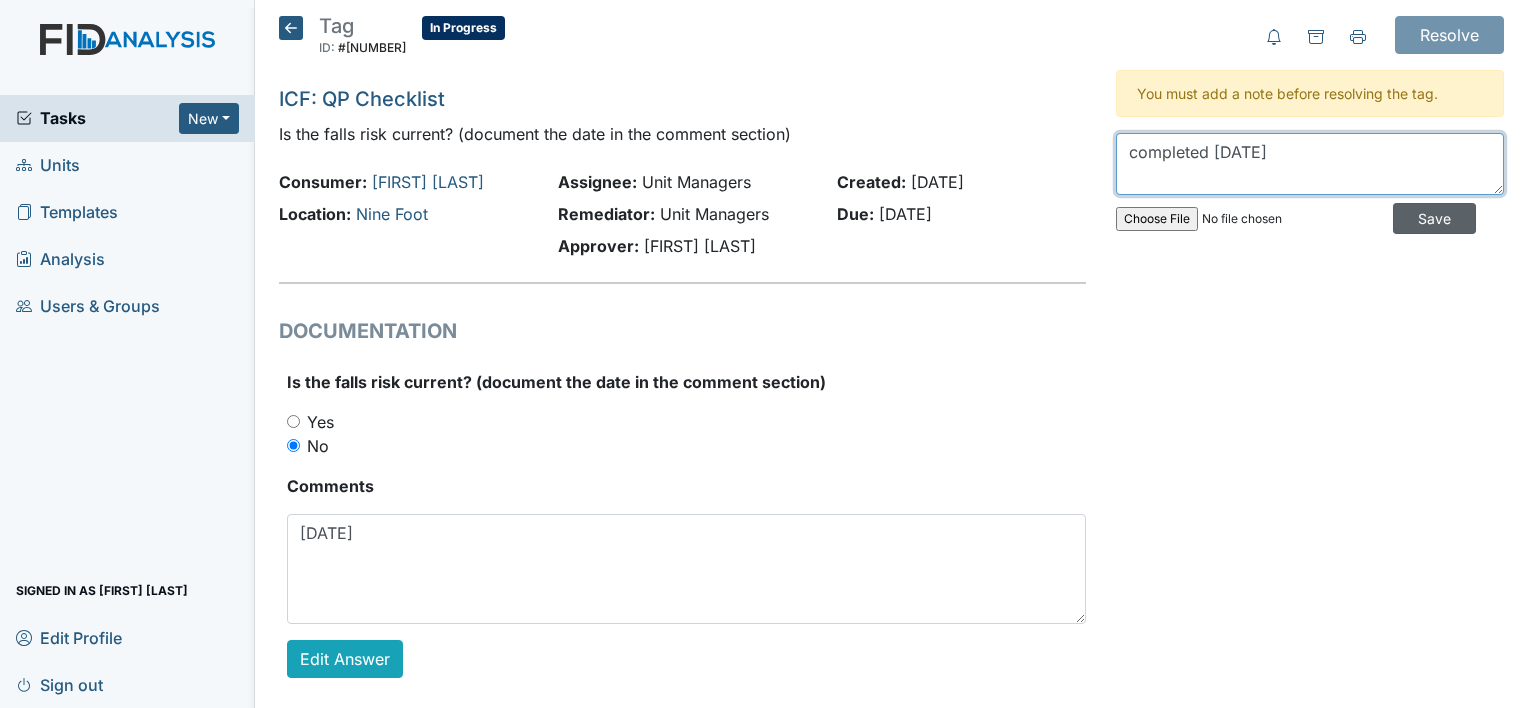 type on "completed 11-19-2024" 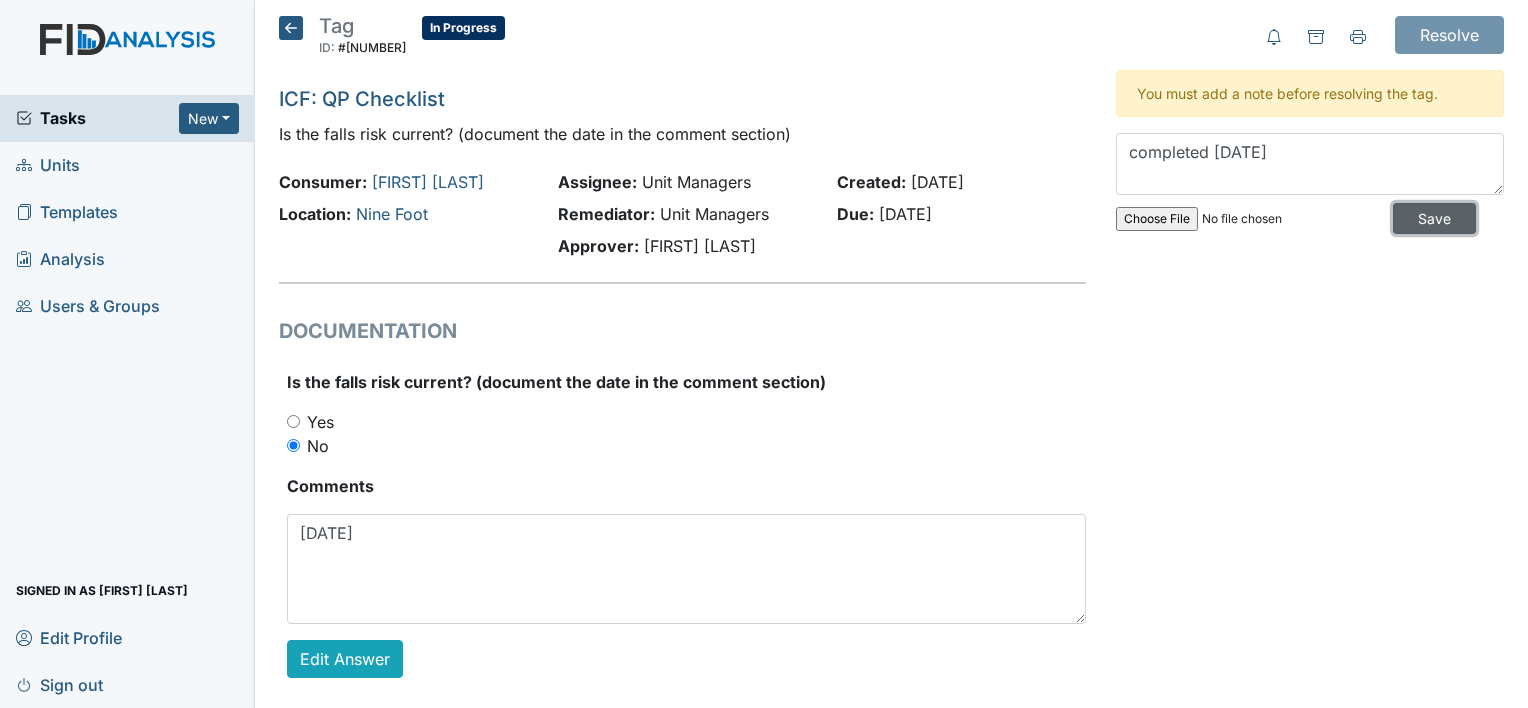 click on "Save" at bounding box center (1434, 218) 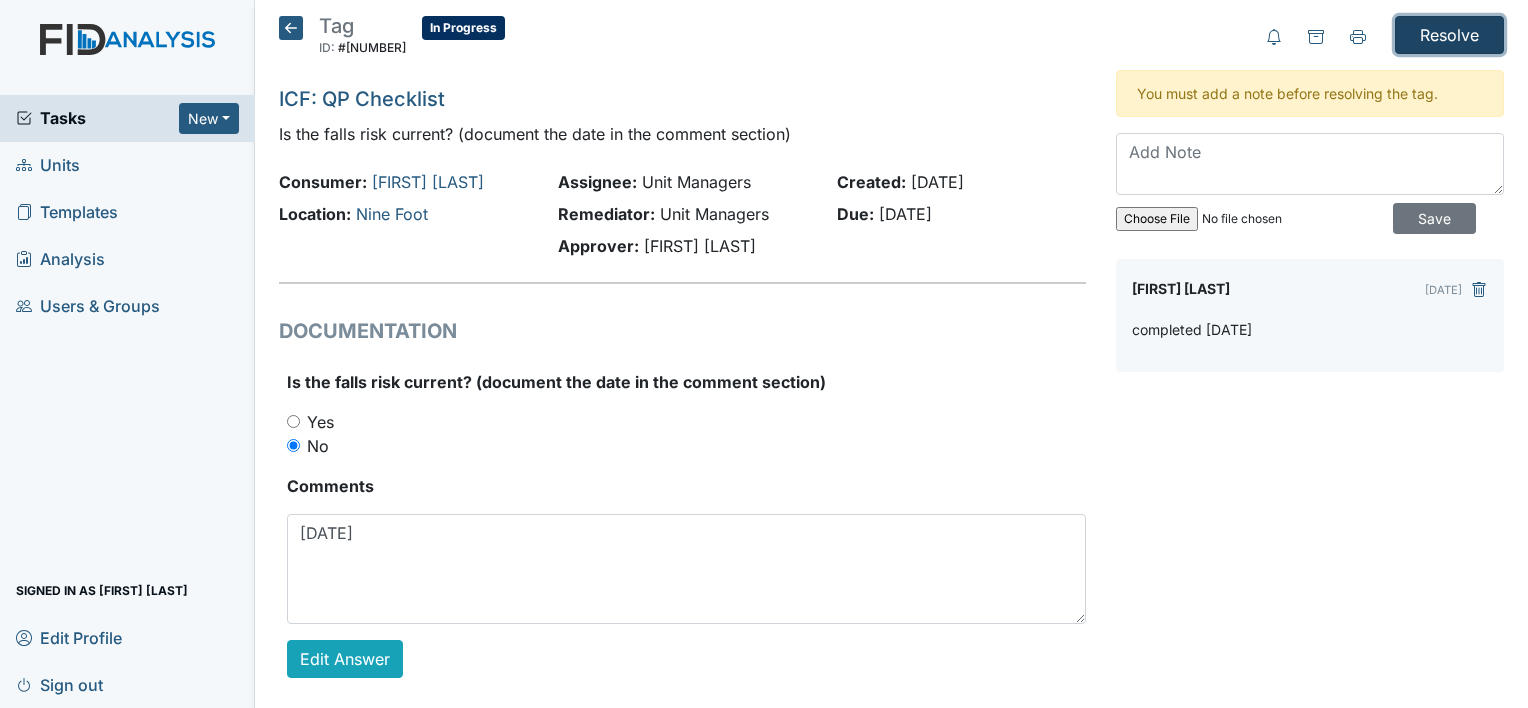 click on "Resolve
Archive Task
×
Are you sure you want to archive this task? It will appear as incomplete on reports.
Archive
Delete Task
×
Are you sure you want to delete this task?
Delete
You must add a note before resolving the tag.
Save
Susan Ayers
Jul 03, 2025
completed 11-19-2024" at bounding box center (682, 218) 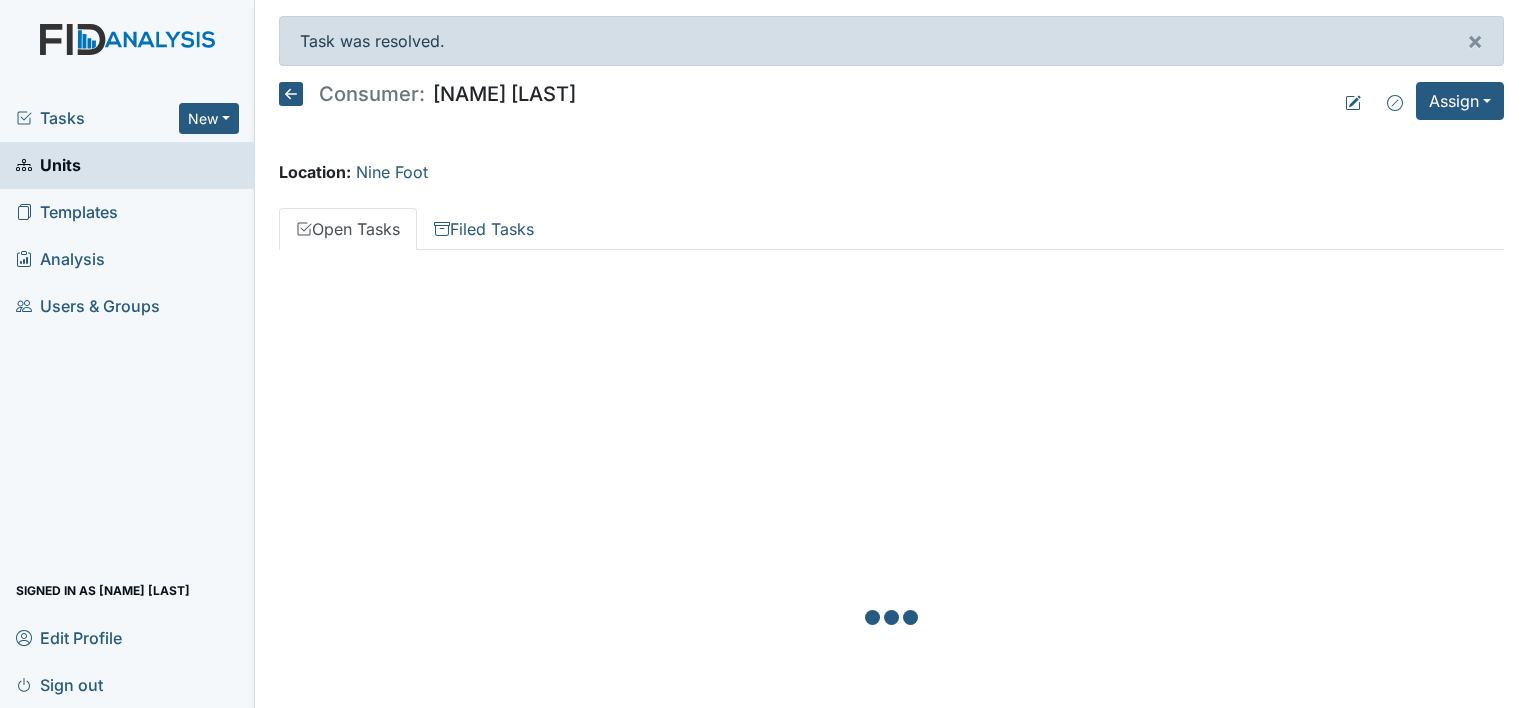 scroll, scrollTop: 0, scrollLeft: 0, axis: both 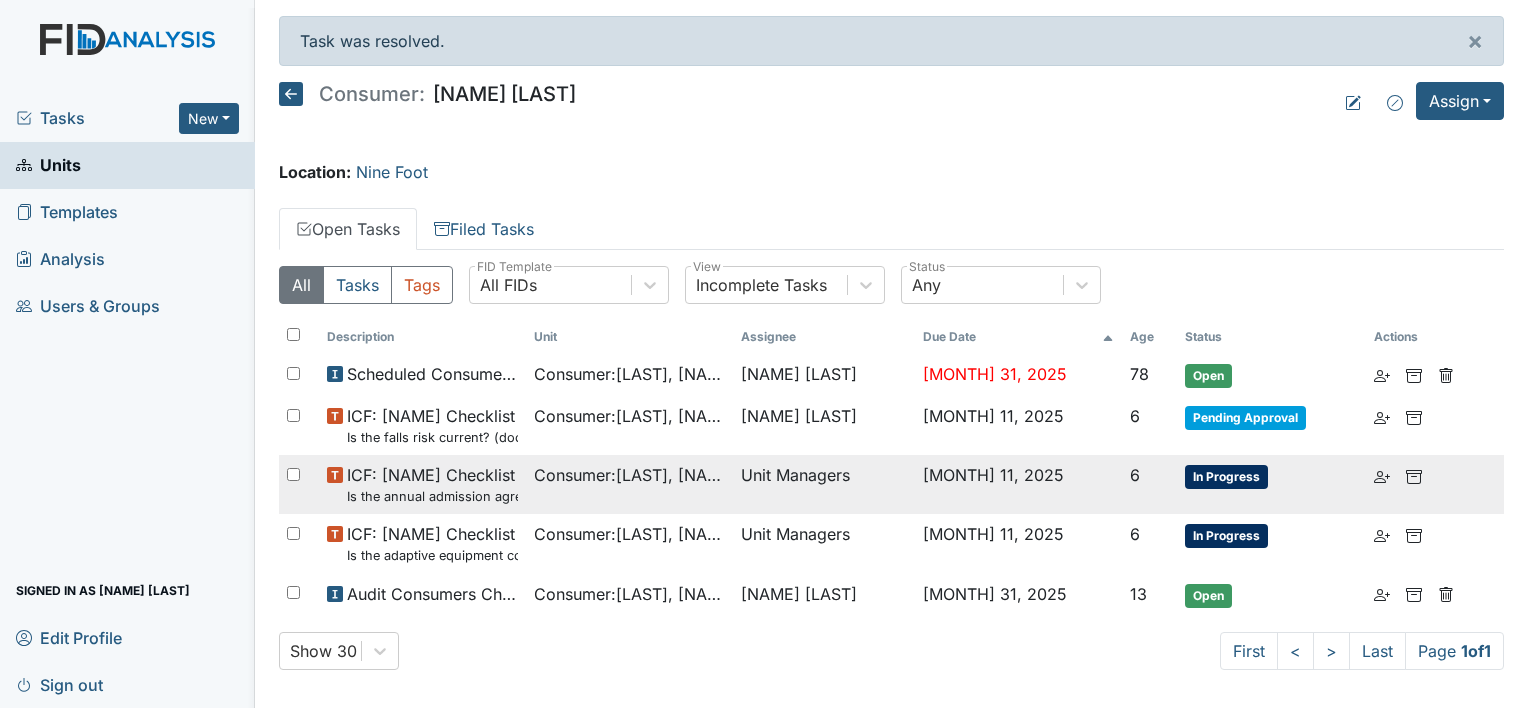 click on "In Progress" at bounding box center (1226, 477) 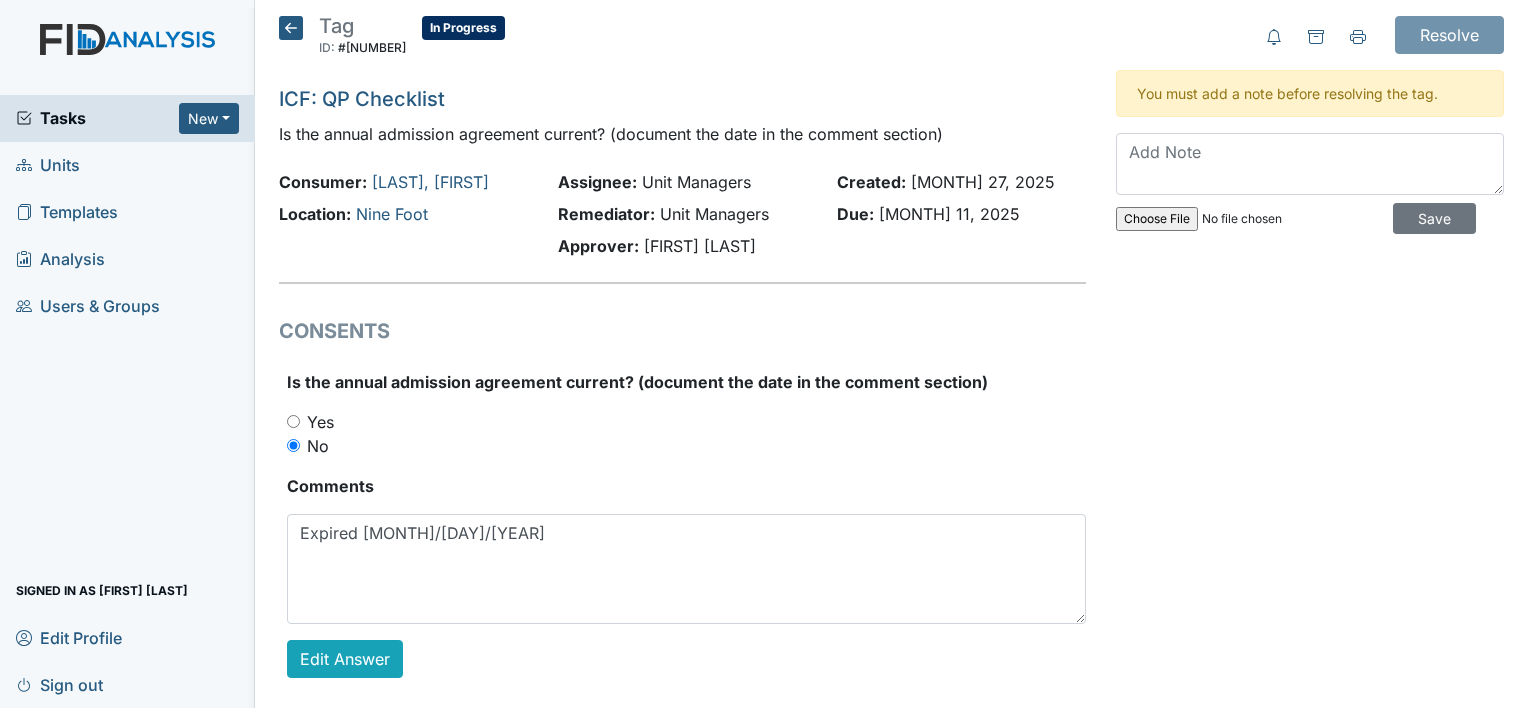 scroll, scrollTop: 0, scrollLeft: 0, axis: both 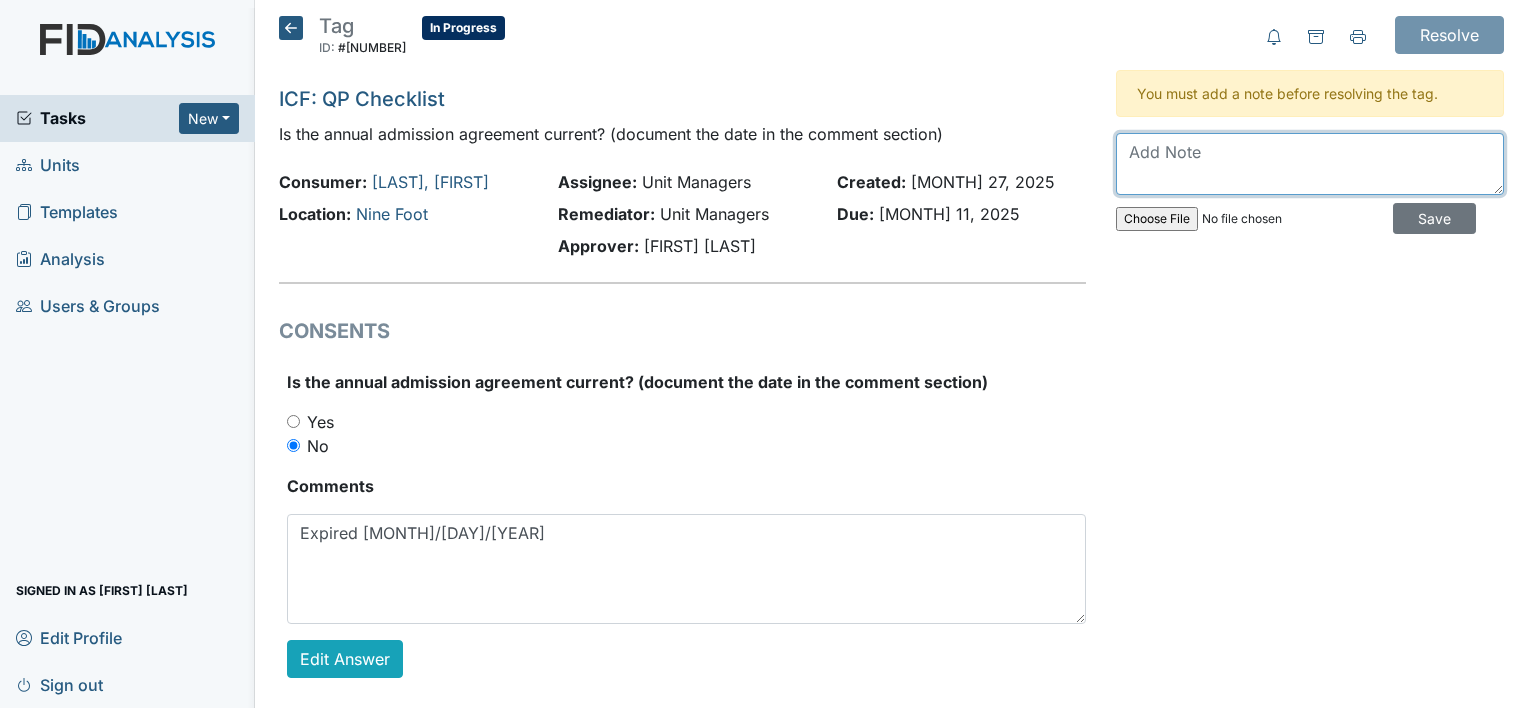 click at bounding box center [1310, 164] 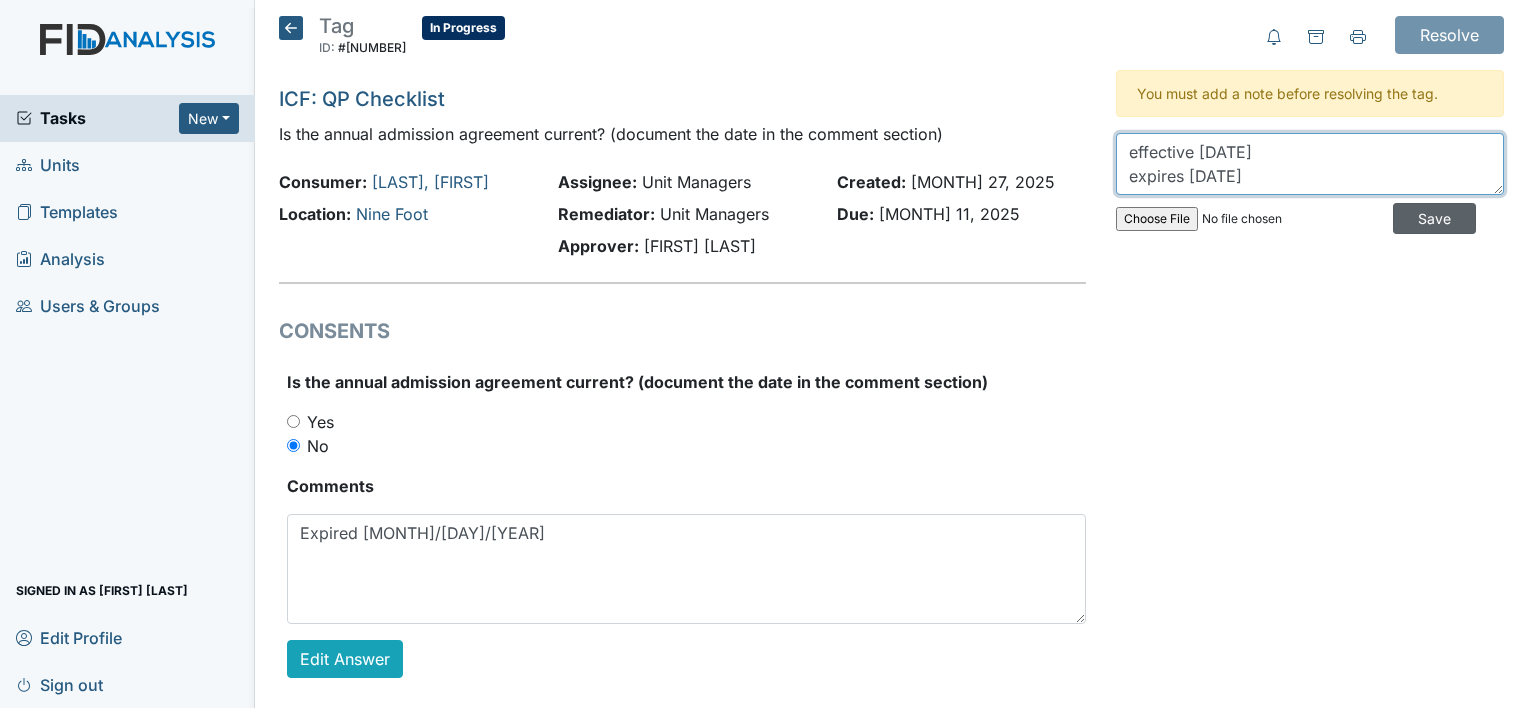 type on "effective [DATE]
expires [DATE]" 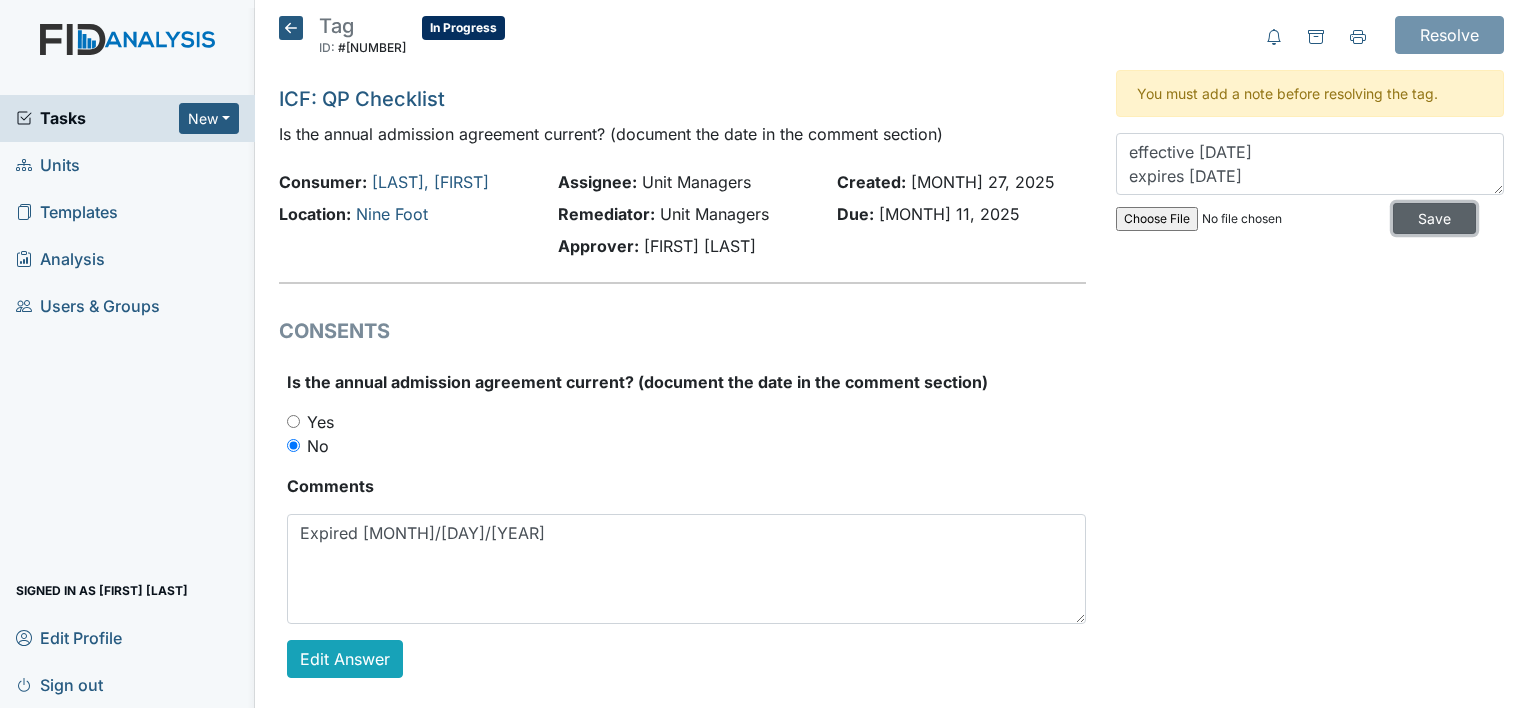 click on "Save" at bounding box center [1434, 218] 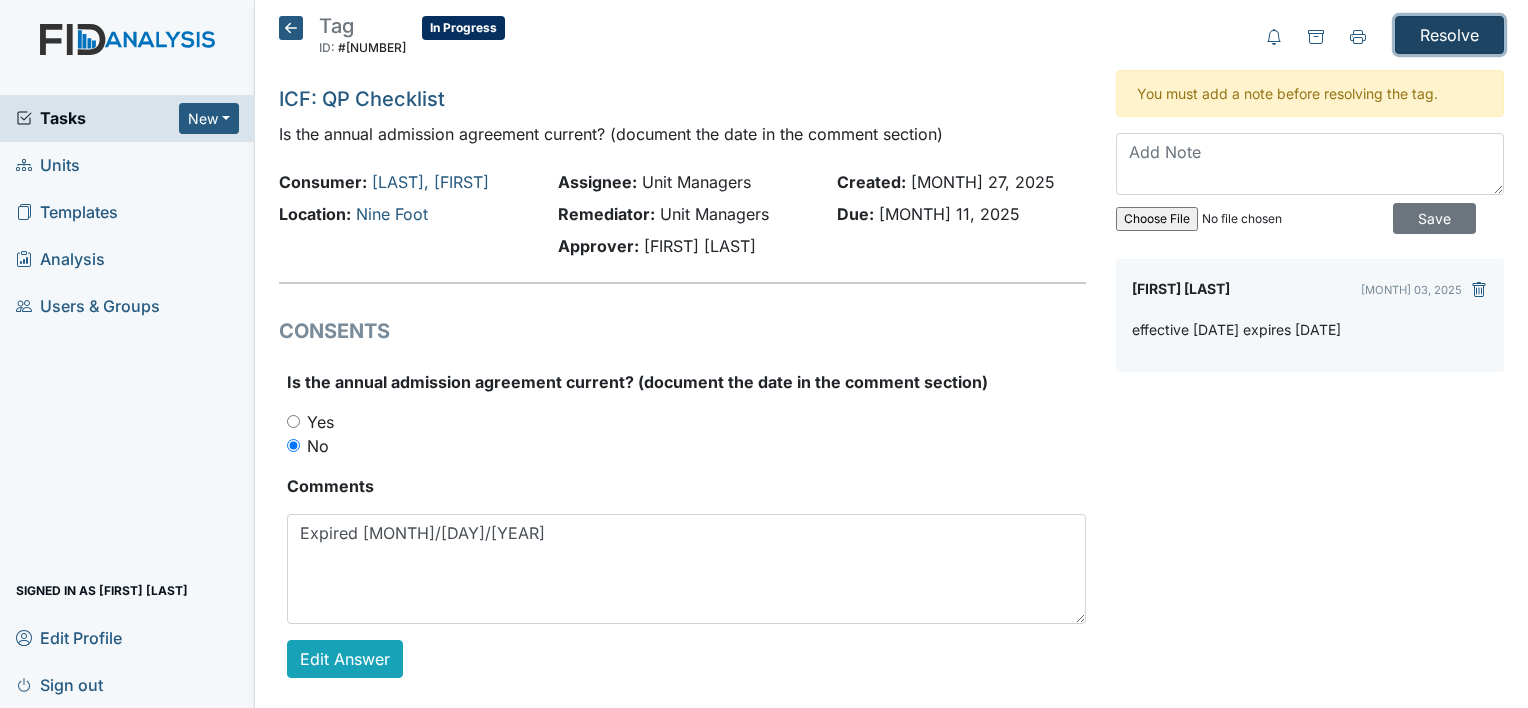 click on "Resolve" at bounding box center (1449, 35) 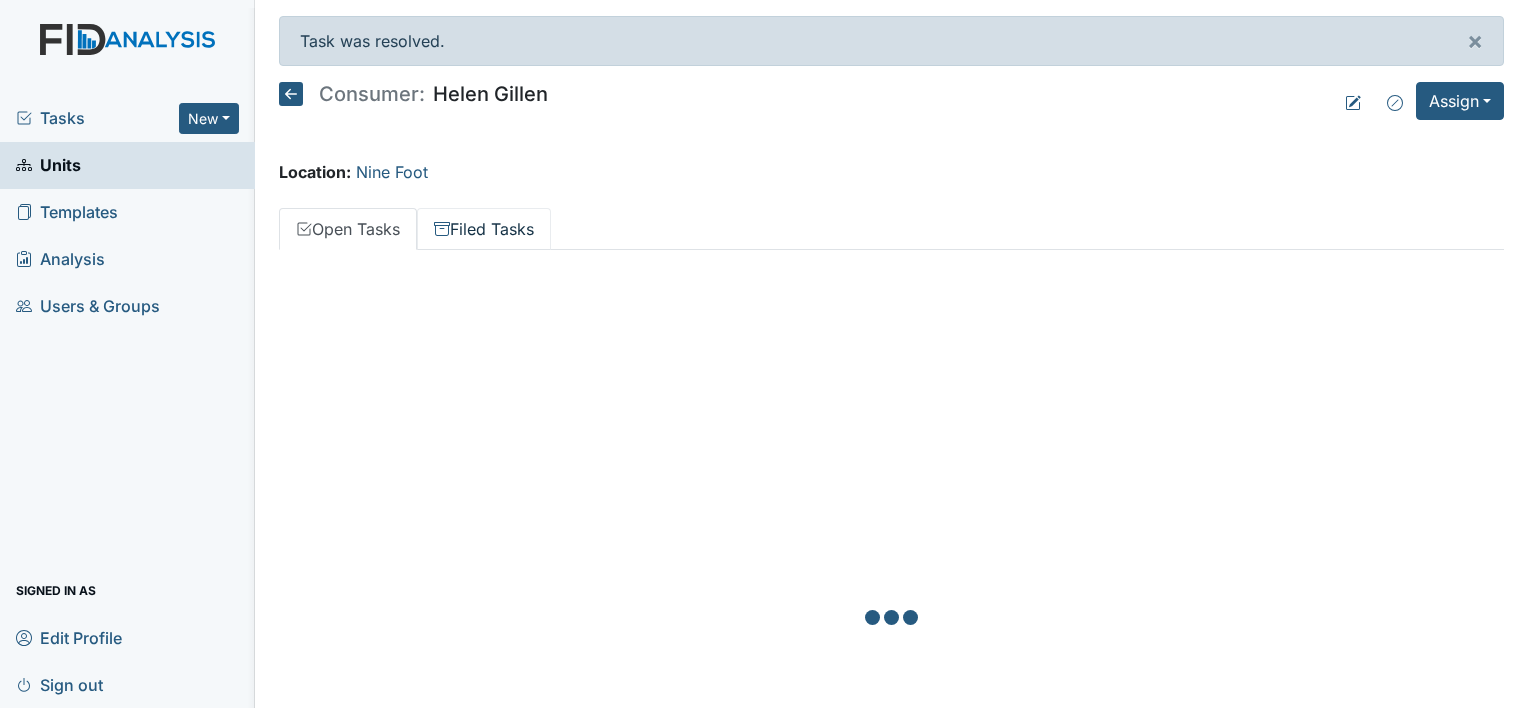 scroll, scrollTop: 0, scrollLeft: 0, axis: both 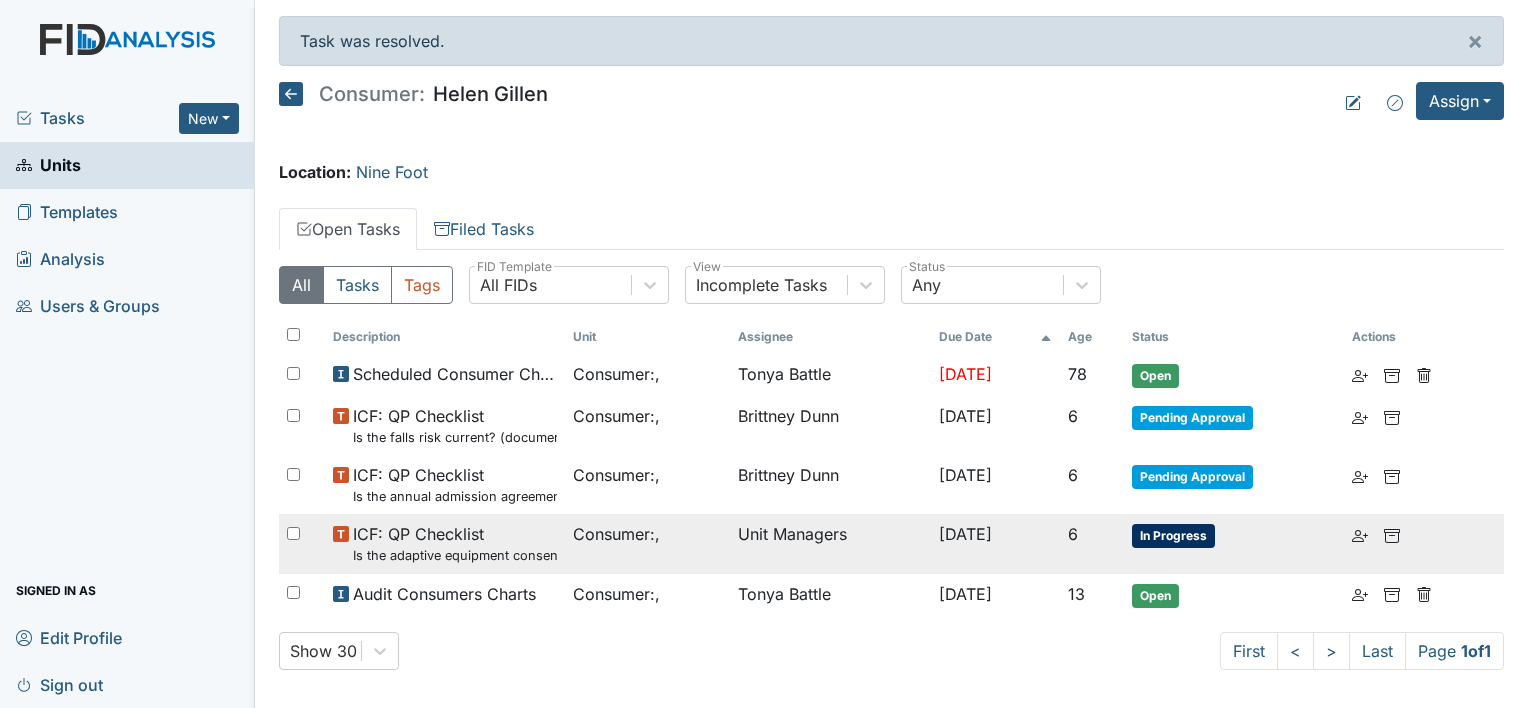 drag, startPoint x: 474, startPoint y: 544, endPoint x: 502, endPoint y: 543, distance: 28.01785 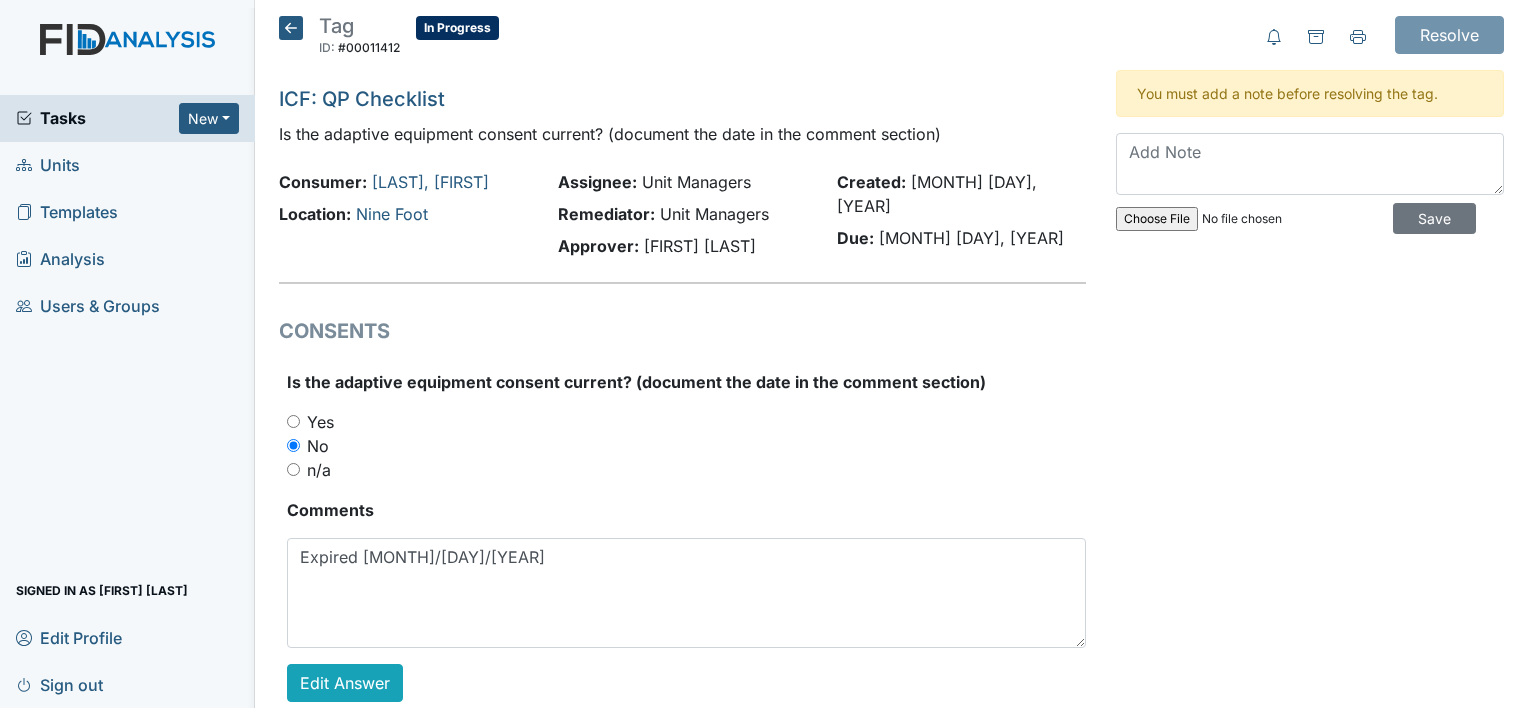 scroll, scrollTop: 0, scrollLeft: 0, axis: both 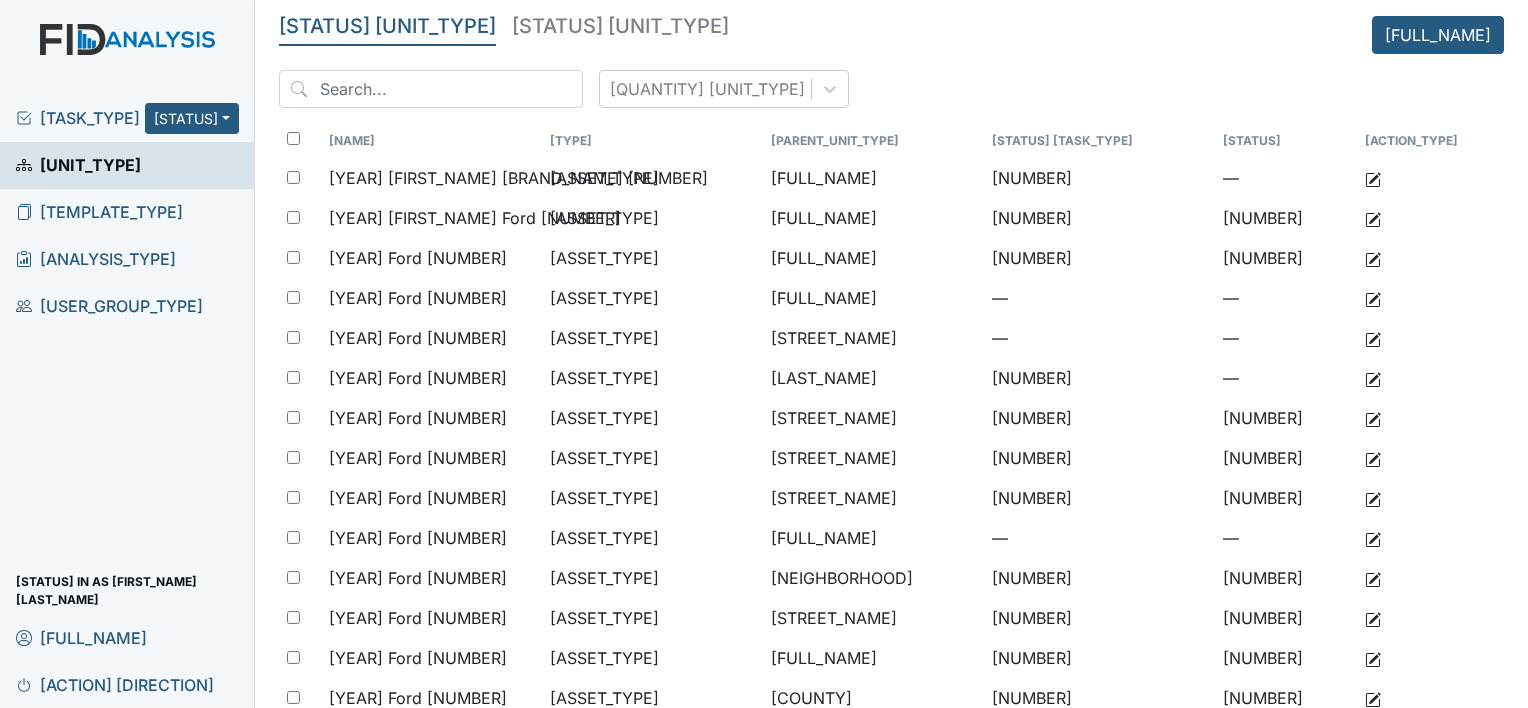 click on "Units" at bounding box center (78, 165) 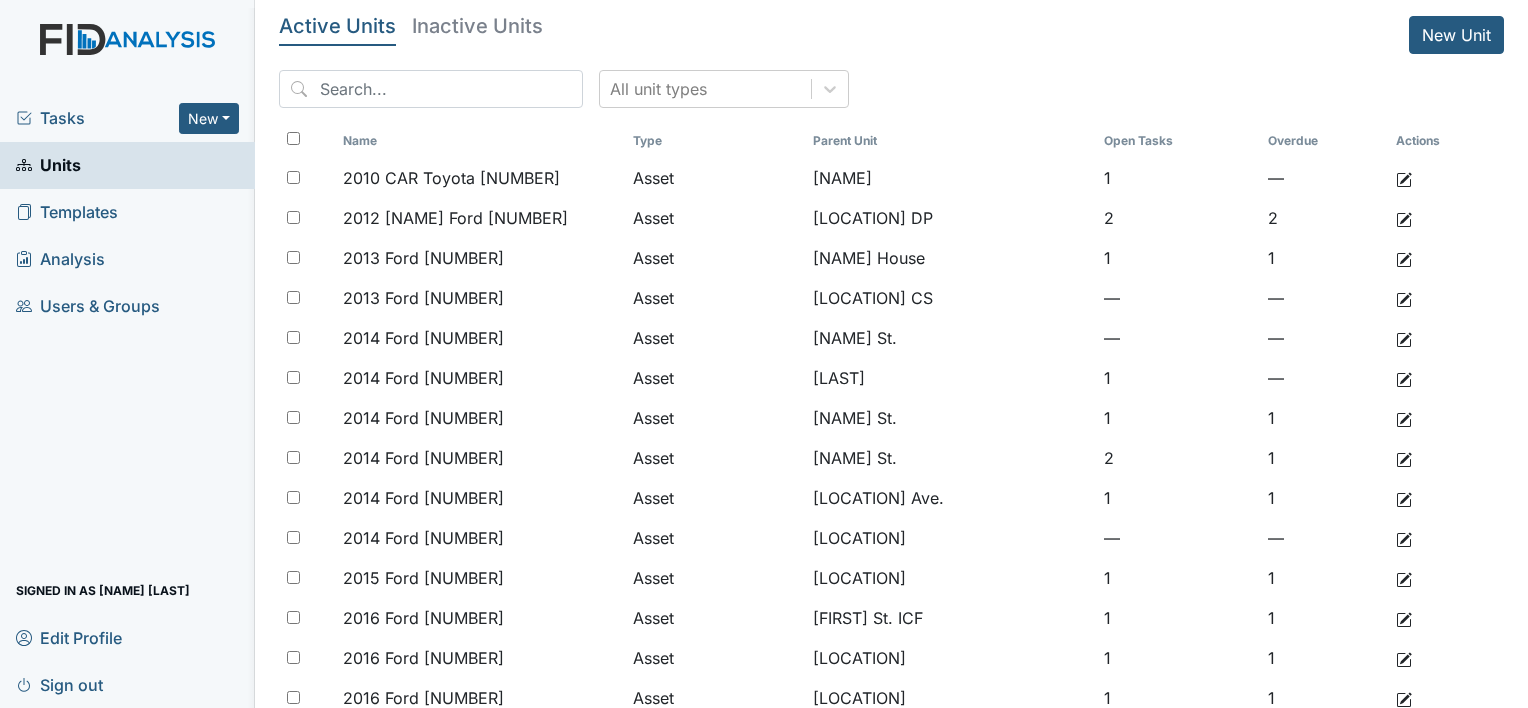 scroll, scrollTop: 0, scrollLeft: 0, axis: both 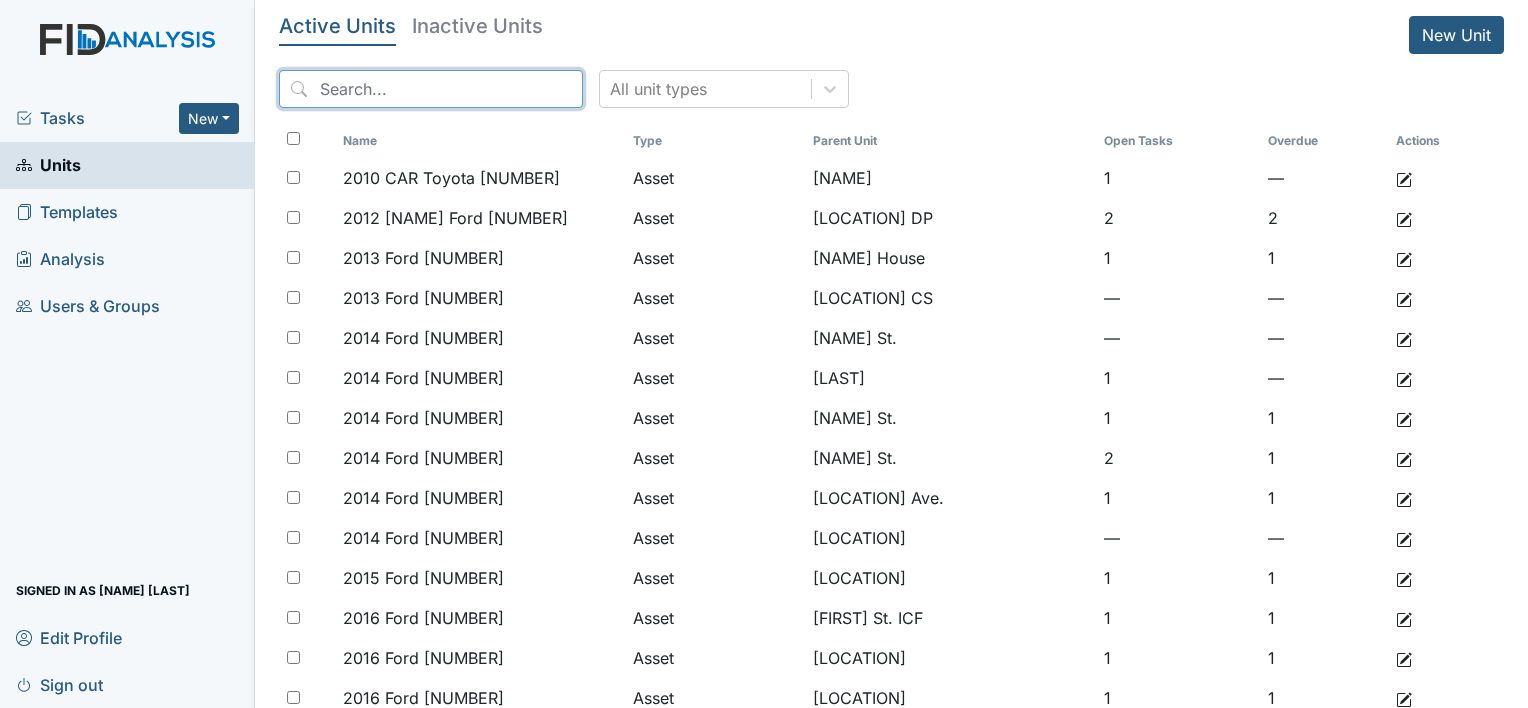 click at bounding box center (431, 89) 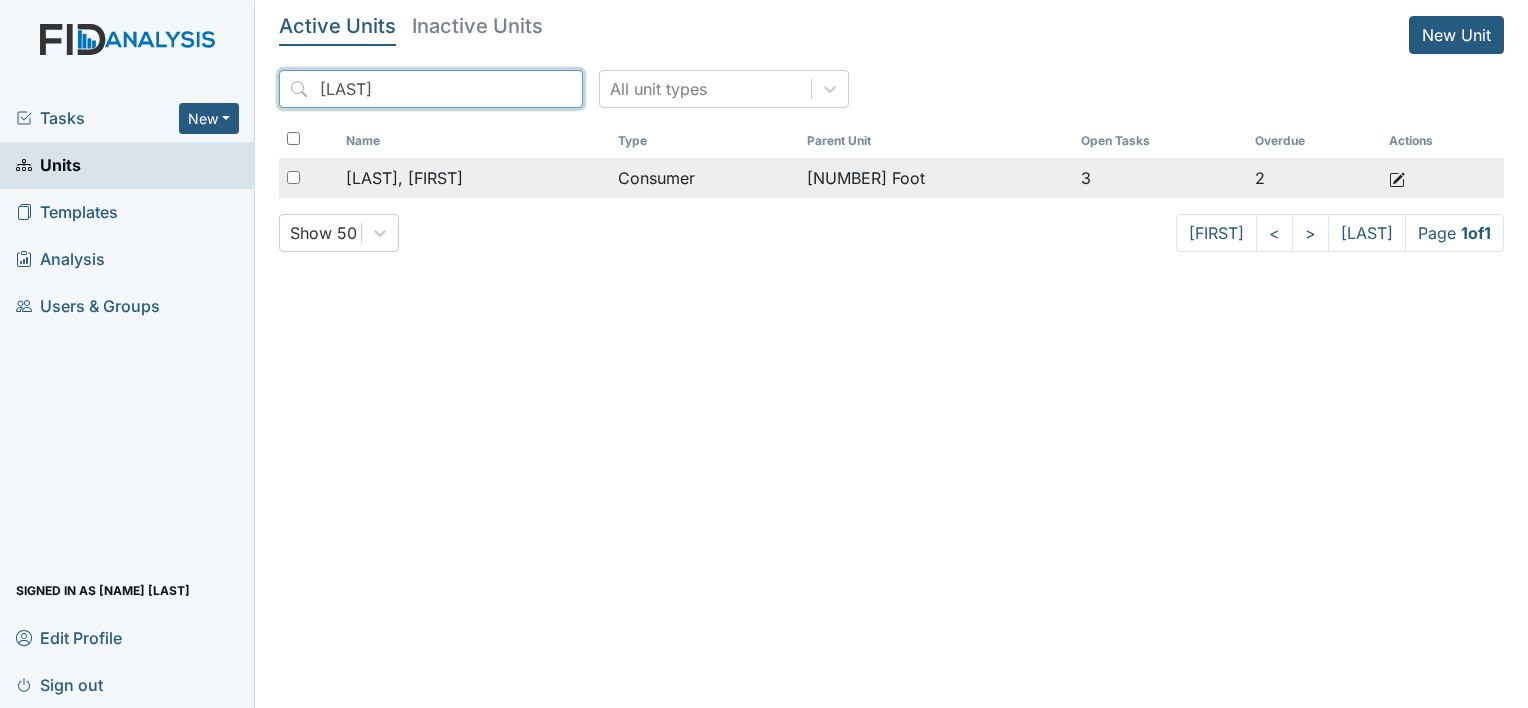 type on "kolb" 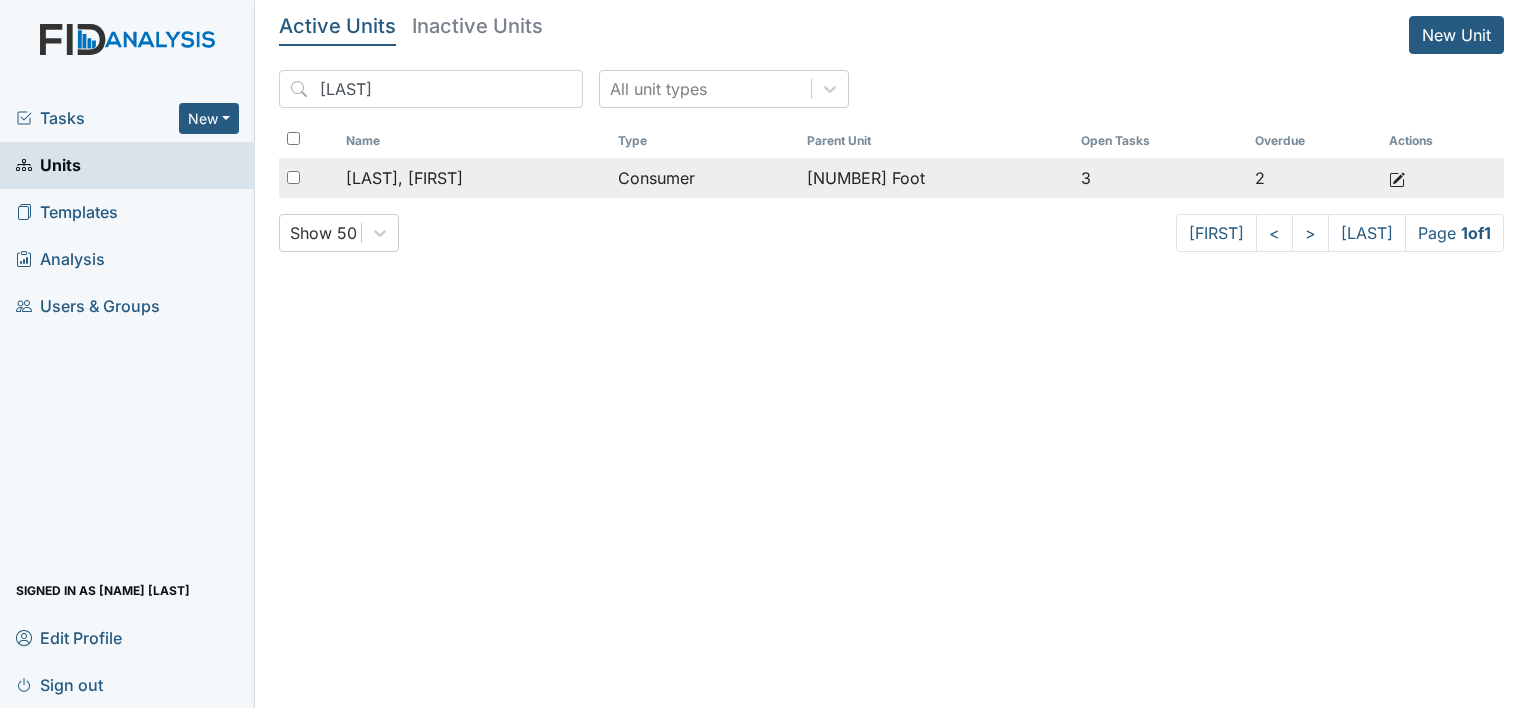 click on "[LAST_NAME], [FIRST_NAME]" at bounding box center (404, 178) 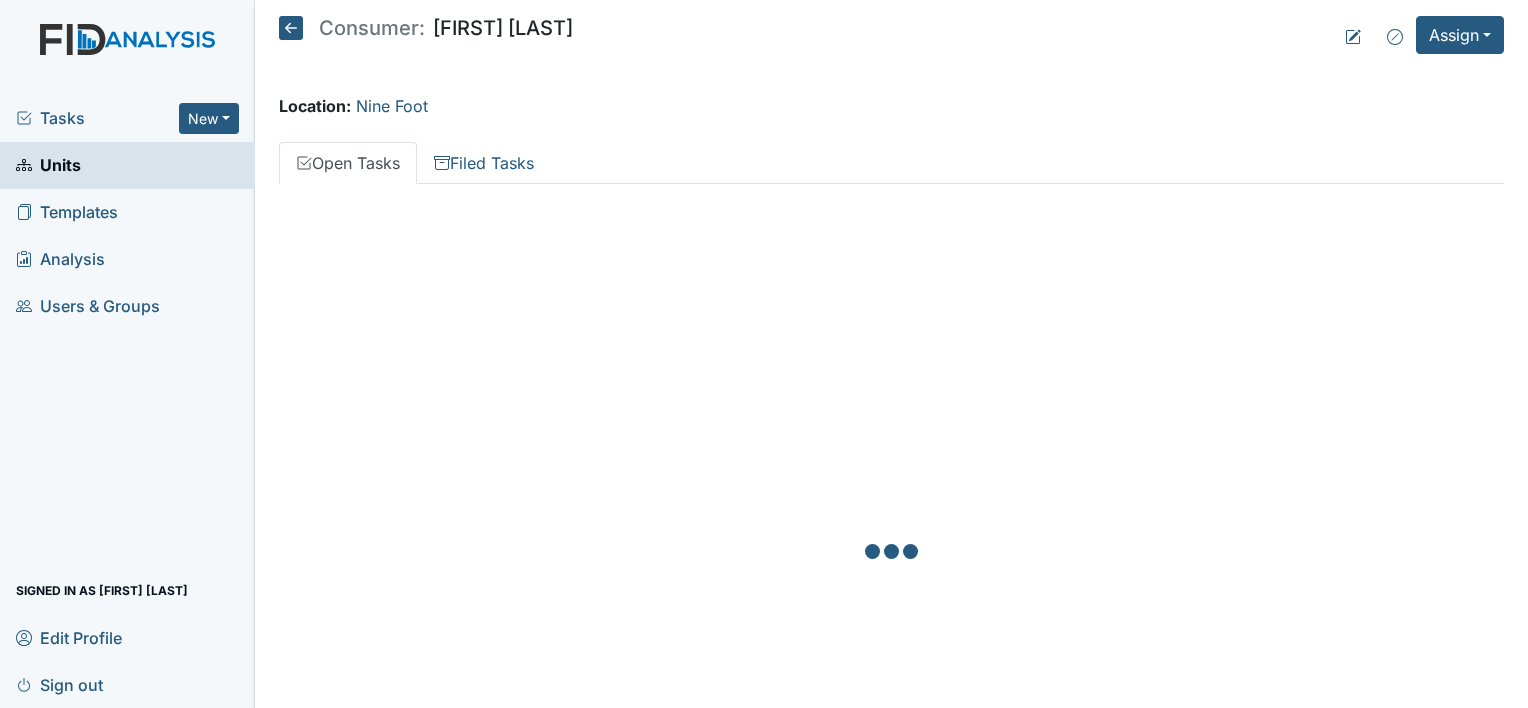 scroll, scrollTop: 0, scrollLeft: 0, axis: both 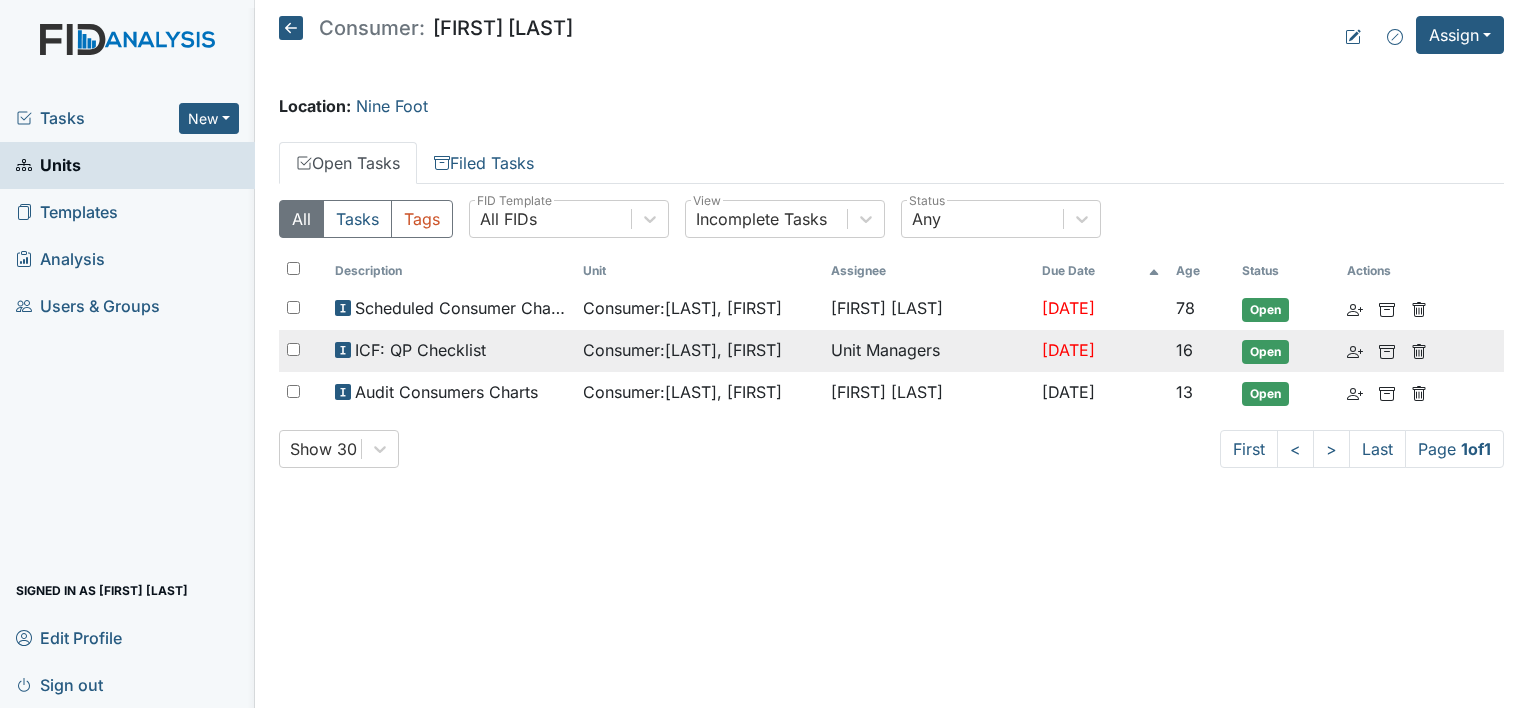 click on "Consumer :  Kolb, Shawn" at bounding box center [682, 308] 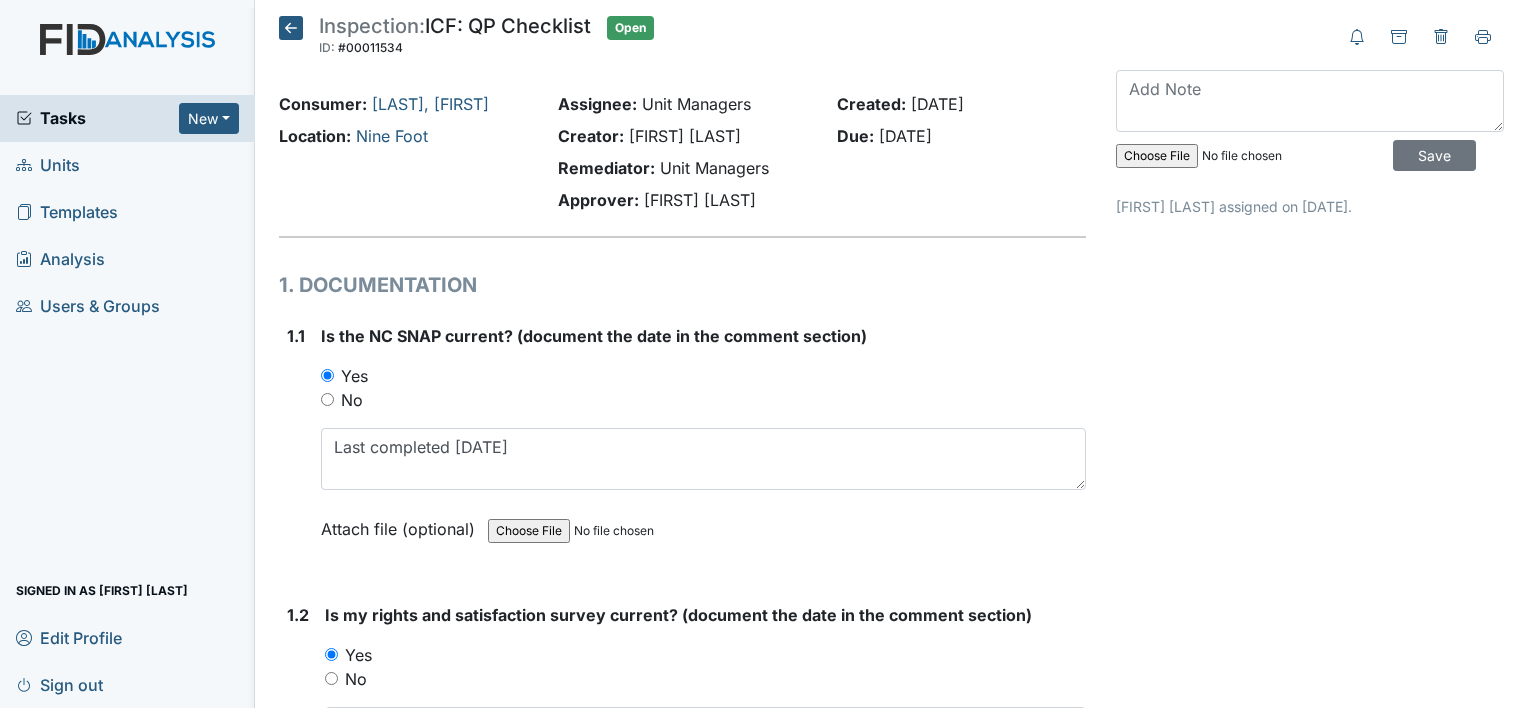 scroll, scrollTop: 0, scrollLeft: 0, axis: both 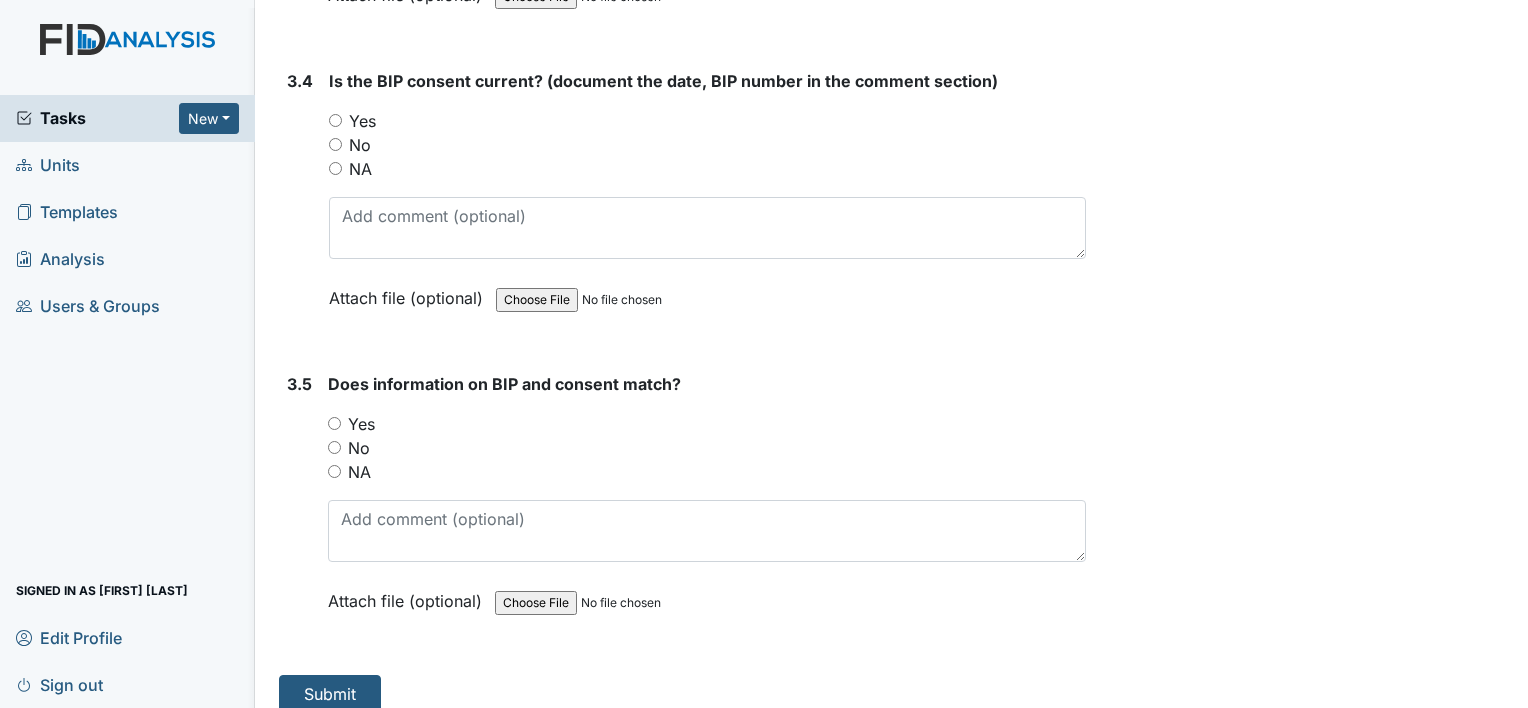 click on "NA" at bounding box center [359, 472] 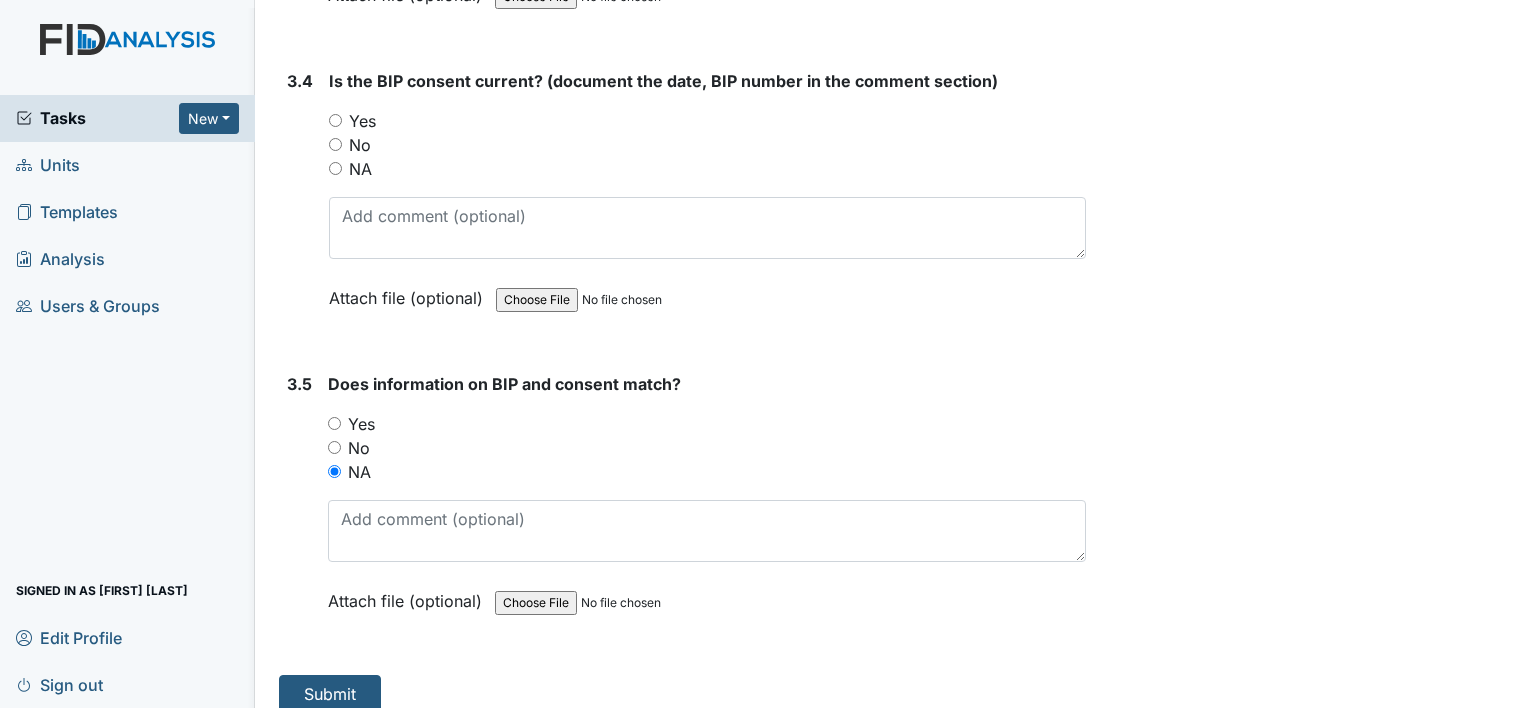 click on "No" at bounding box center (360, 145) 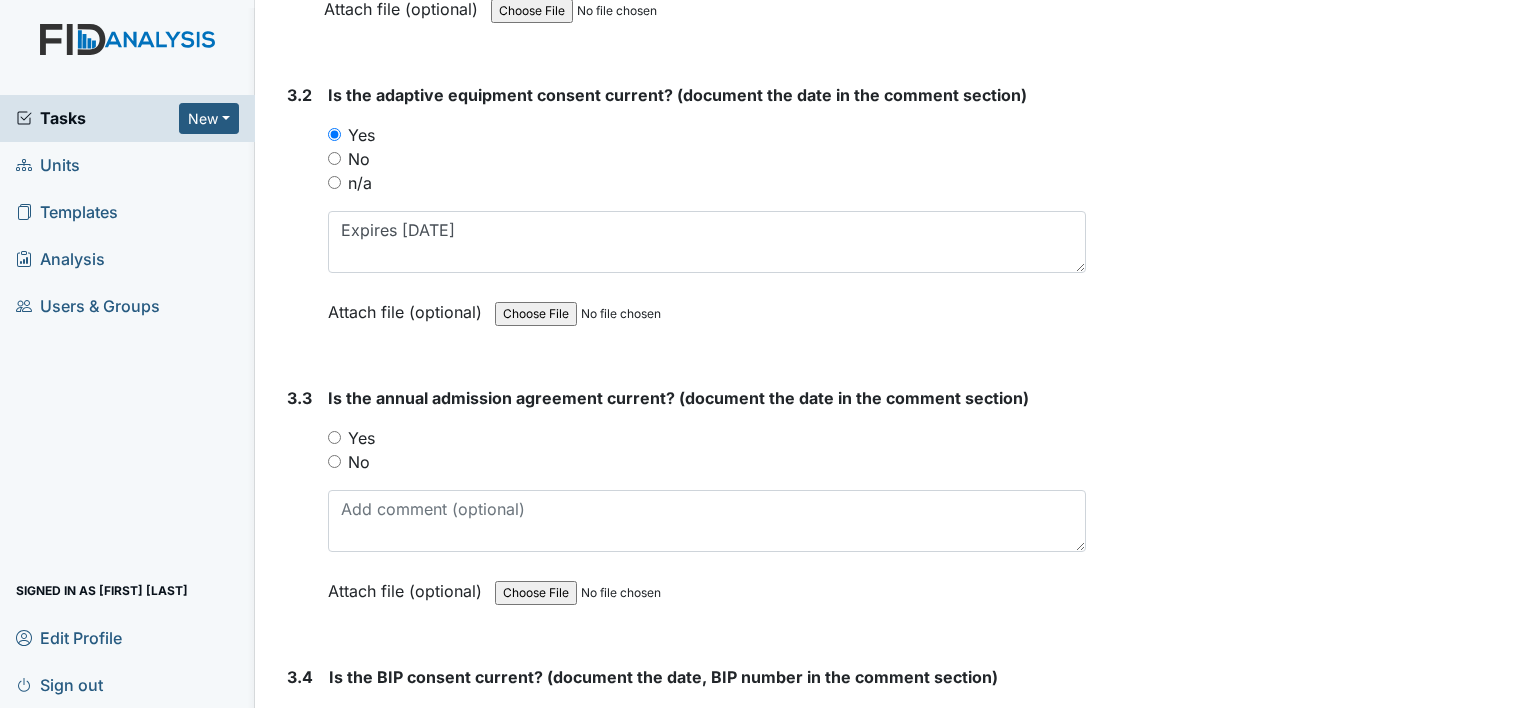 scroll, scrollTop: 4977, scrollLeft: 0, axis: vertical 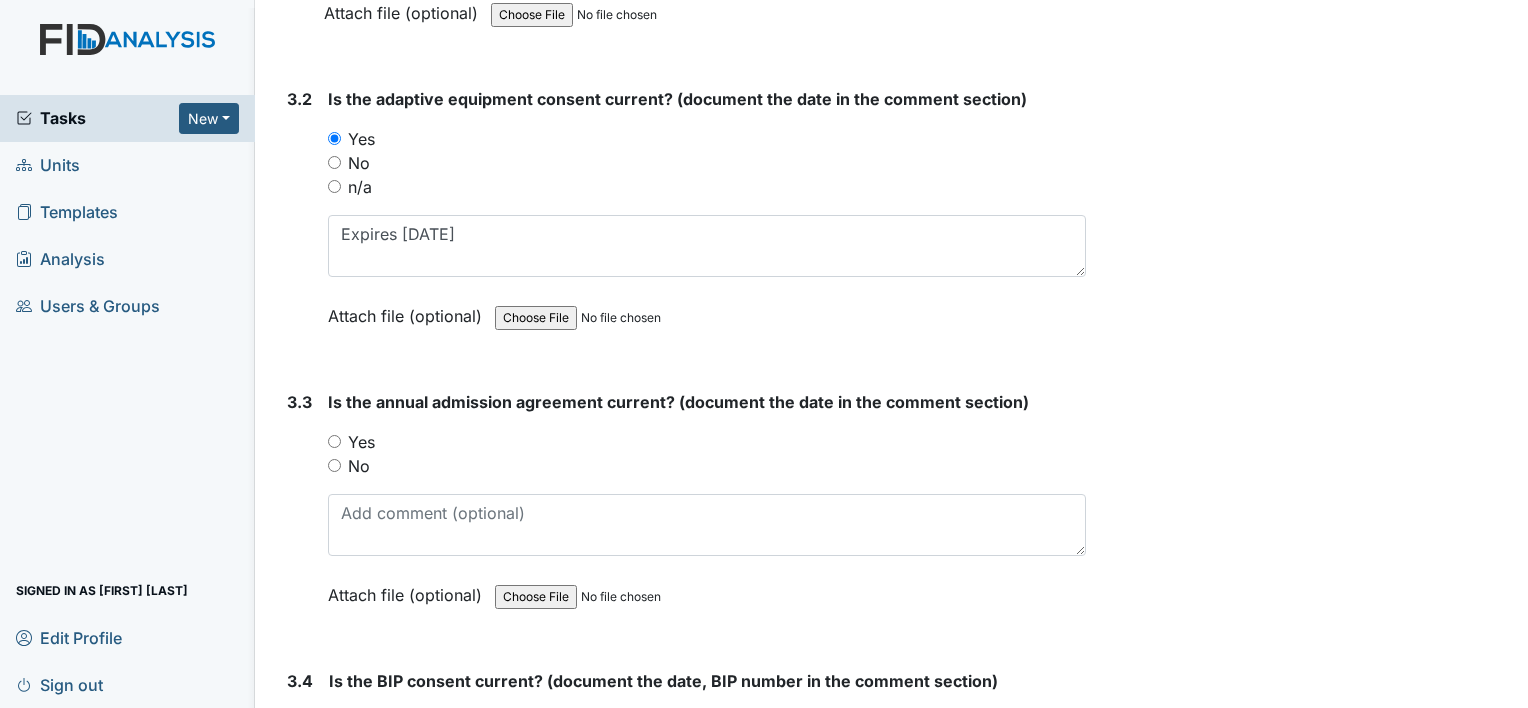 click on "No" at bounding box center [359, 466] 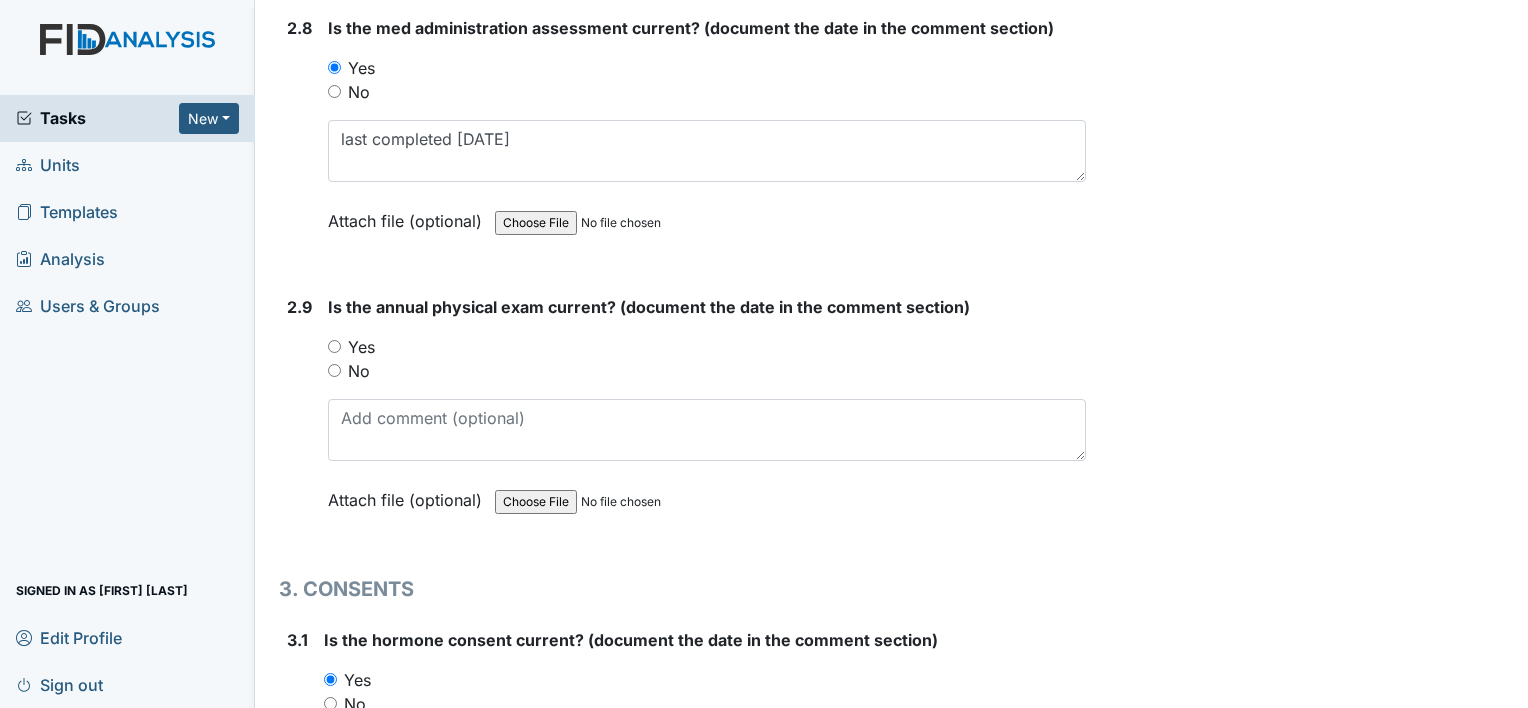 scroll, scrollTop: 4077, scrollLeft: 0, axis: vertical 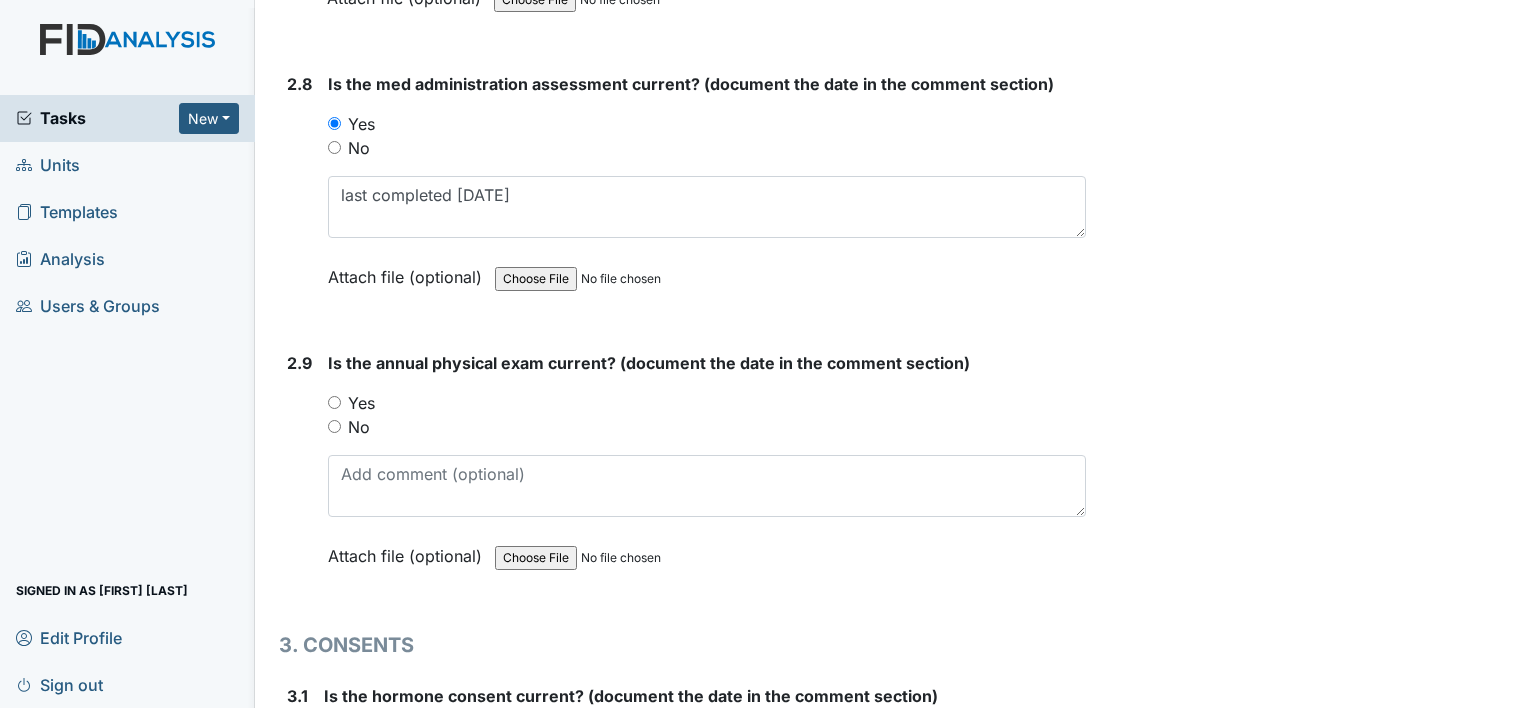 click on "Yes" at bounding box center (361, 403) 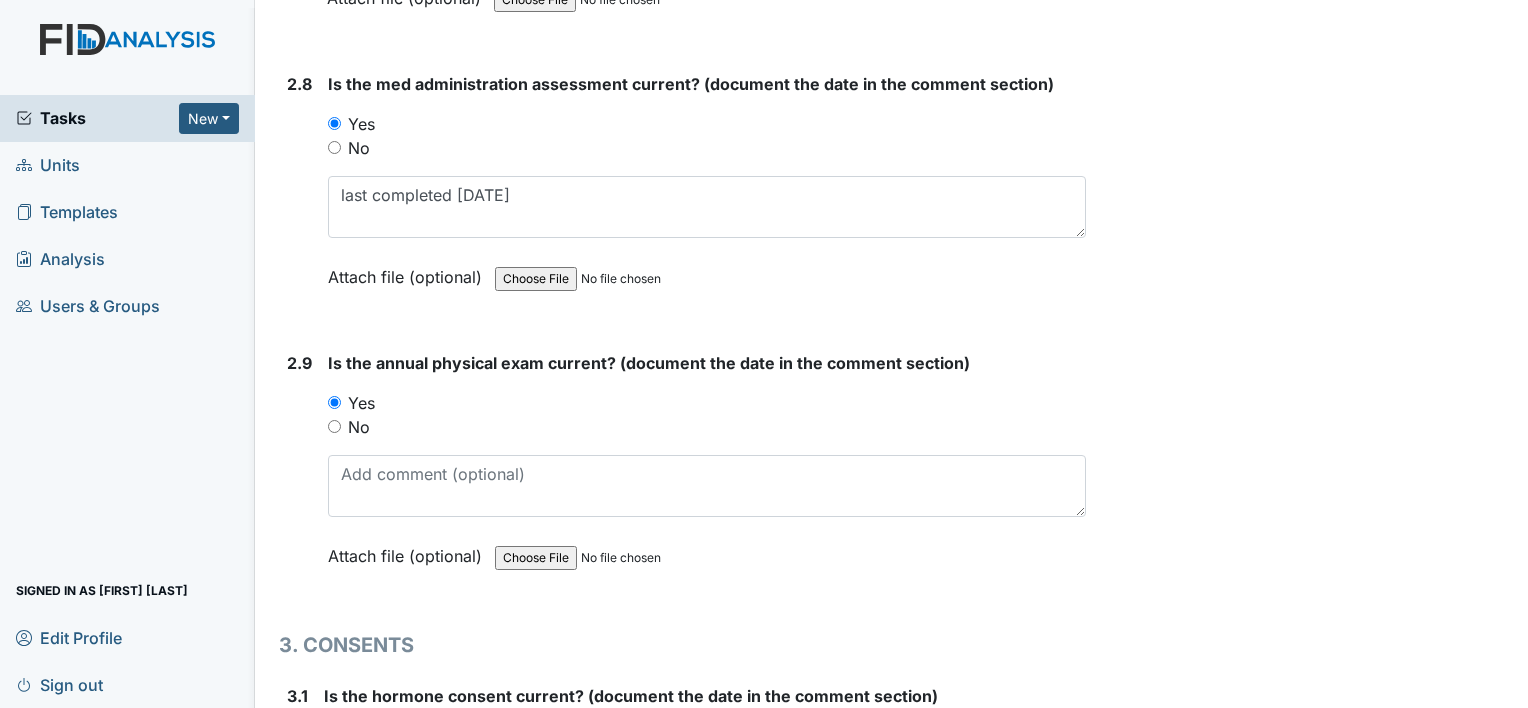 scroll, scrollTop: 3577, scrollLeft: 0, axis: vertical 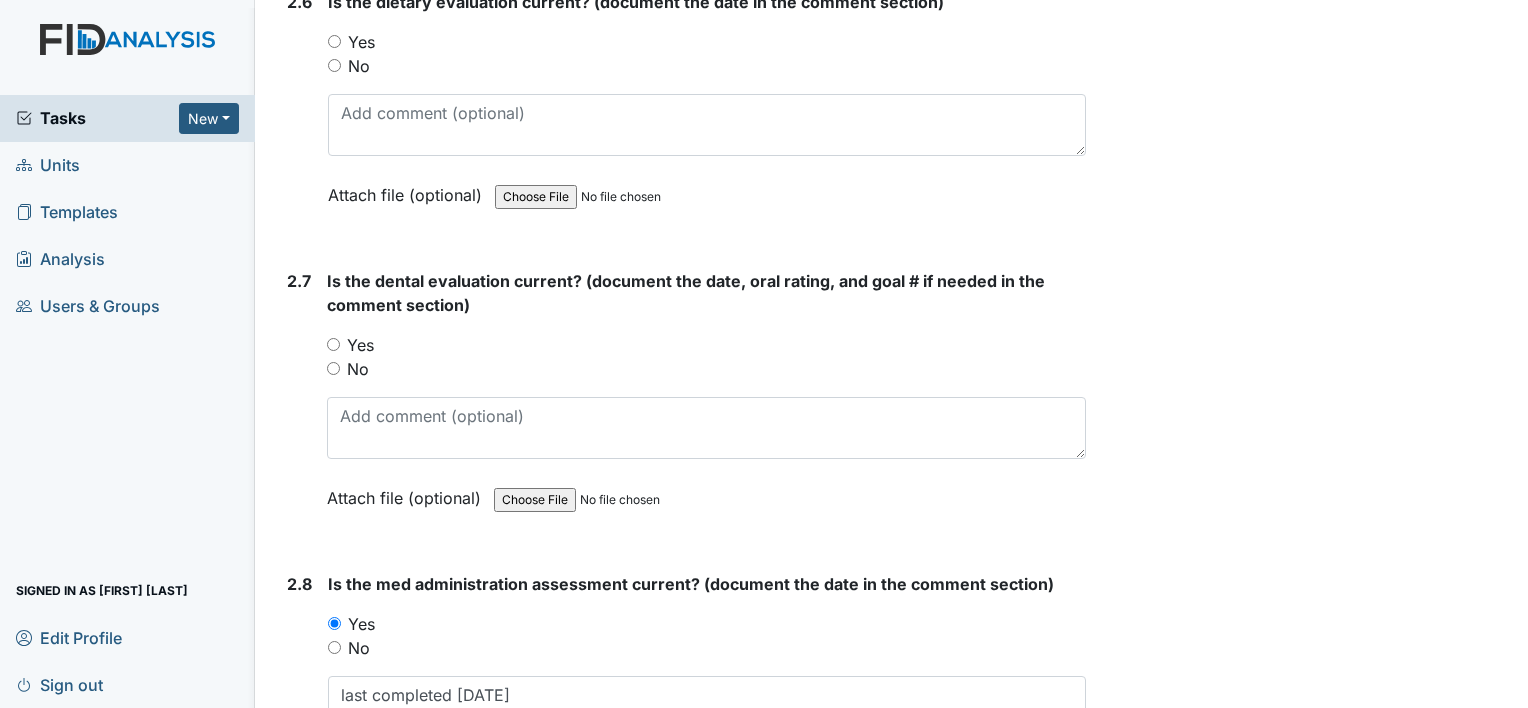 click on "Yes" at bounding box center [360, 345] 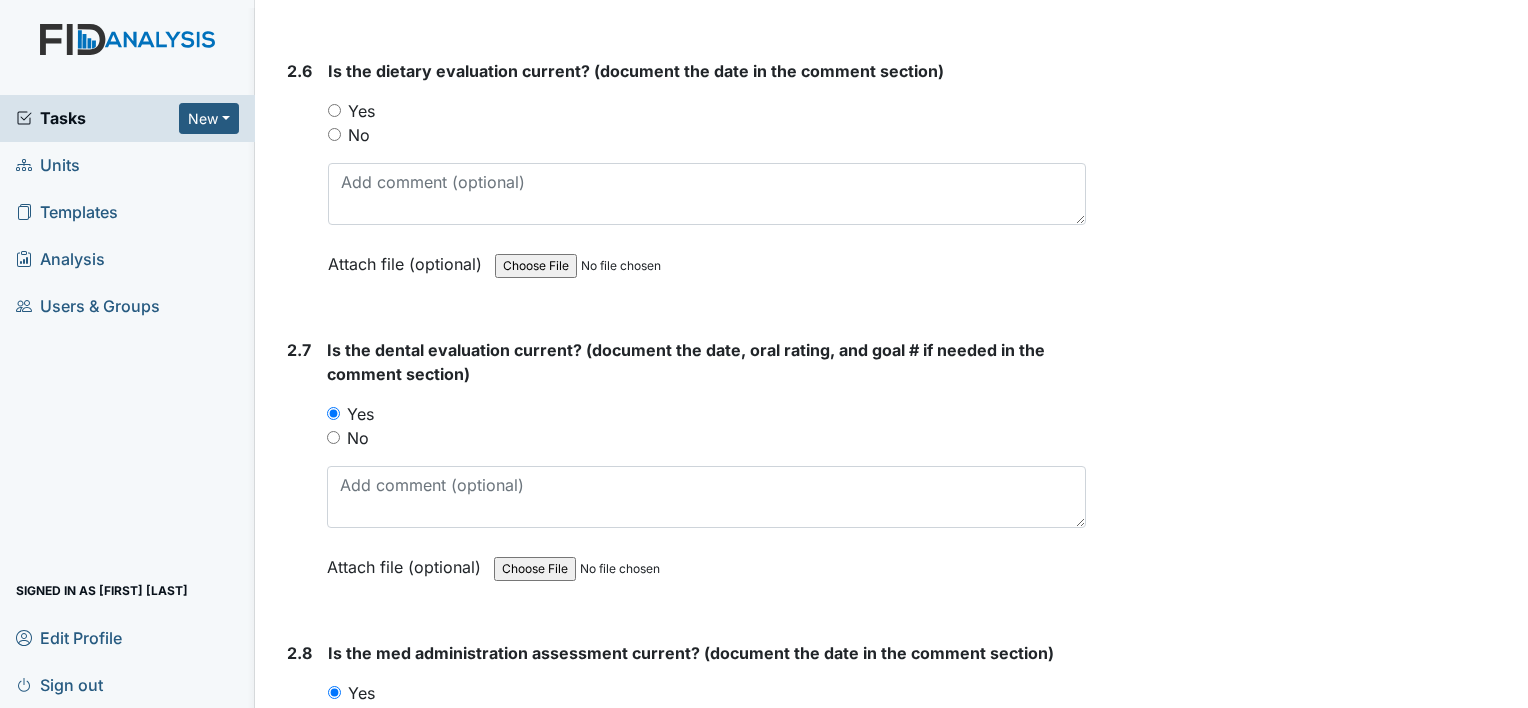 scroll, scrollTop: 3277, scrollLeft: 0, axis: vertical 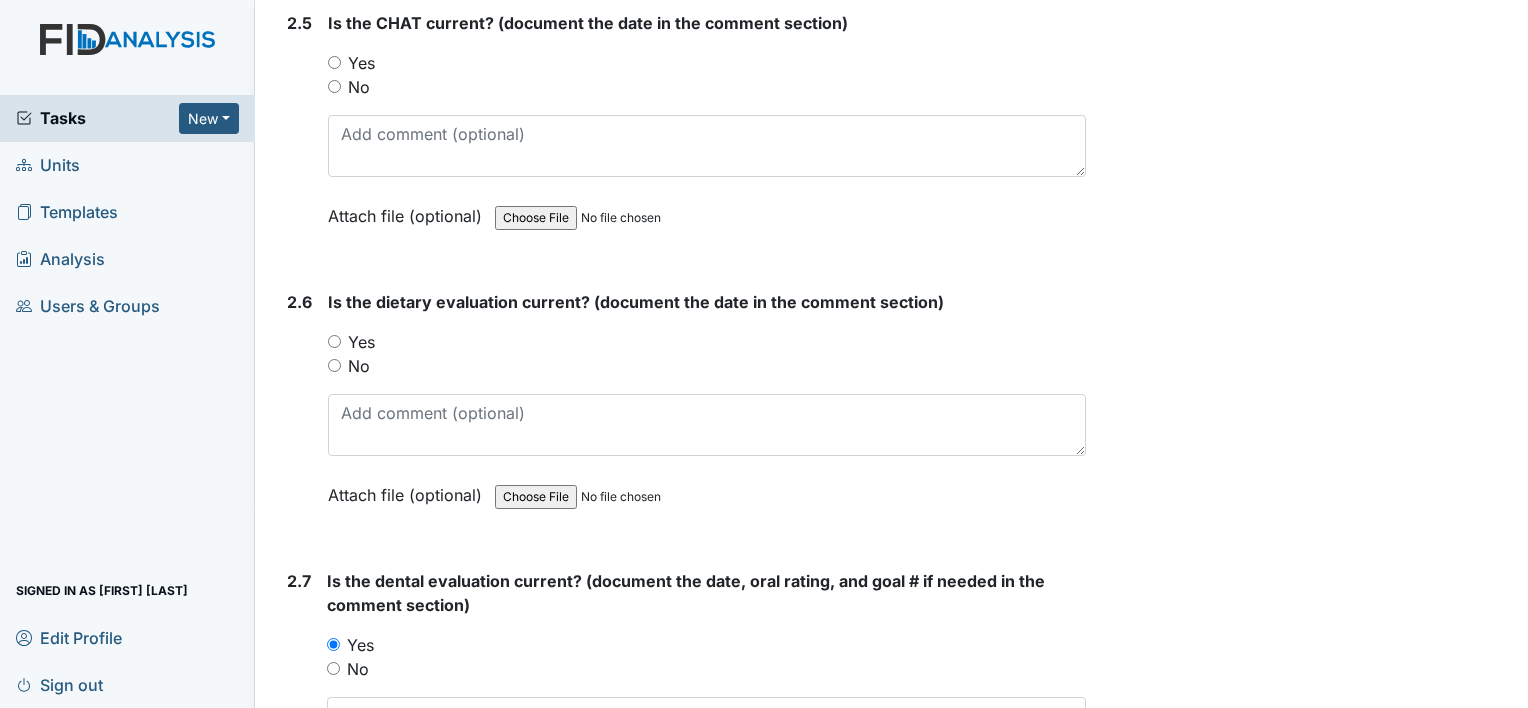 click on "Yes" at bounding box center [361, 342] 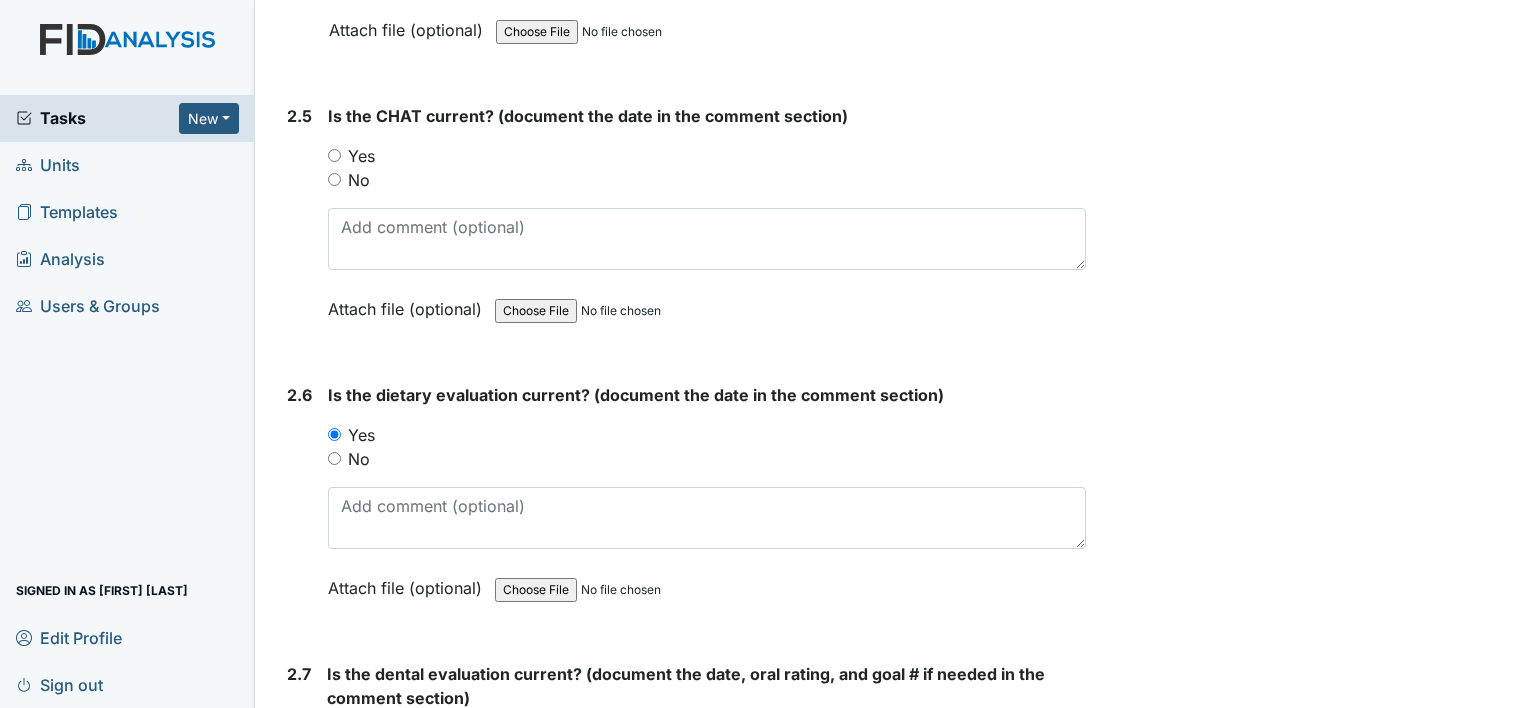 scroll, scrollTop: 3077, scrollLeft: 0, axis: vertical 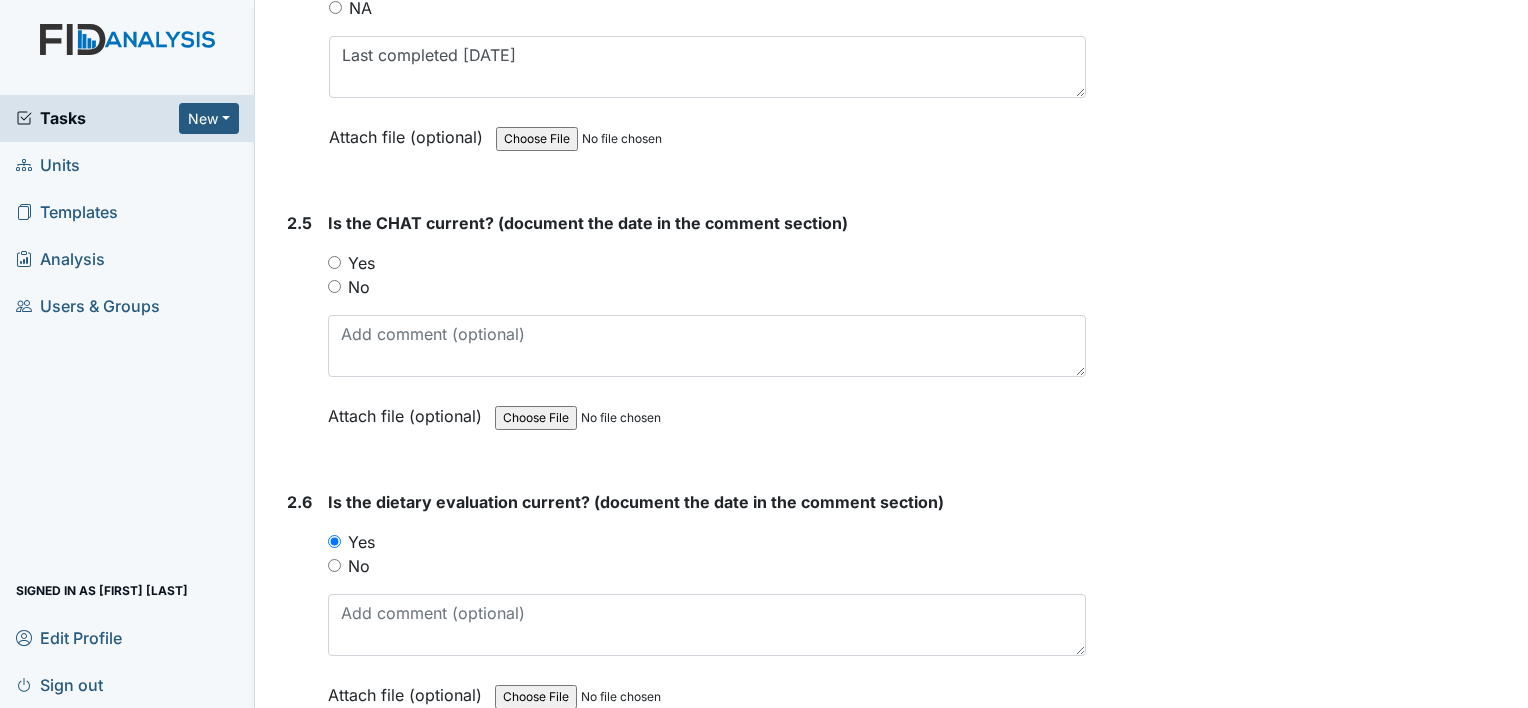 click on "Yes" at bounding box center (361, 263) 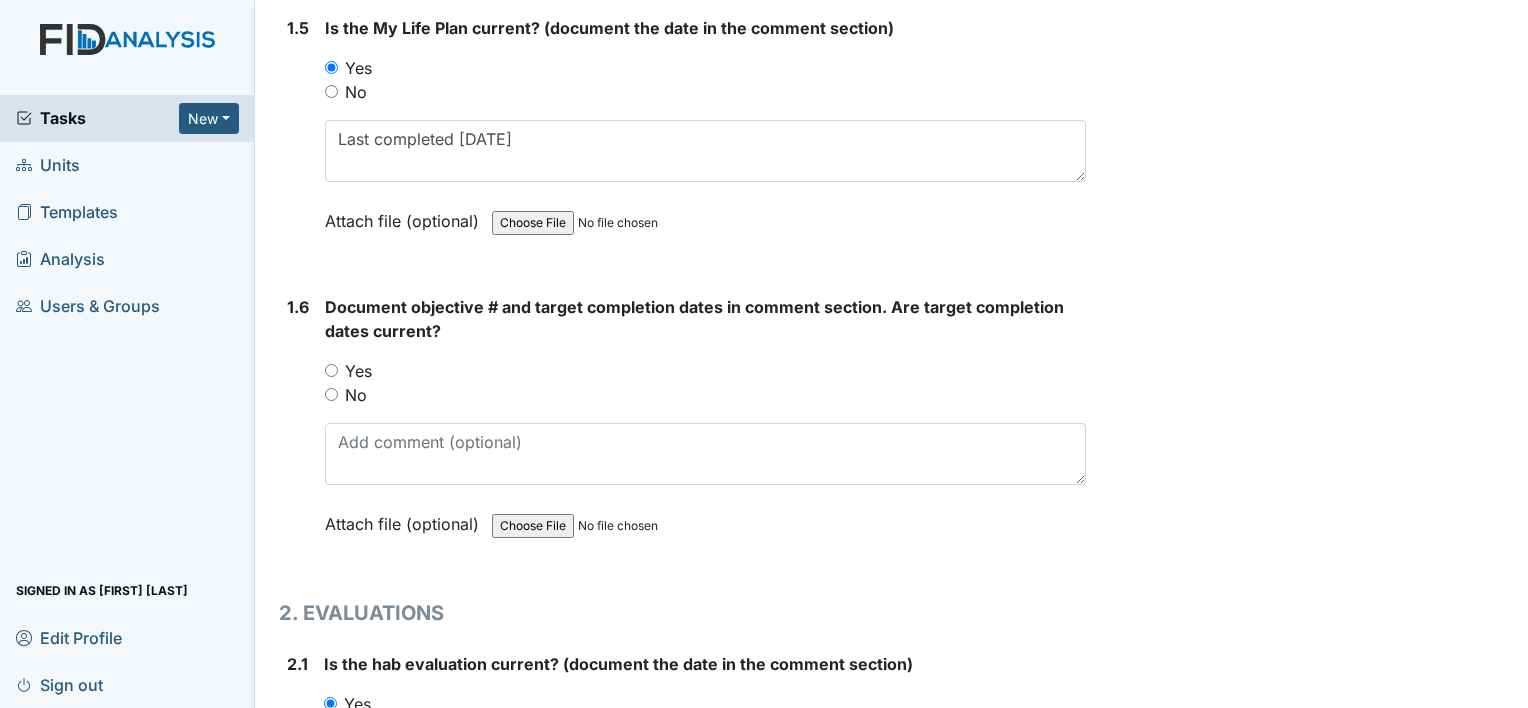 scroll, scrollTop: 1377, scrollLeft: 0, axis: vertical 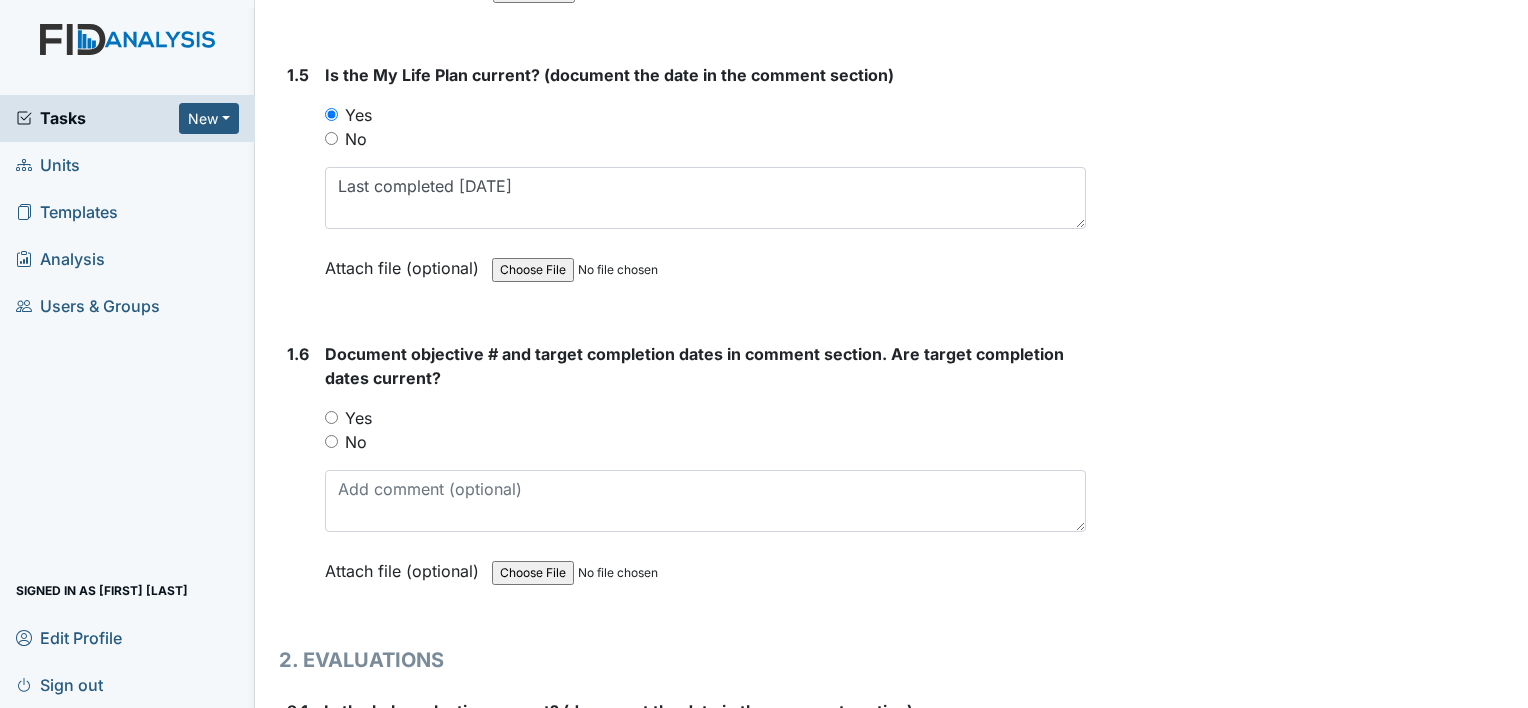 click on "Yes" at bounding box center [358, 418] 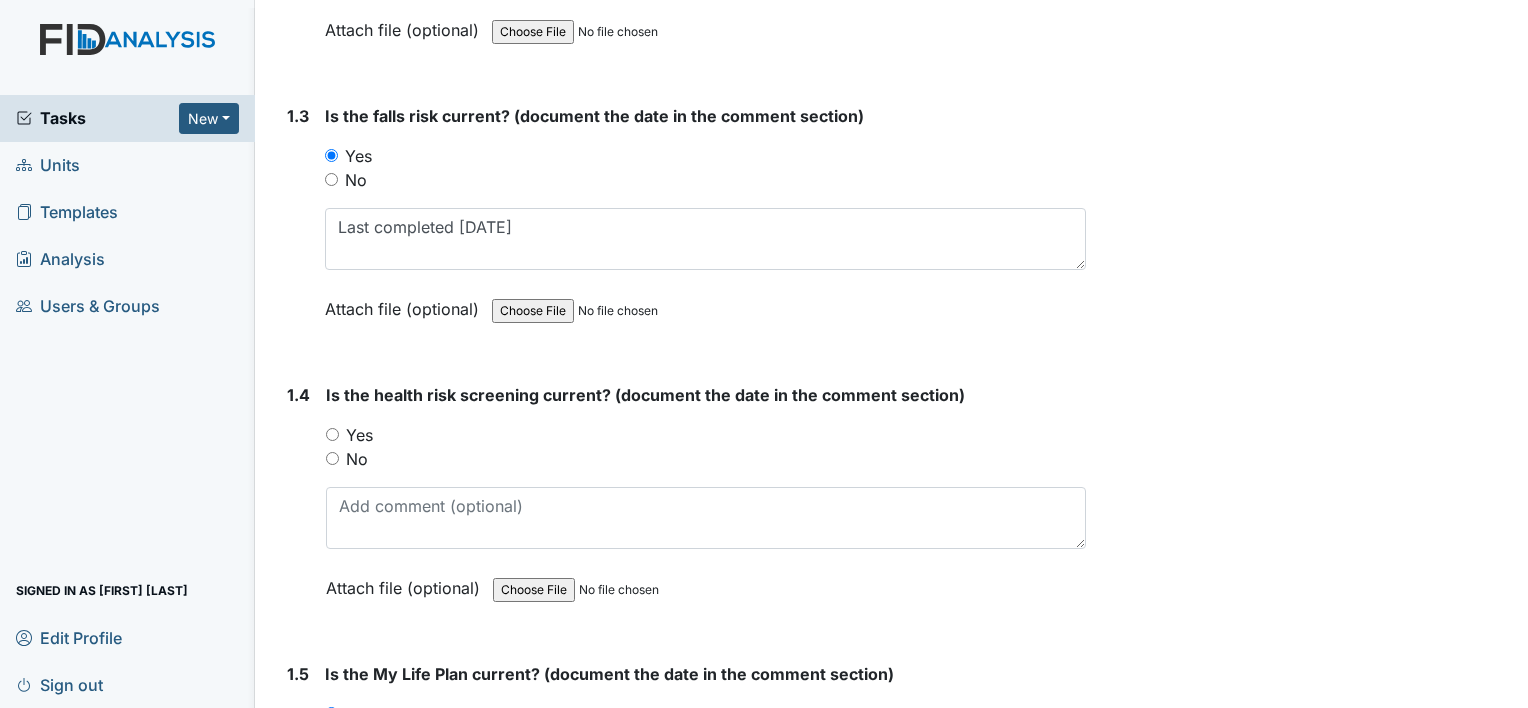 scroll, scrollTop: 777, scrollLeft: 0, axis: vertical 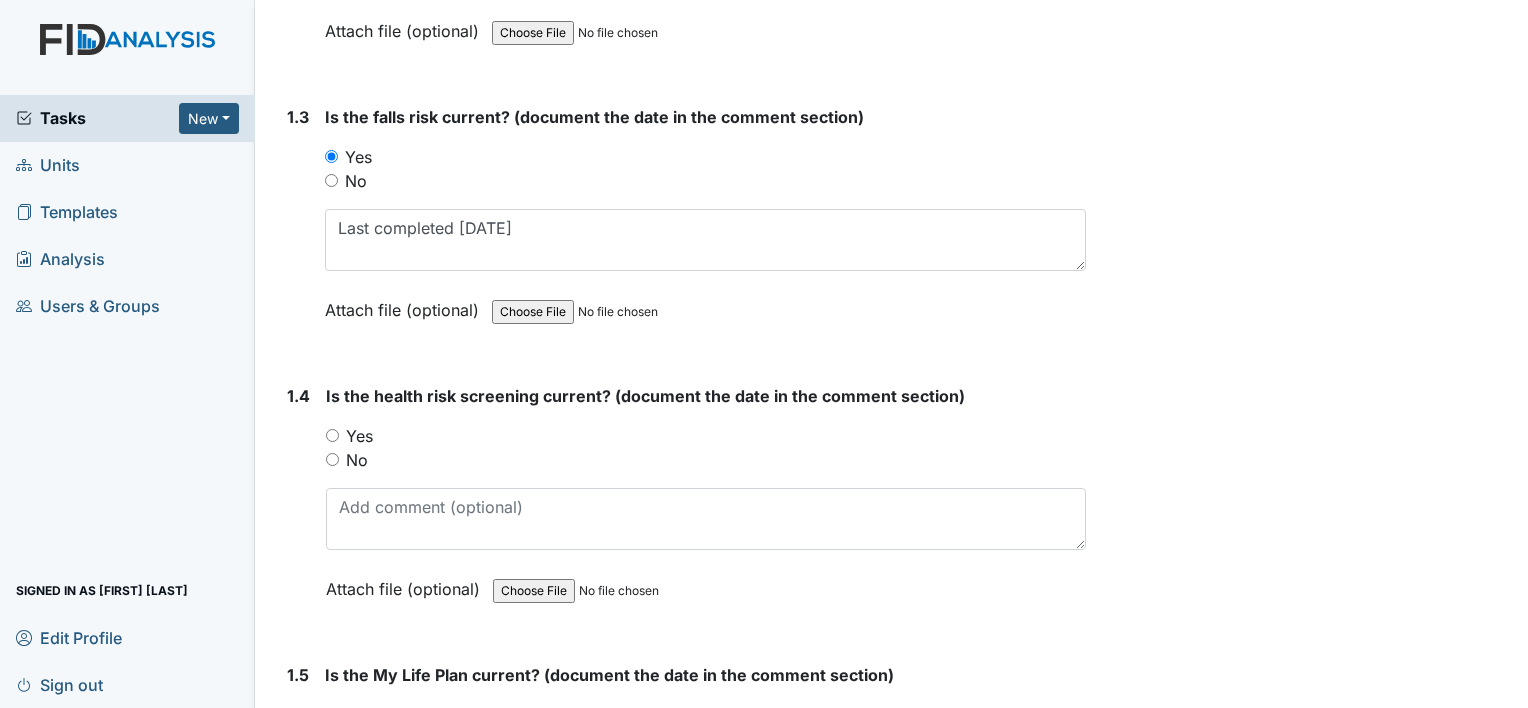 click on "Yes" at bounding box center [359, 436] 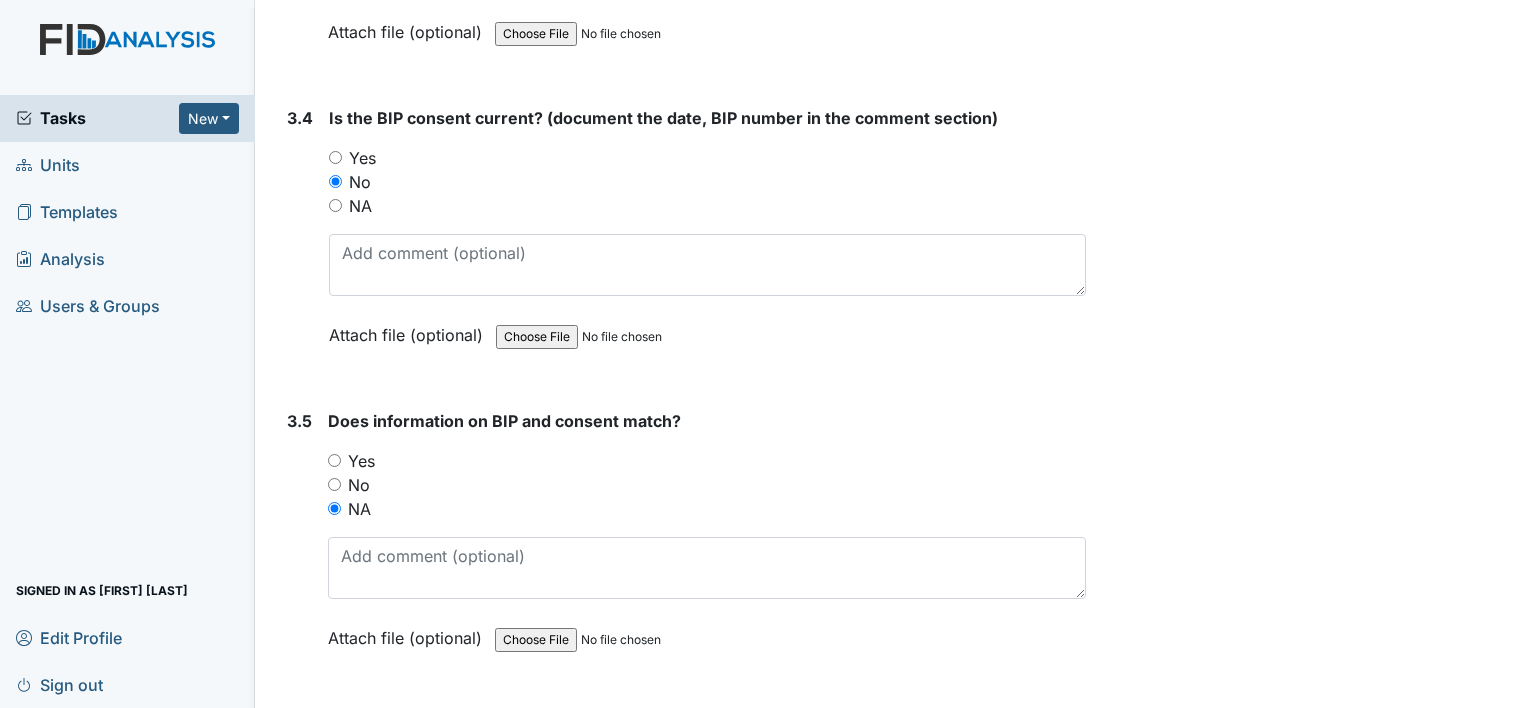 scroll, scrollTop: 5577, scrollLeft: 0, axis: vertical 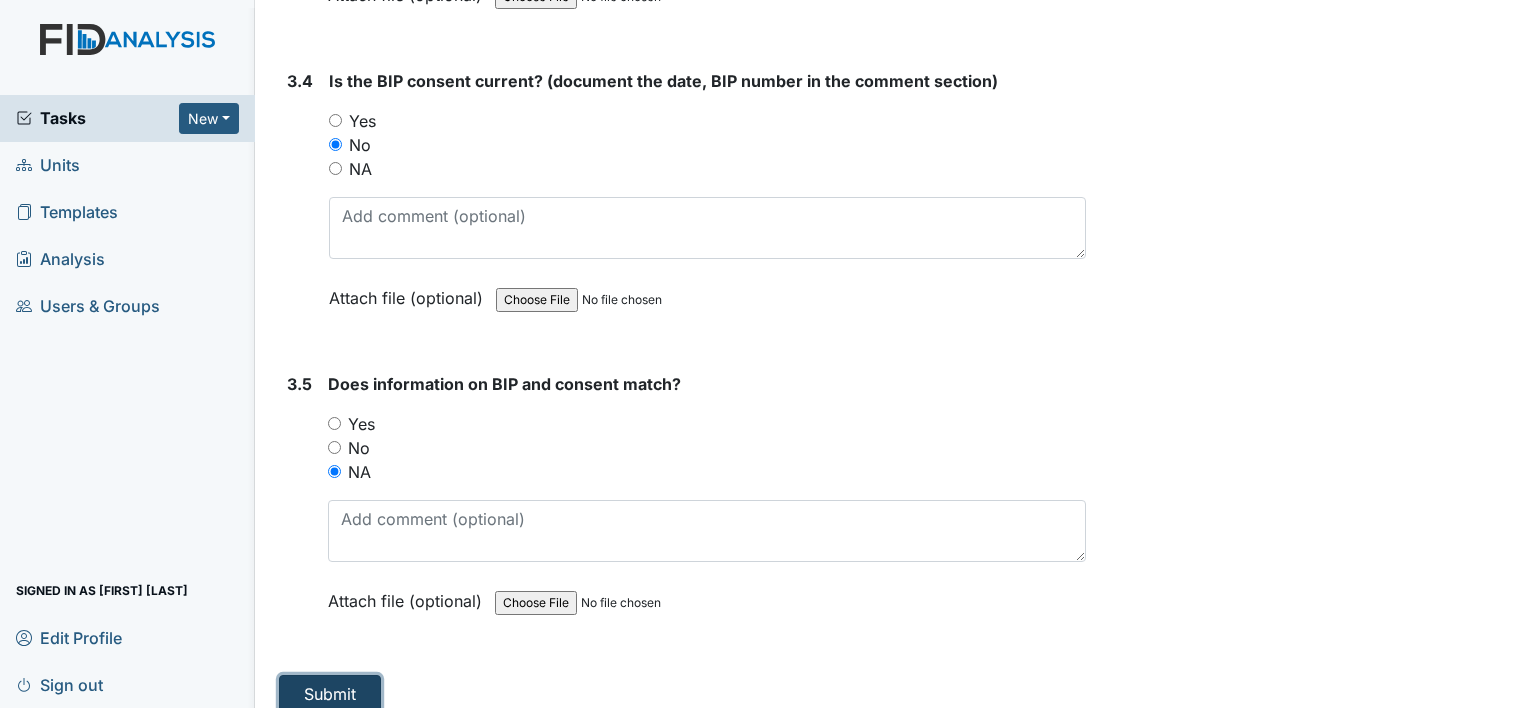 drag, startPoint x: 338, startPoint y: 670, endPoint x: 348, endPoint y: 660, distance: 14.142136 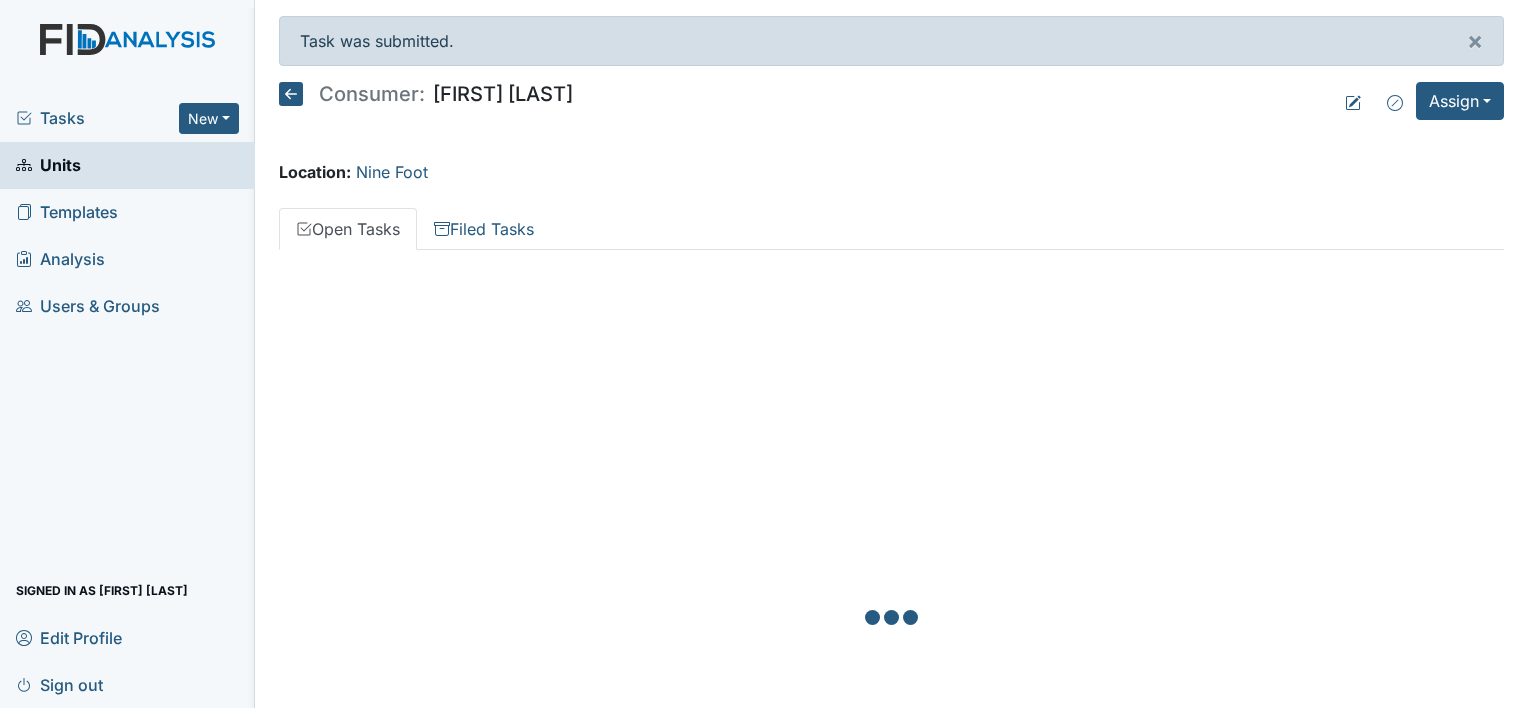 scroll, scrollTop: 0, scrollLeft: 0, axis: both 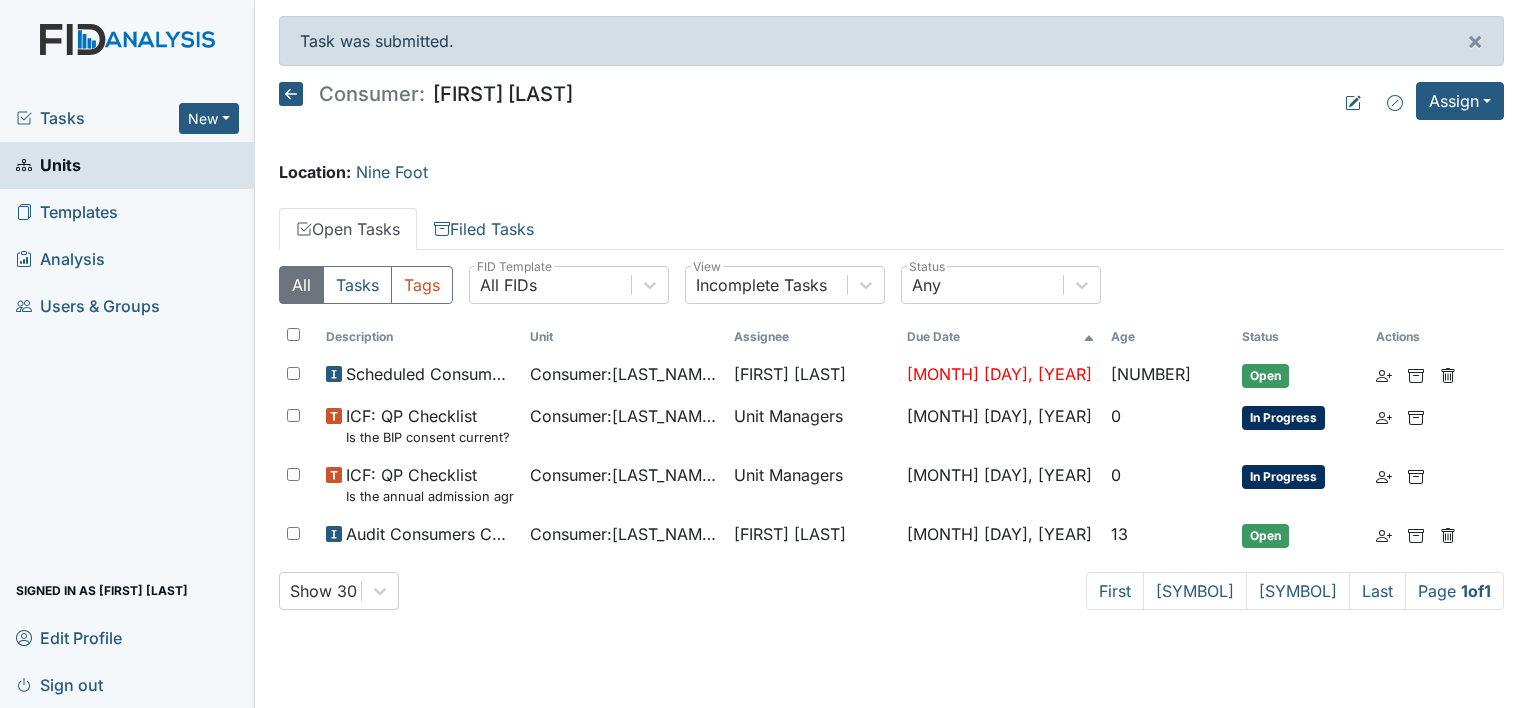 click on "Units" at bounding box center (48, 165) 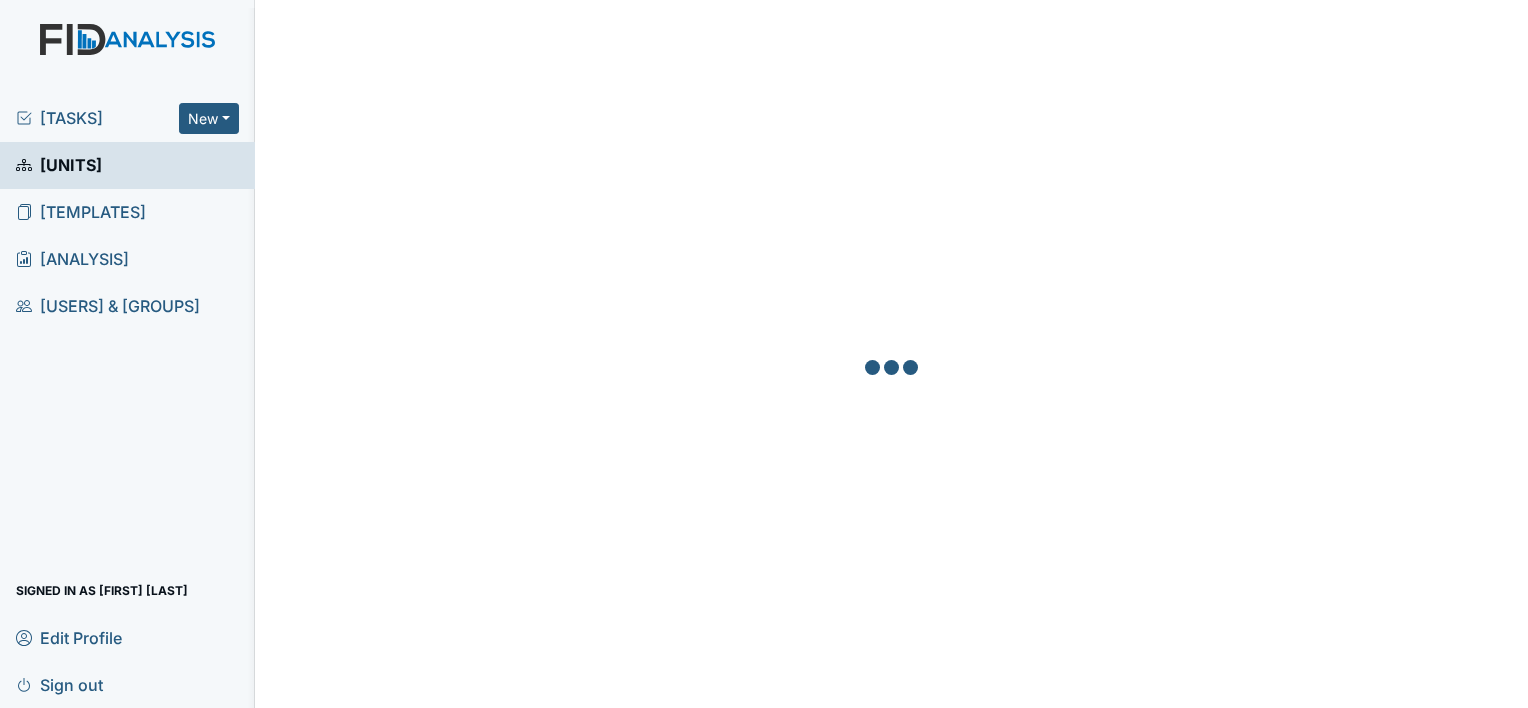 scroll, scrollTop: 0, scrollLeft: 0, axis: both 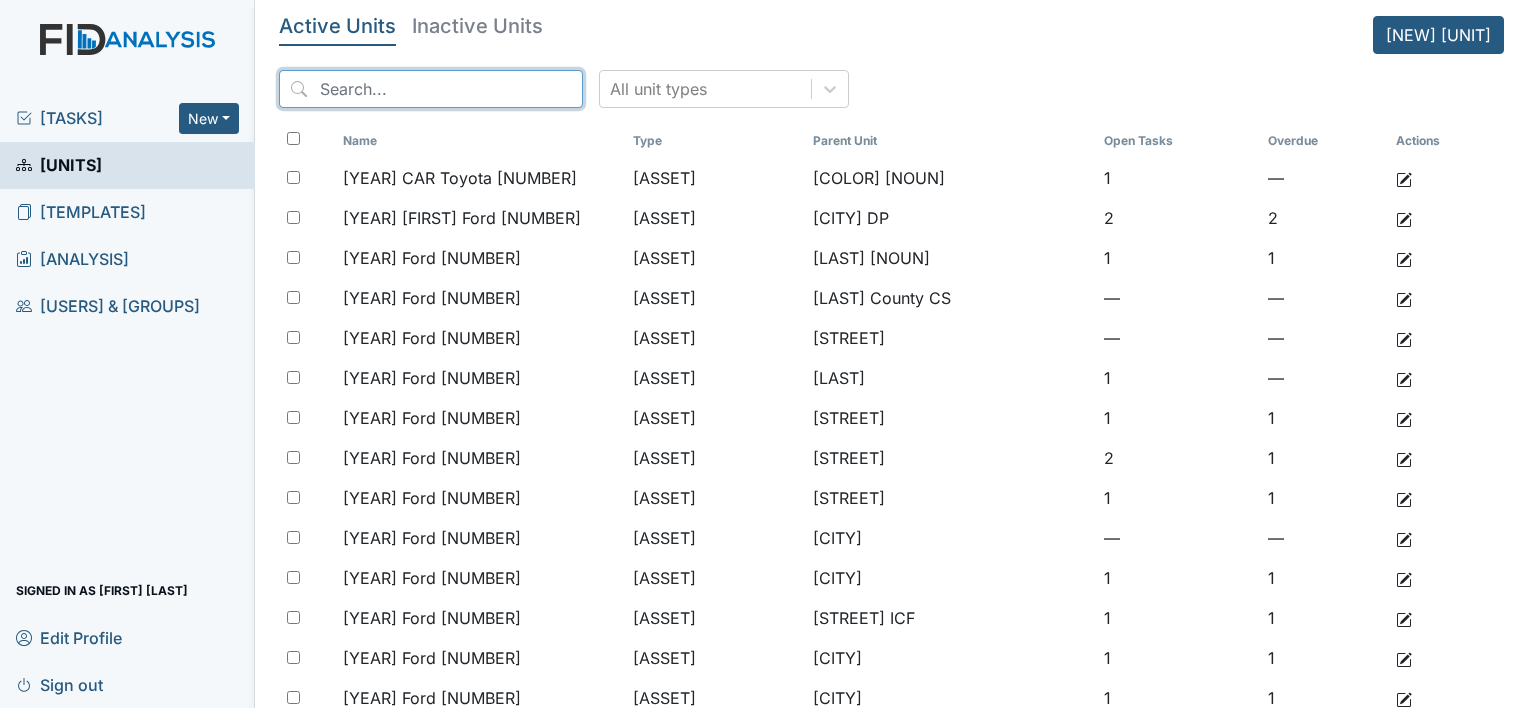 click at bounding box center (431, 89) 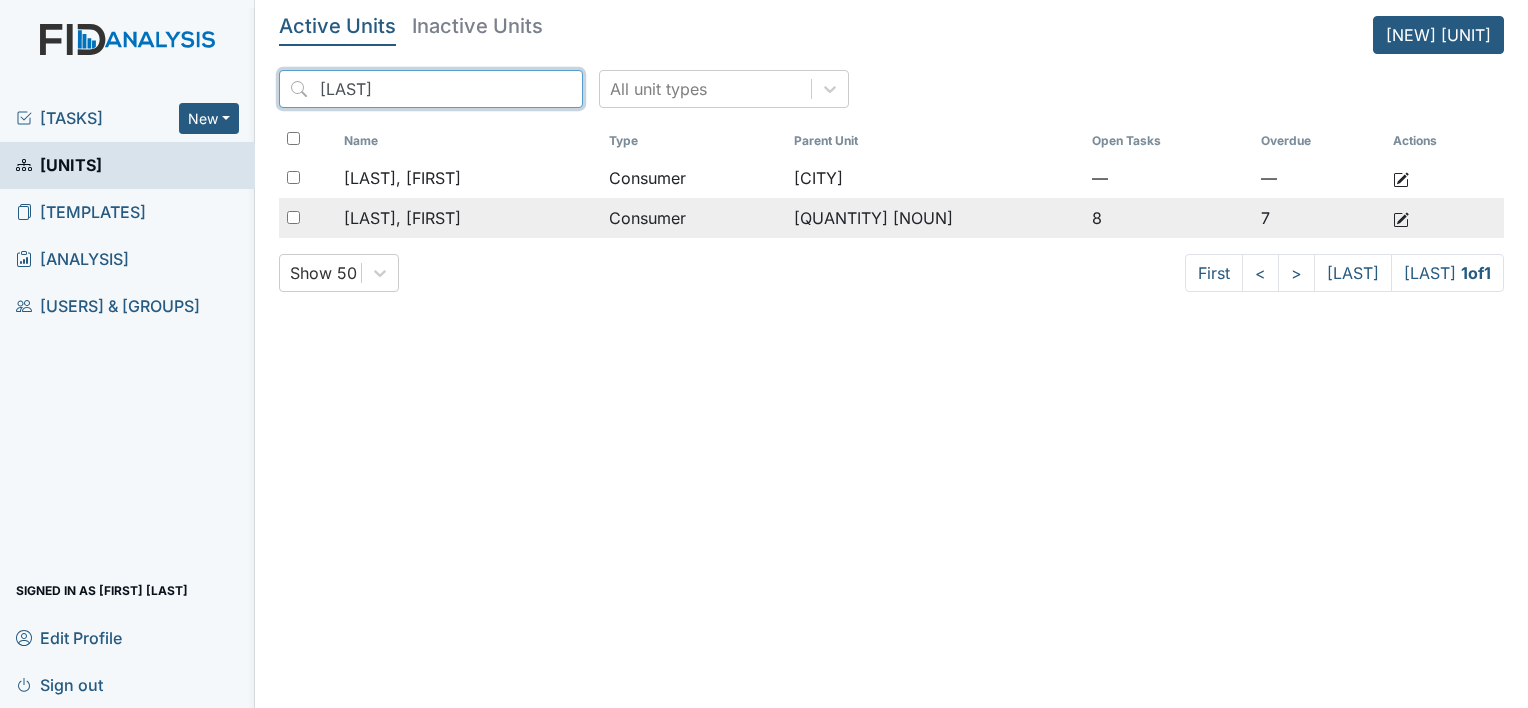 type on "tyndall" 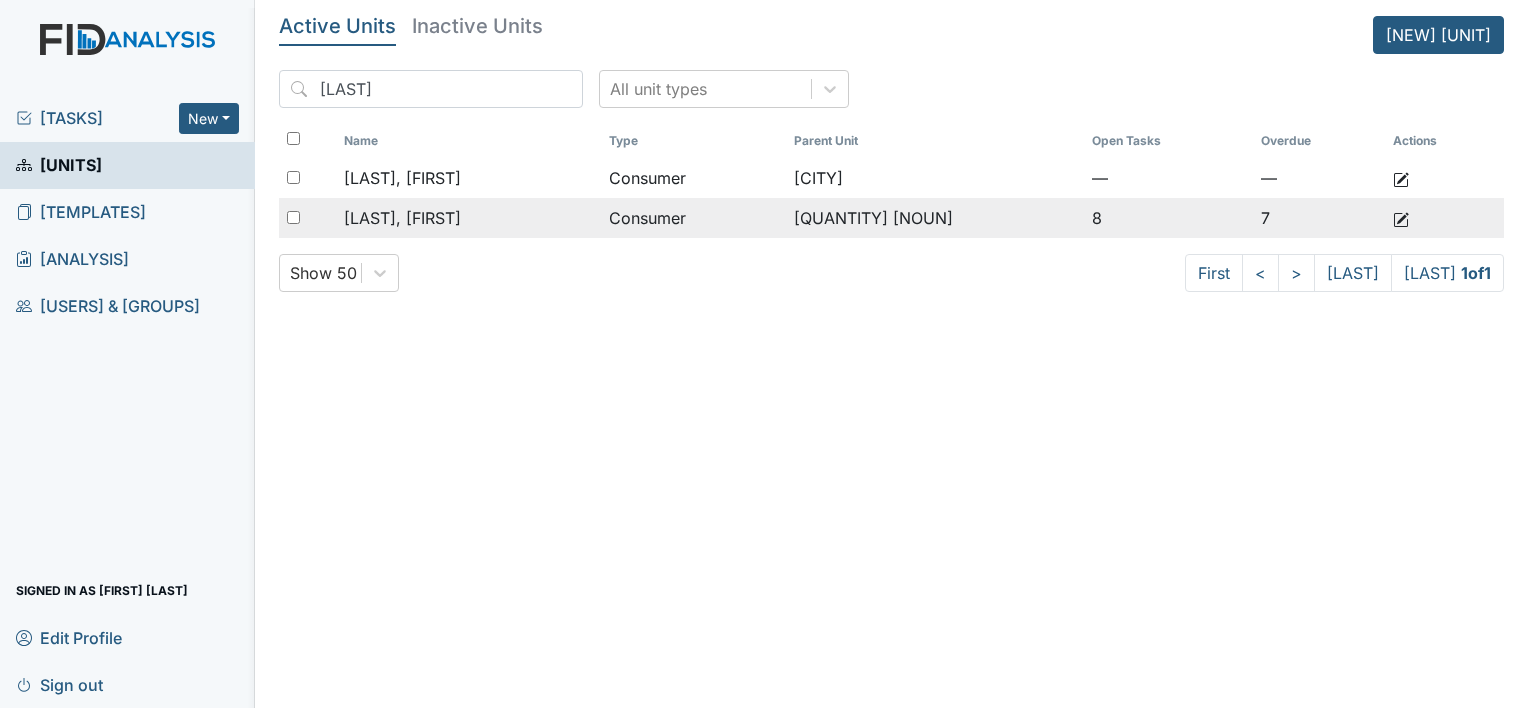click on "[LAST], [FIRST]" at bounding box center (402, 178) 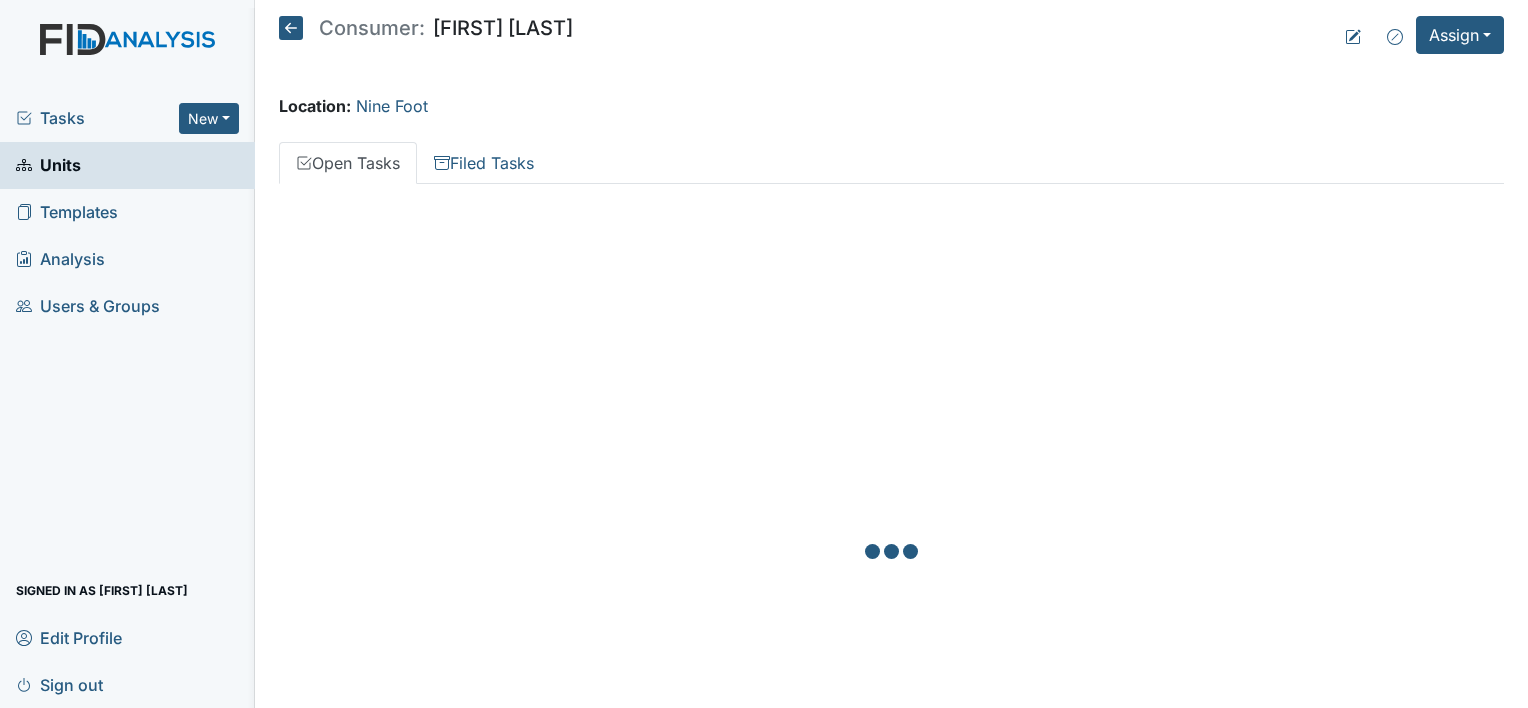 scroll, scrollTop: 0, scrollLeft: 0, axis: both 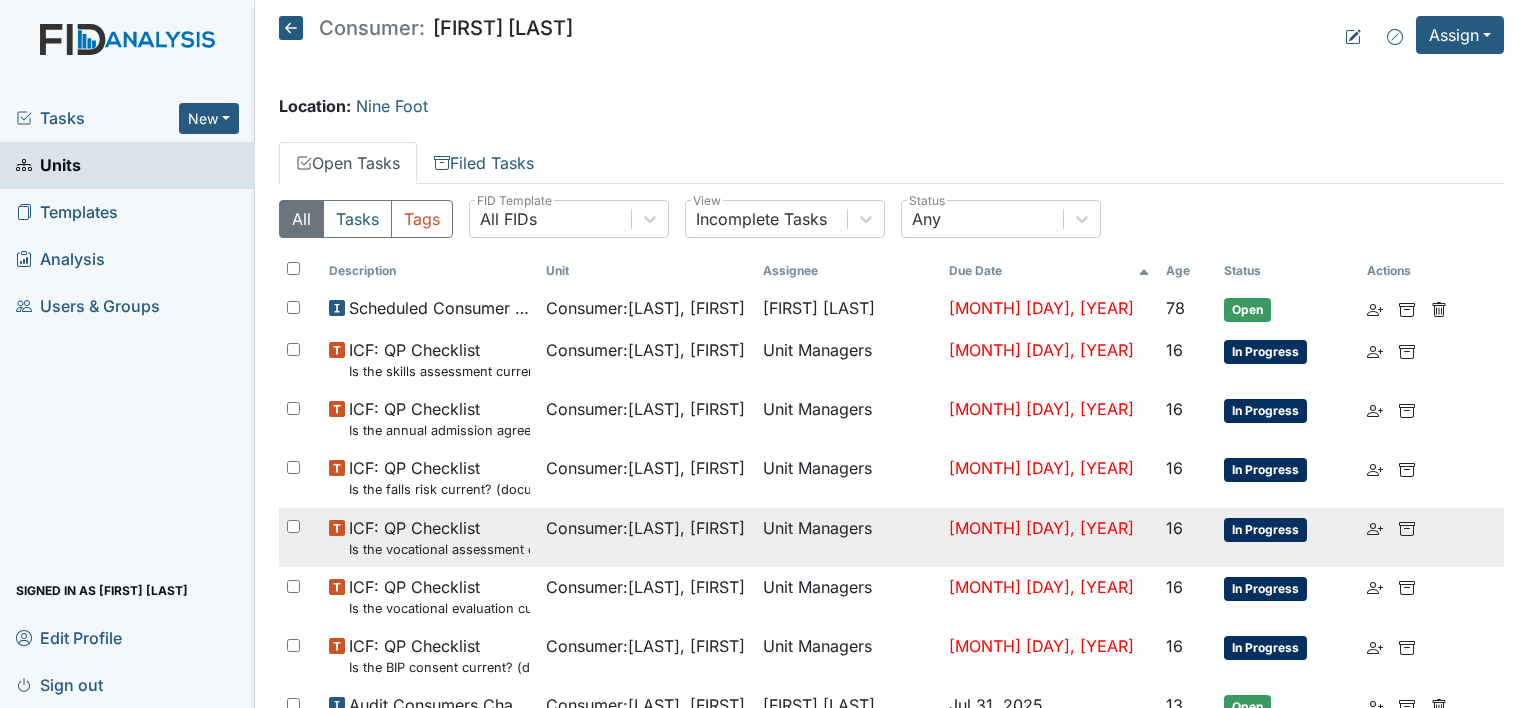 click on "In Progress" at bounding box center [1265, 352] 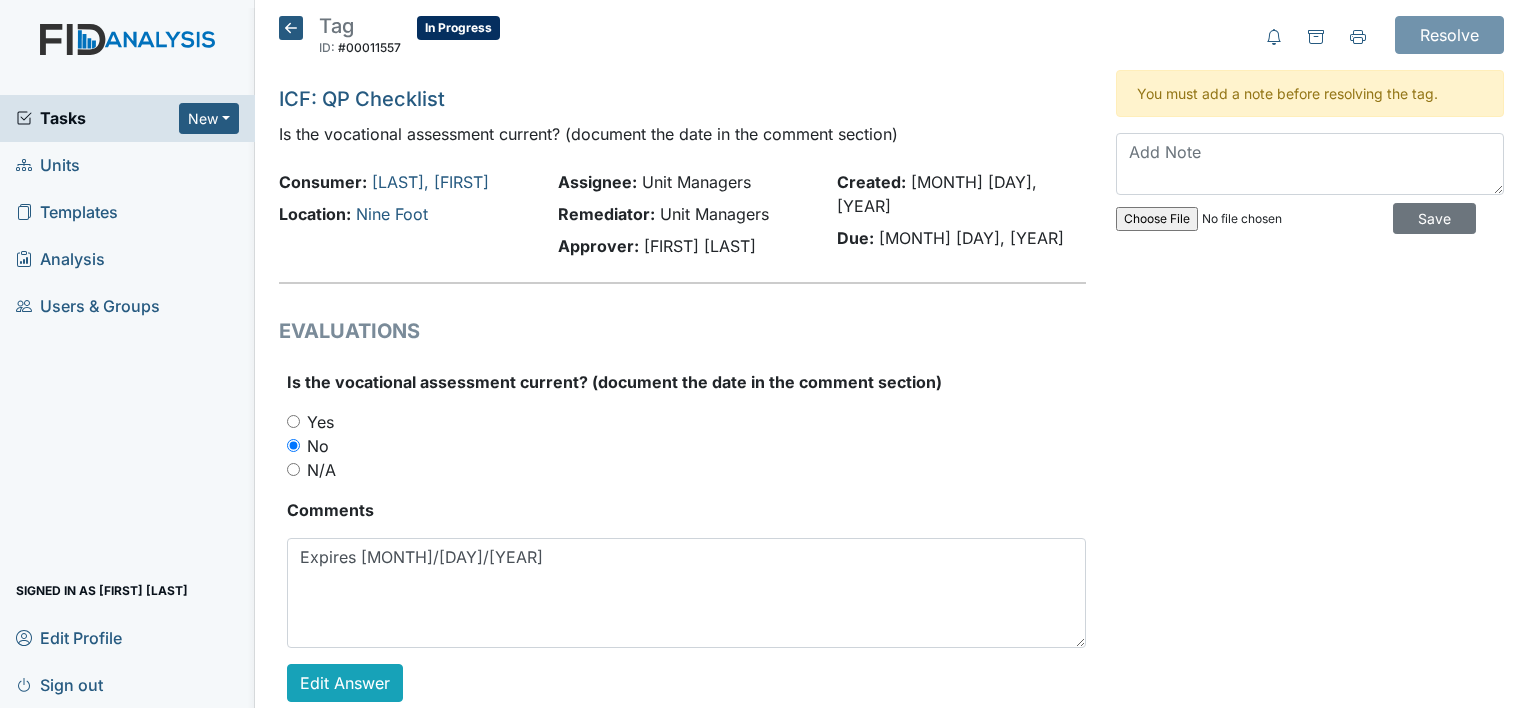 scroll, scrollTop: 0, scrollLeft: 0, axis: both 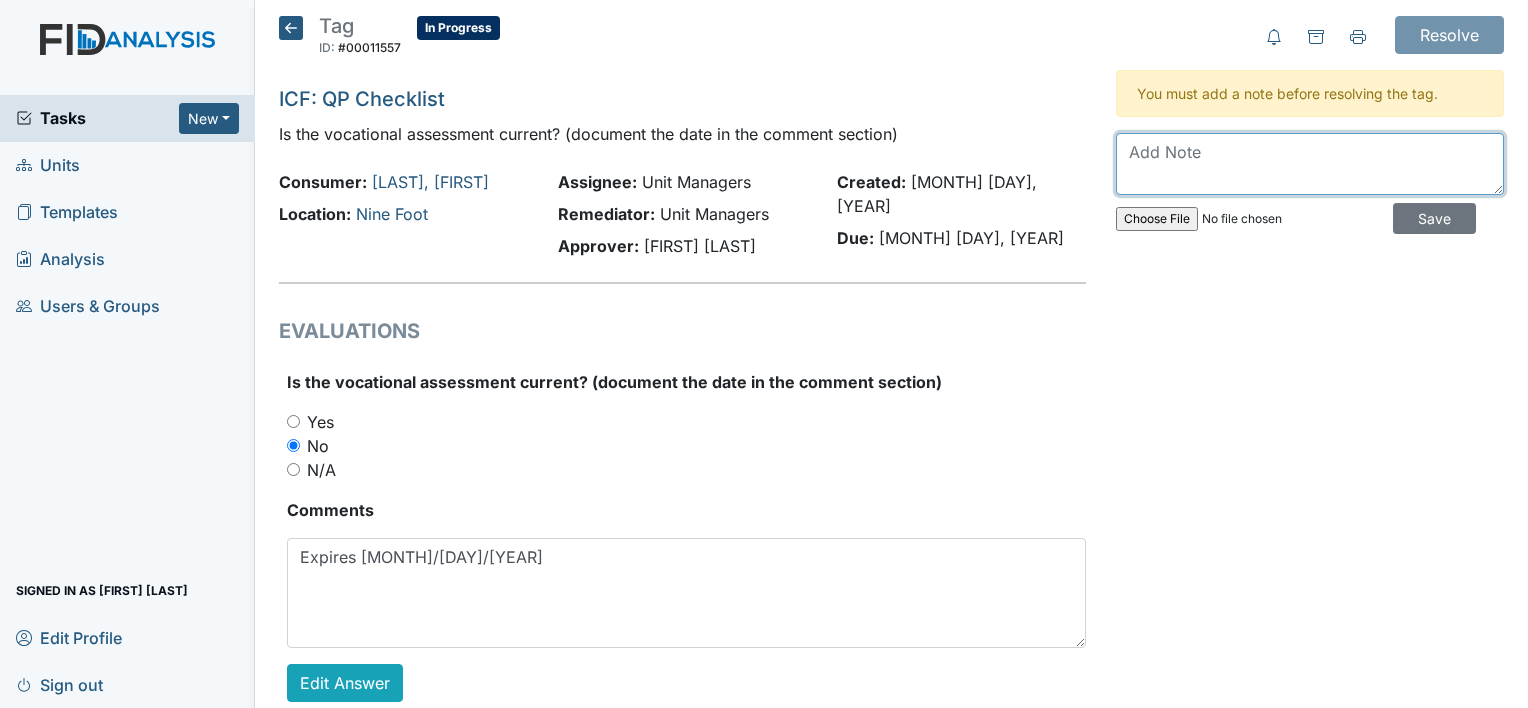 click at bounding box center [1310, 164] 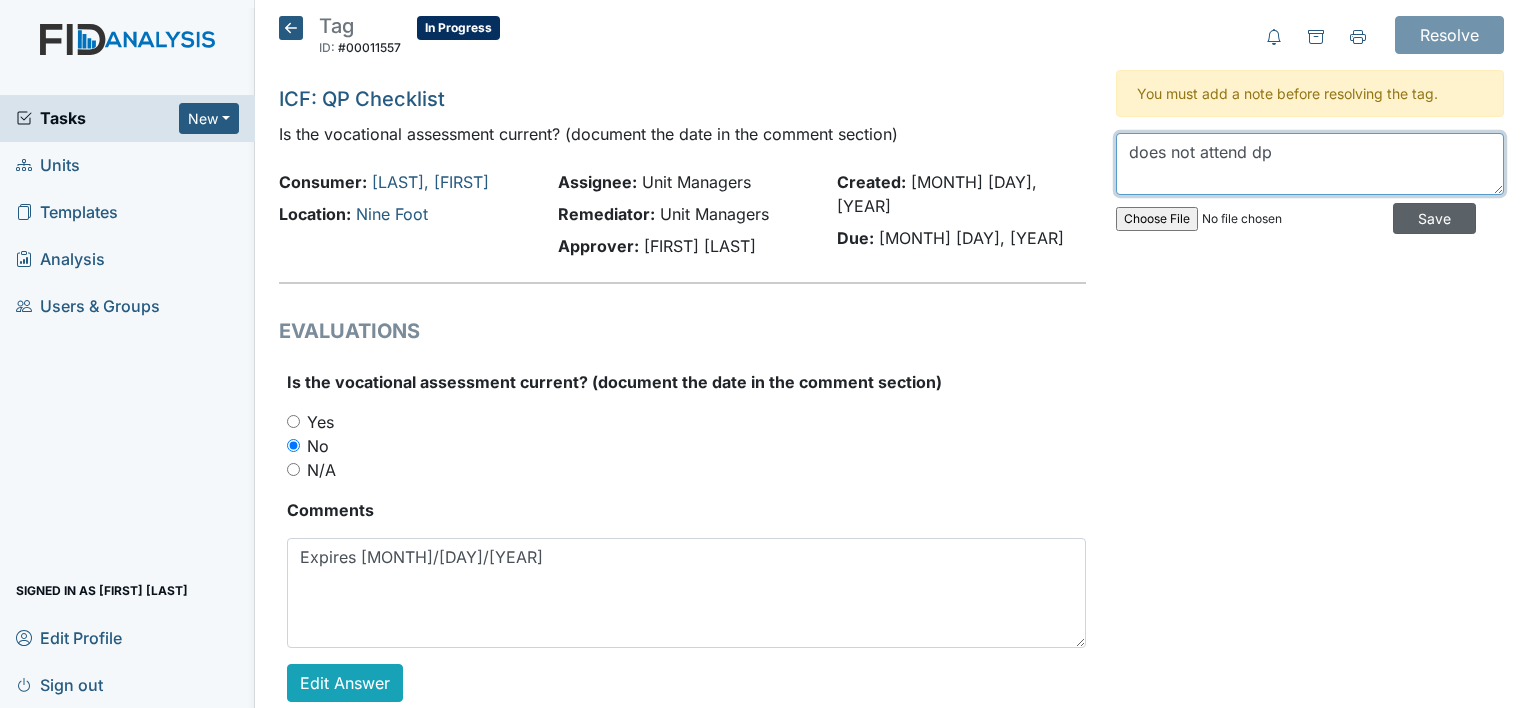 type on "does not attend dp" 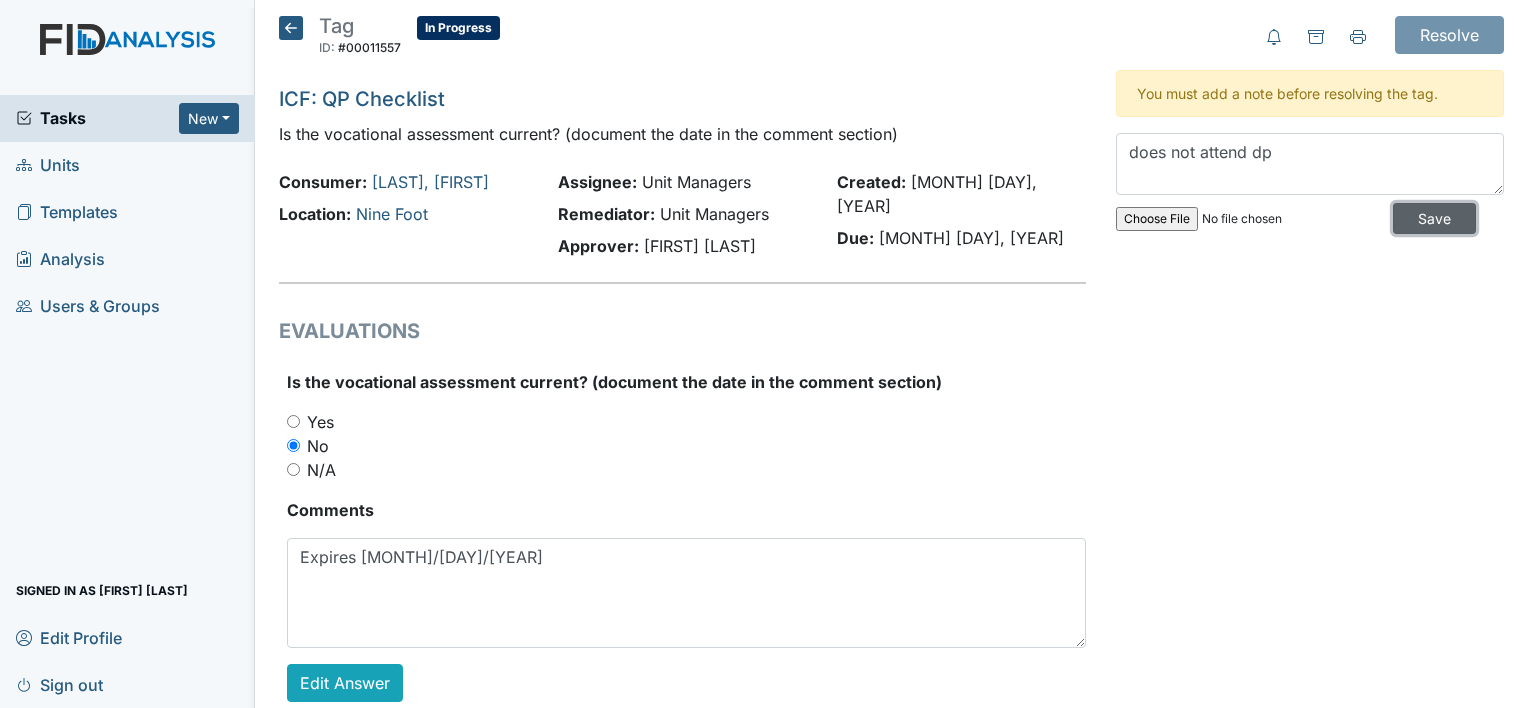 click on "Save" at bounding box center (1434, 218) 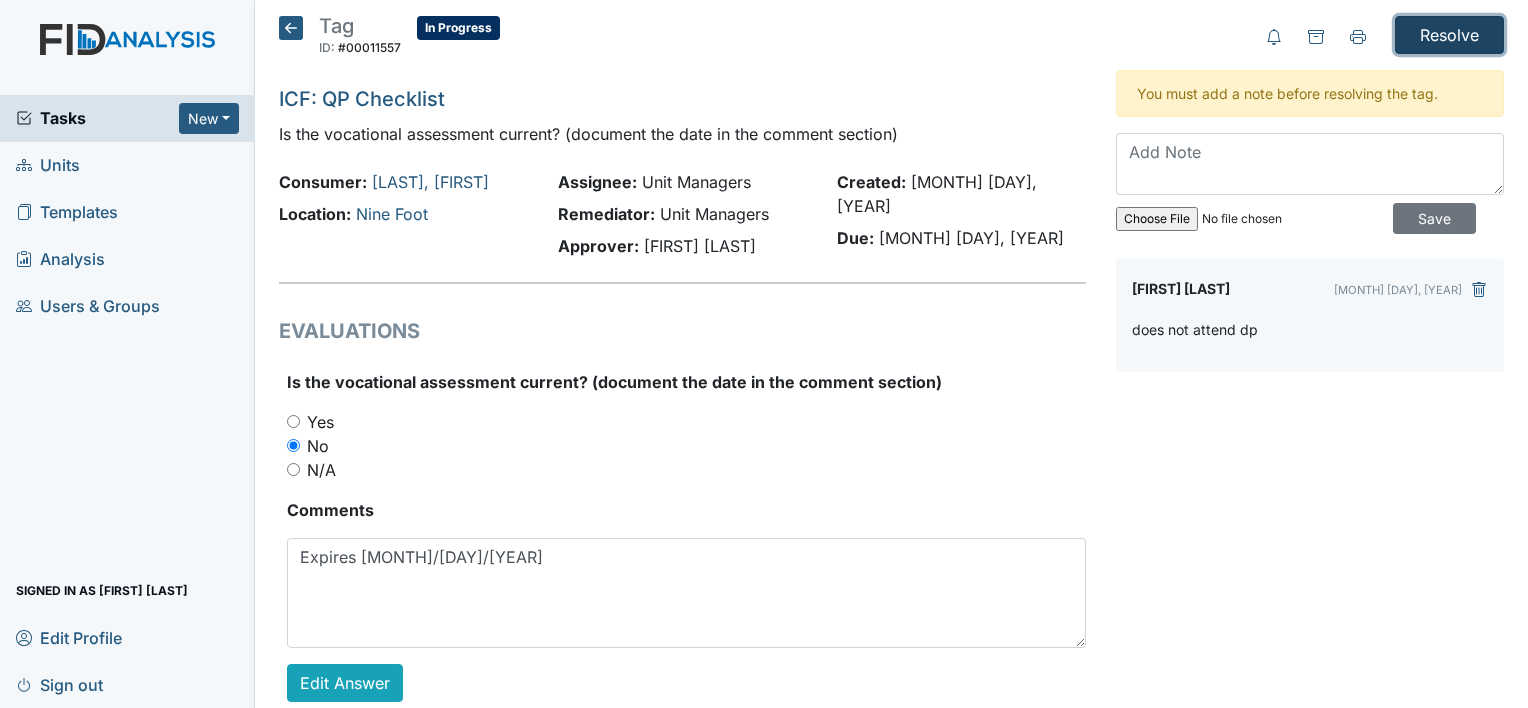click on "Resolve" at bounding box center [1449, 35] 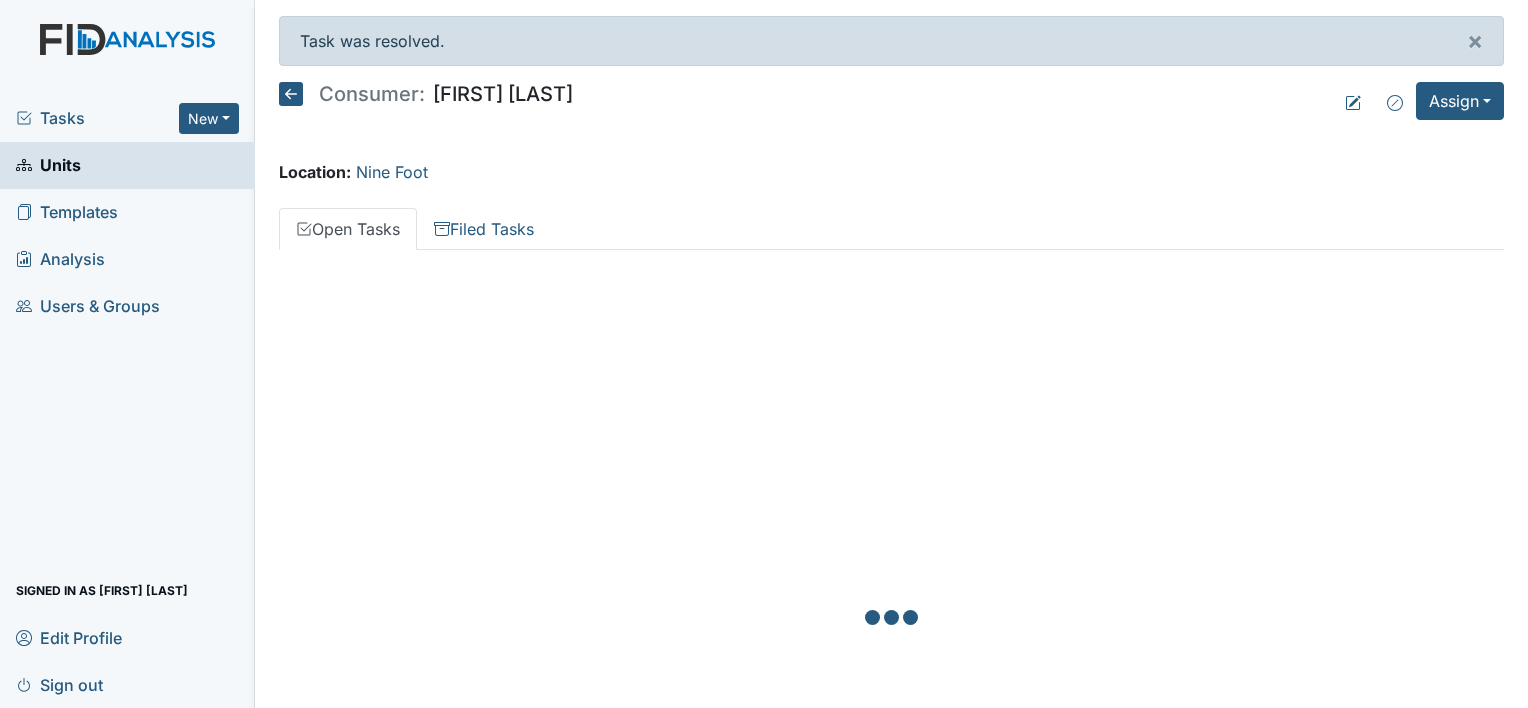 scroll, scrollTop: 0, scrollLeft: 0, axis: both 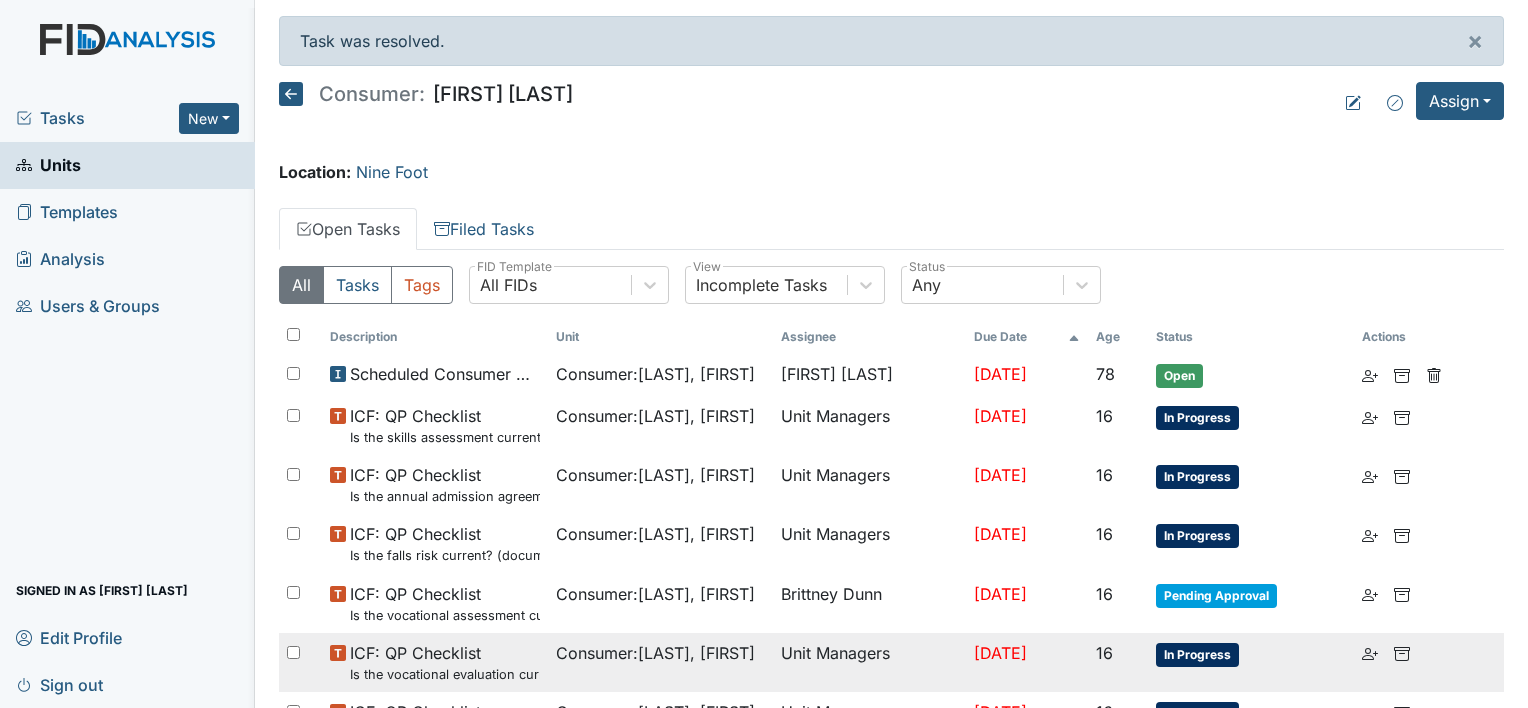click on "In Progress" at bounding box center (1197, 418) 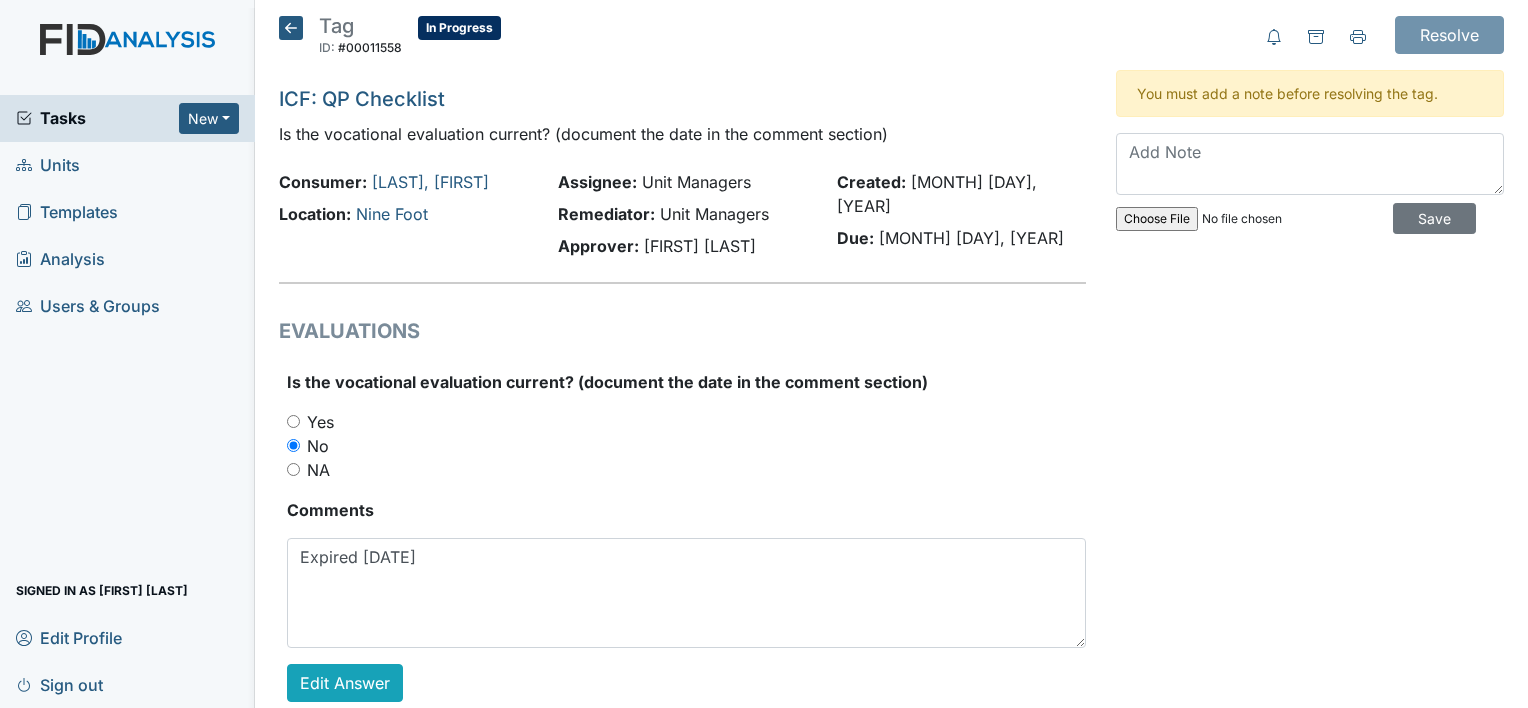 scroll, scrollTop: 0, scrollLeft: 0, axis: both 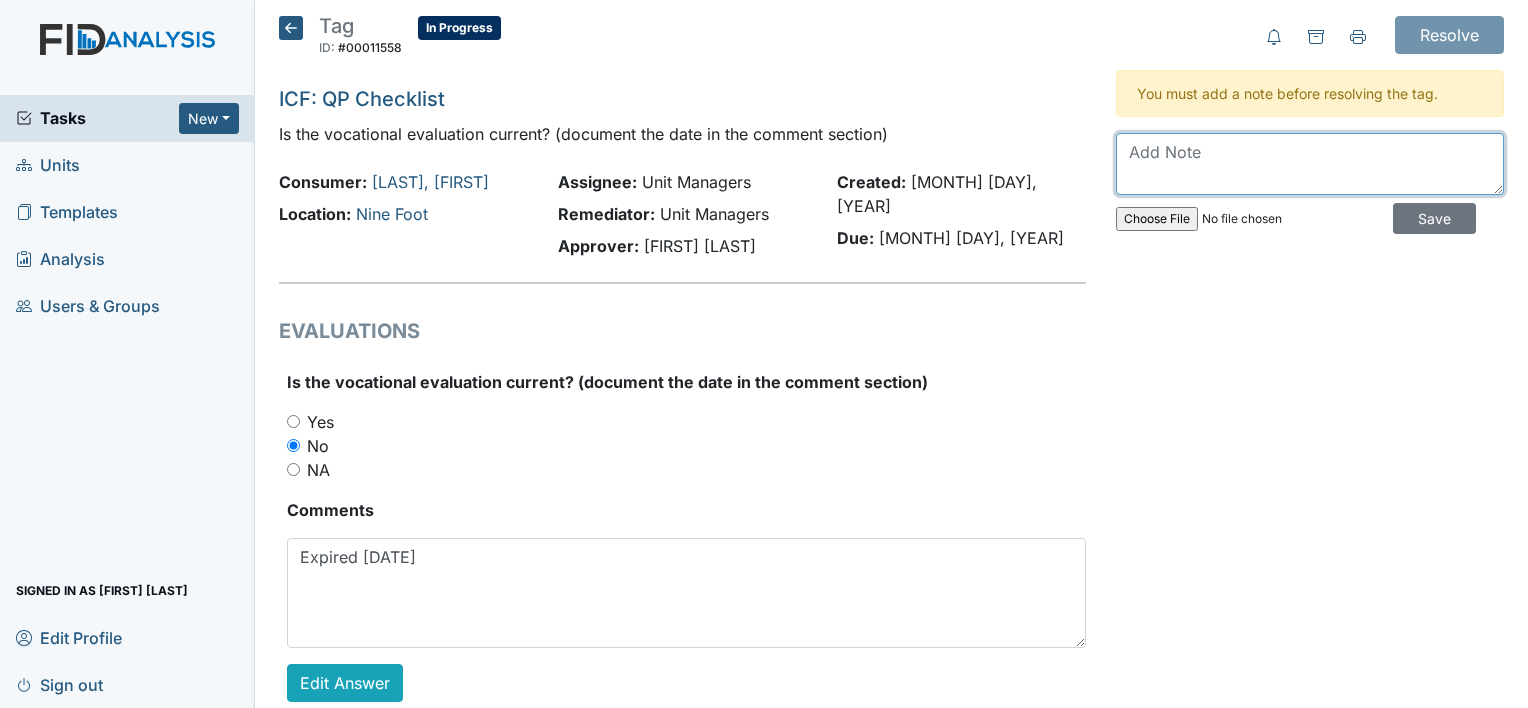 click at bounding box center (1310, 164) 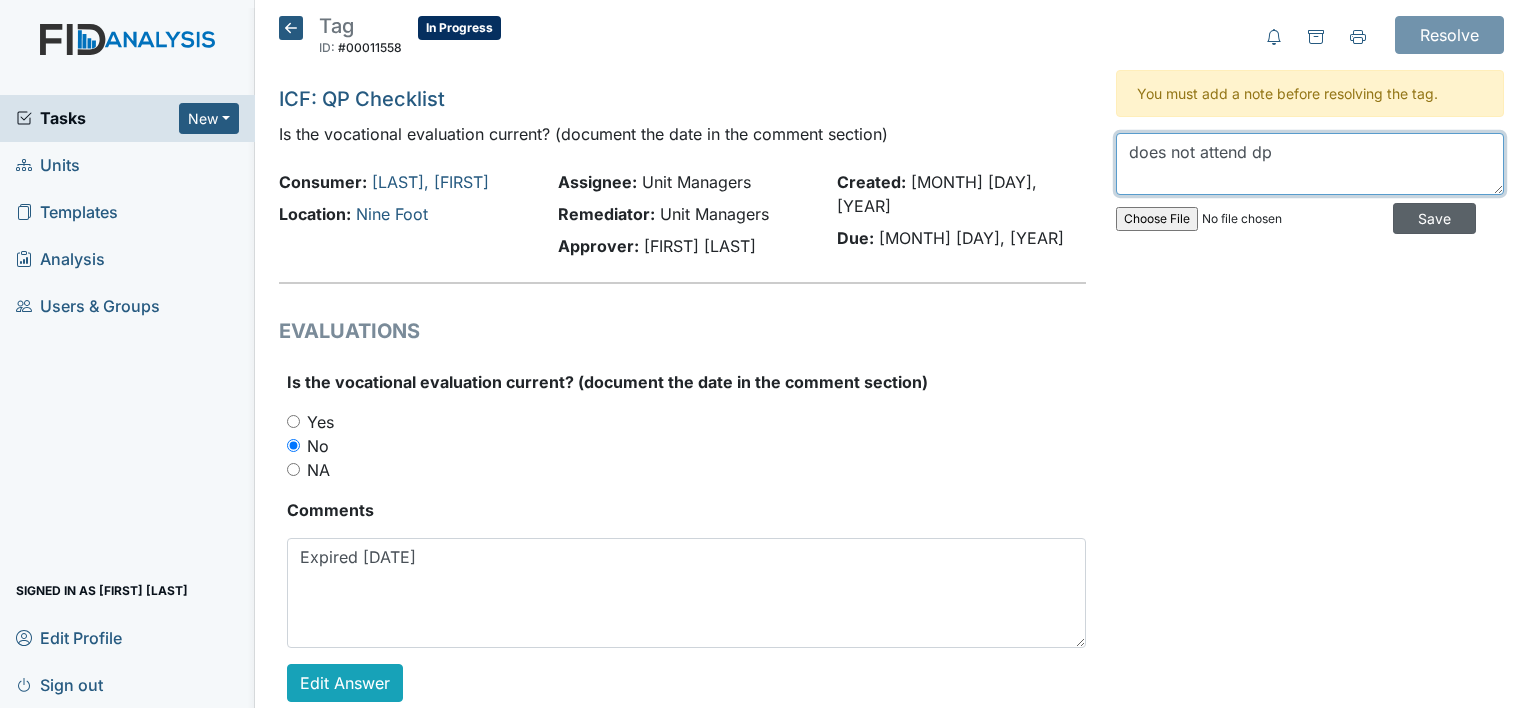 type on "does not attend dp" 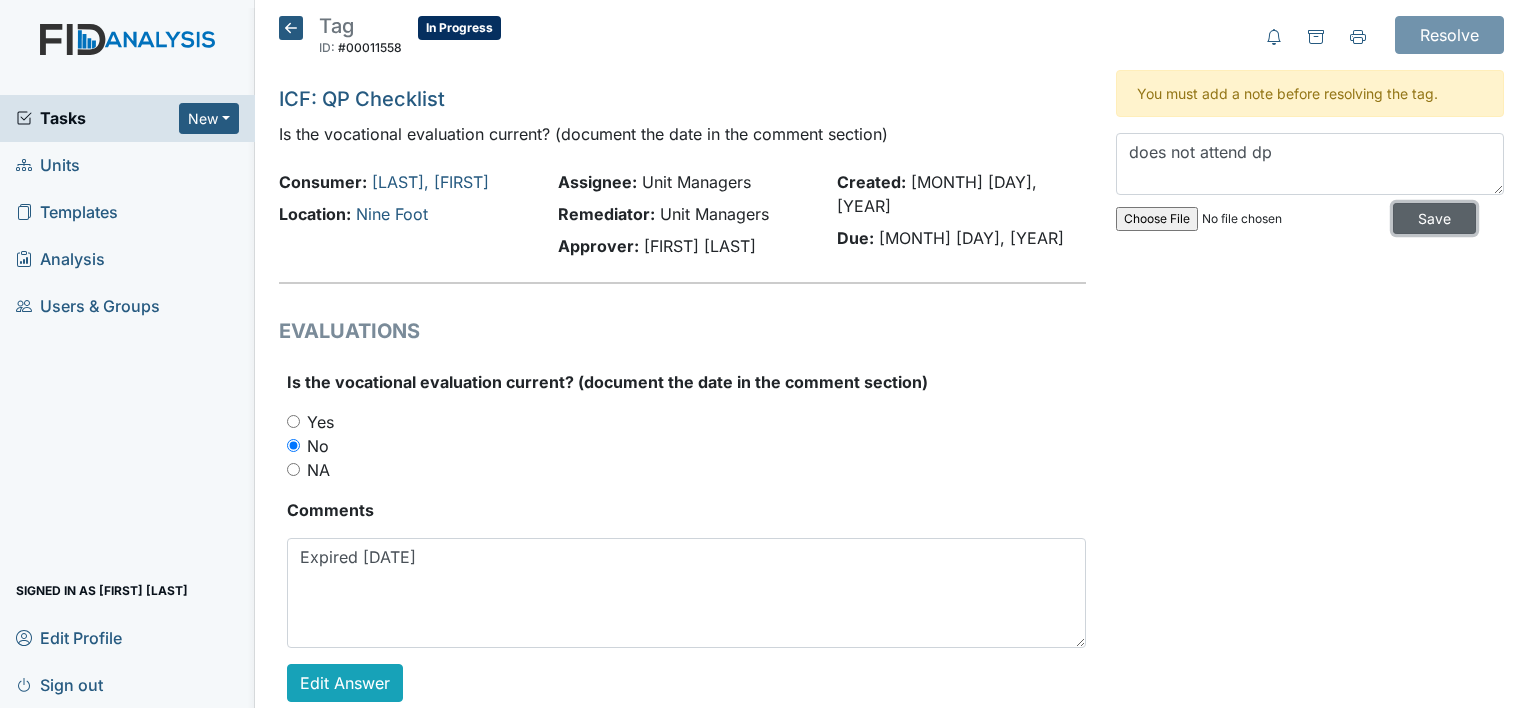 click on "Save" at bounding box center [1434, 218] 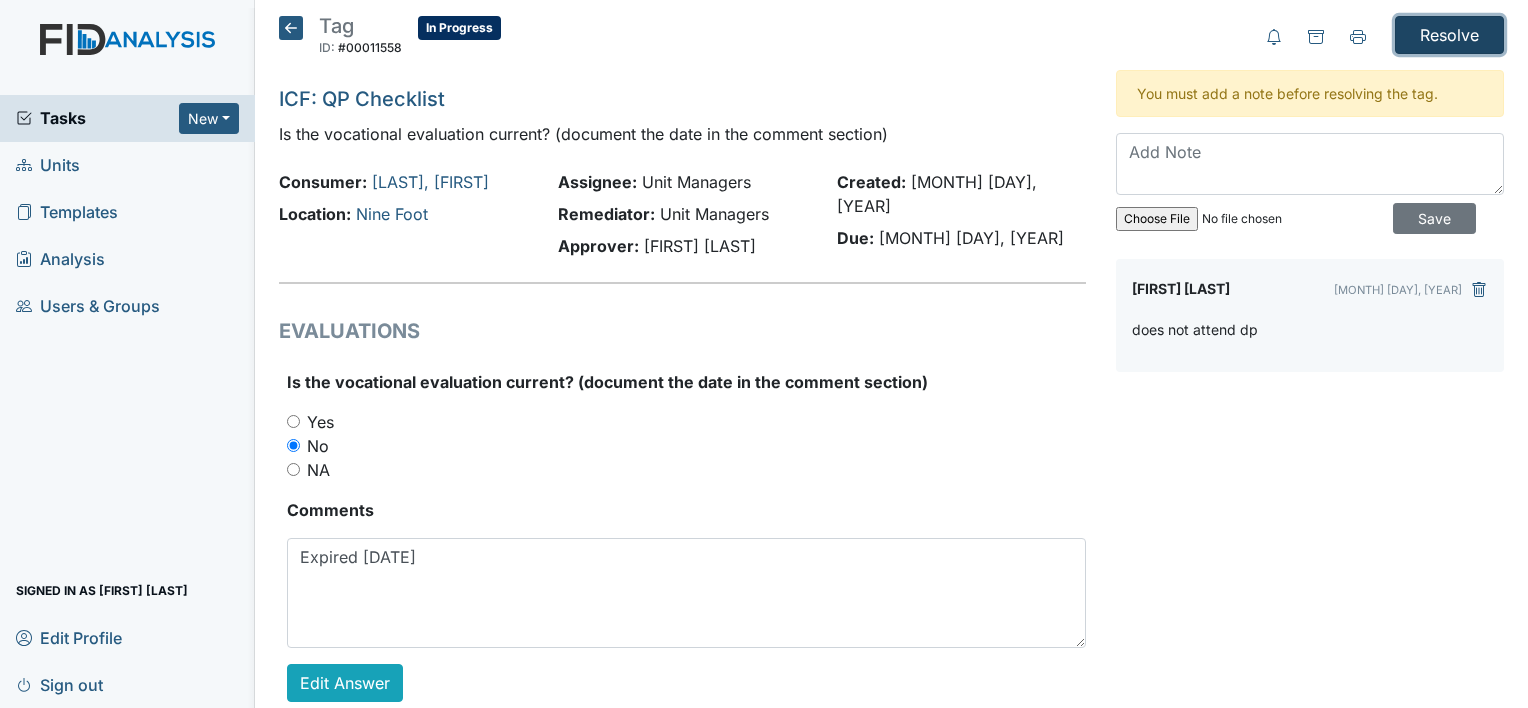 click on "Resolve" at bounding box center [1449, 35] 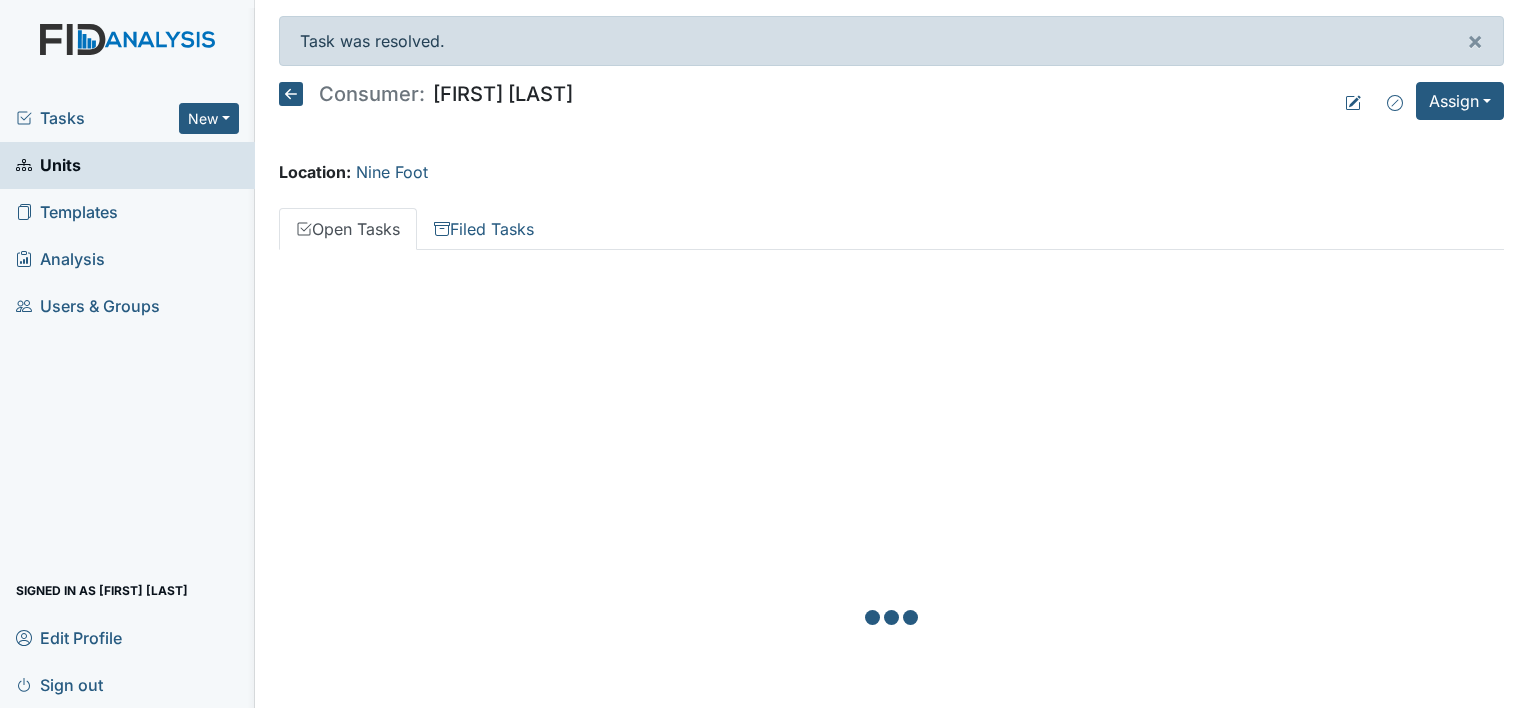 scroll, scrollTop: 0, scrollLeft: 0, axis: both 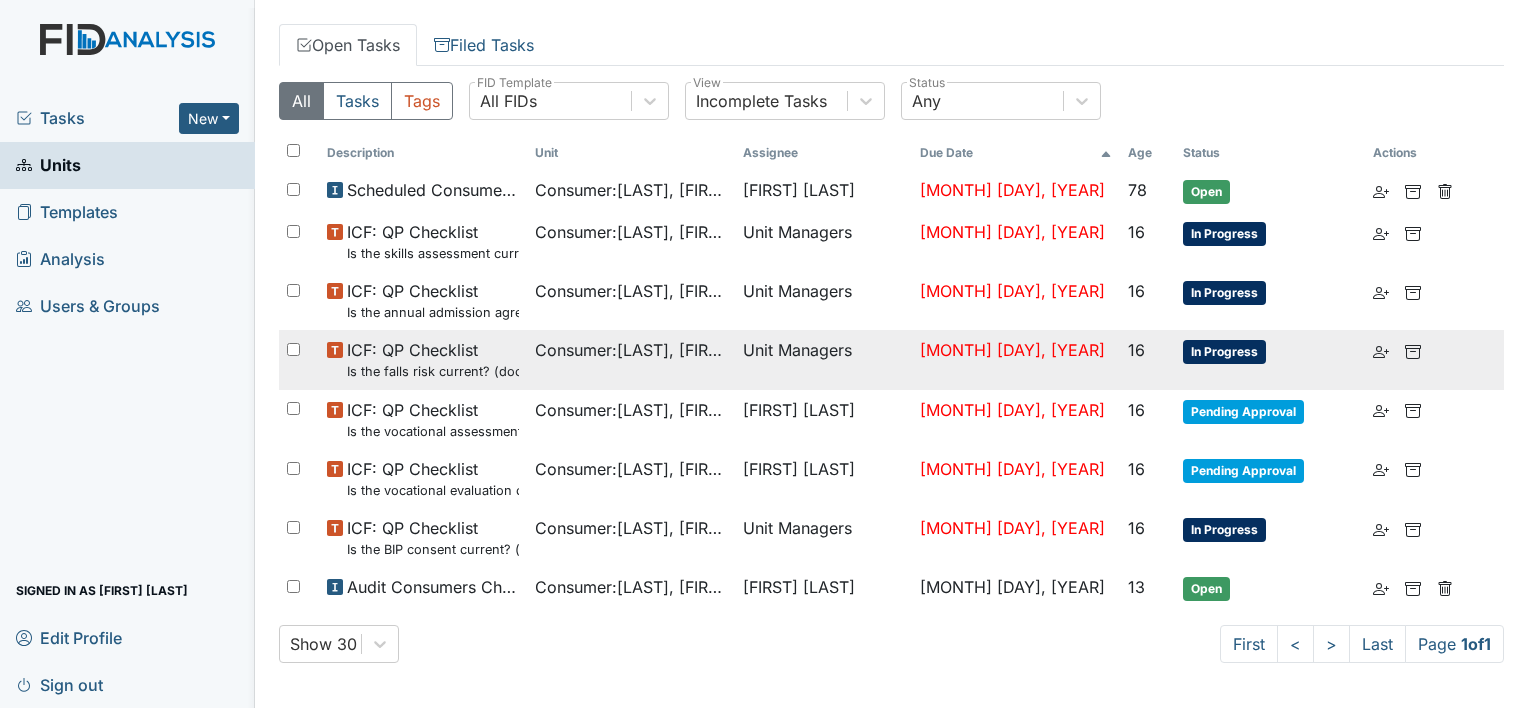 click on "In Progress" at bounding box center (1224, 234) 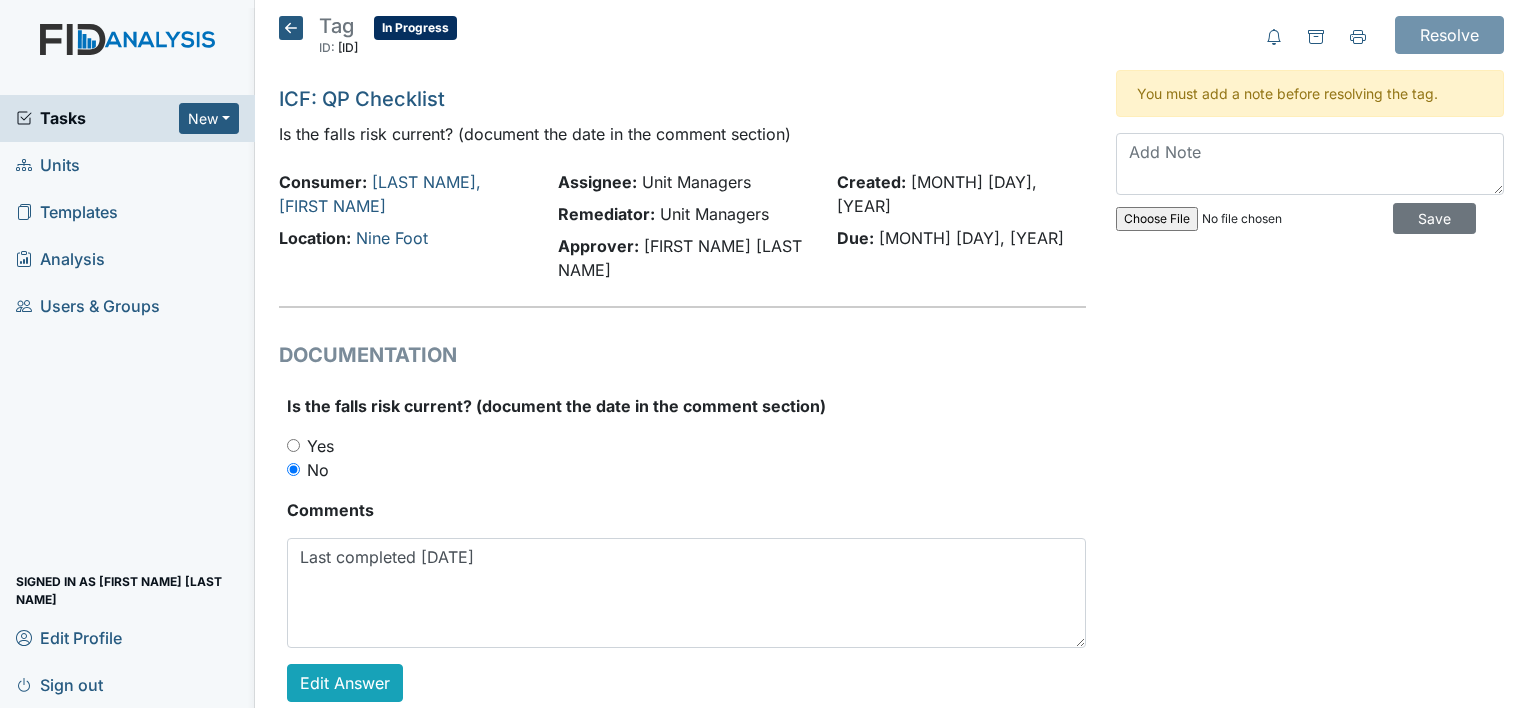 scroll, scrollTop: 0, scrollLeft: 0, axis: both 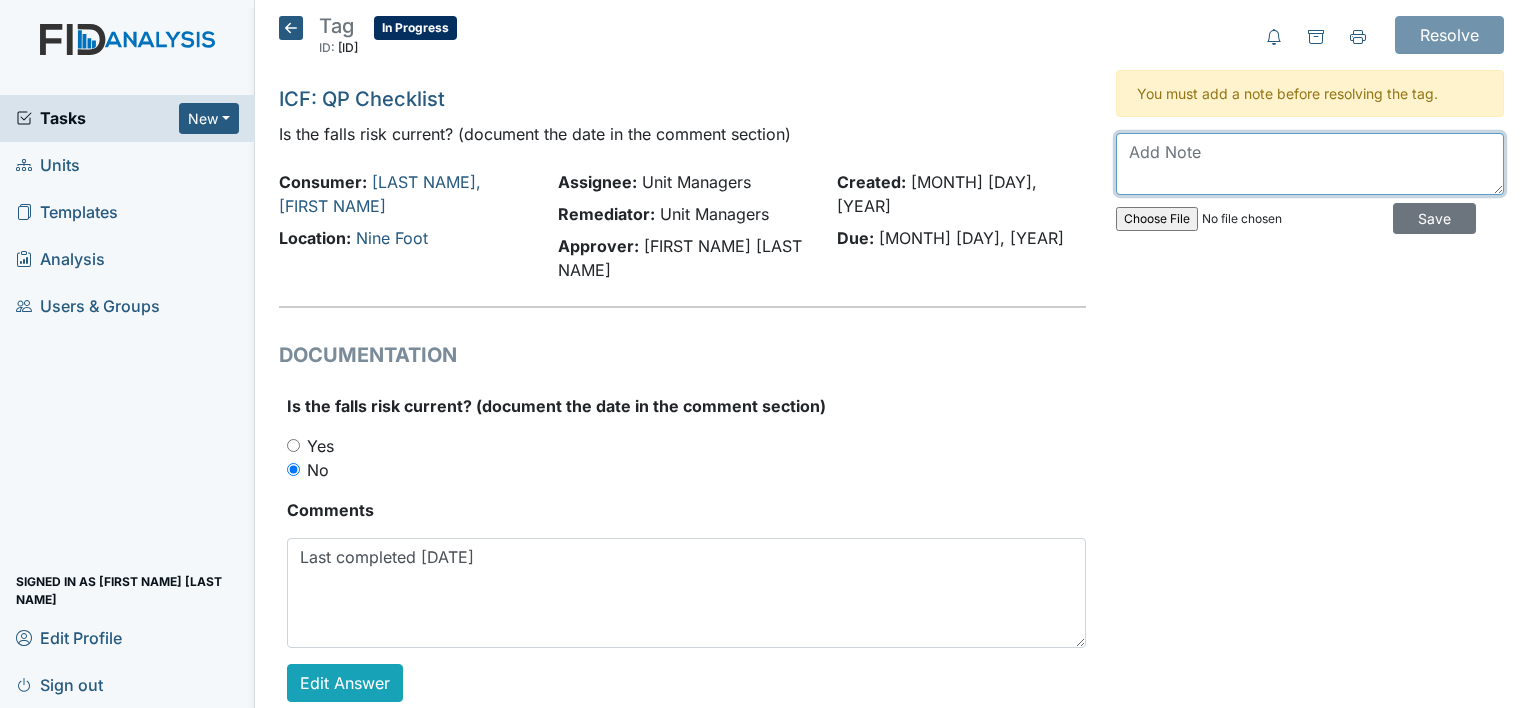 click at bounding box center (1310, 164) 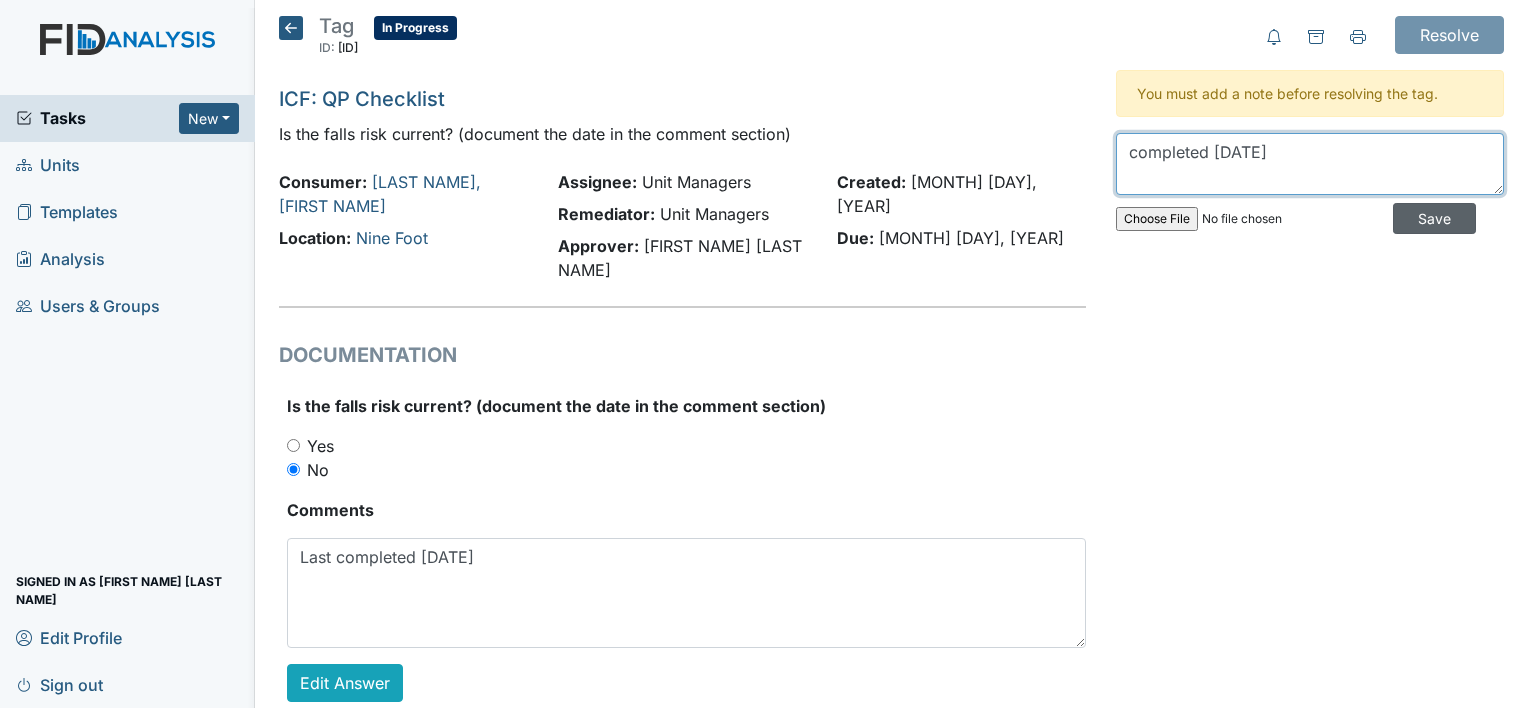 type on "completed 2-27-2025" 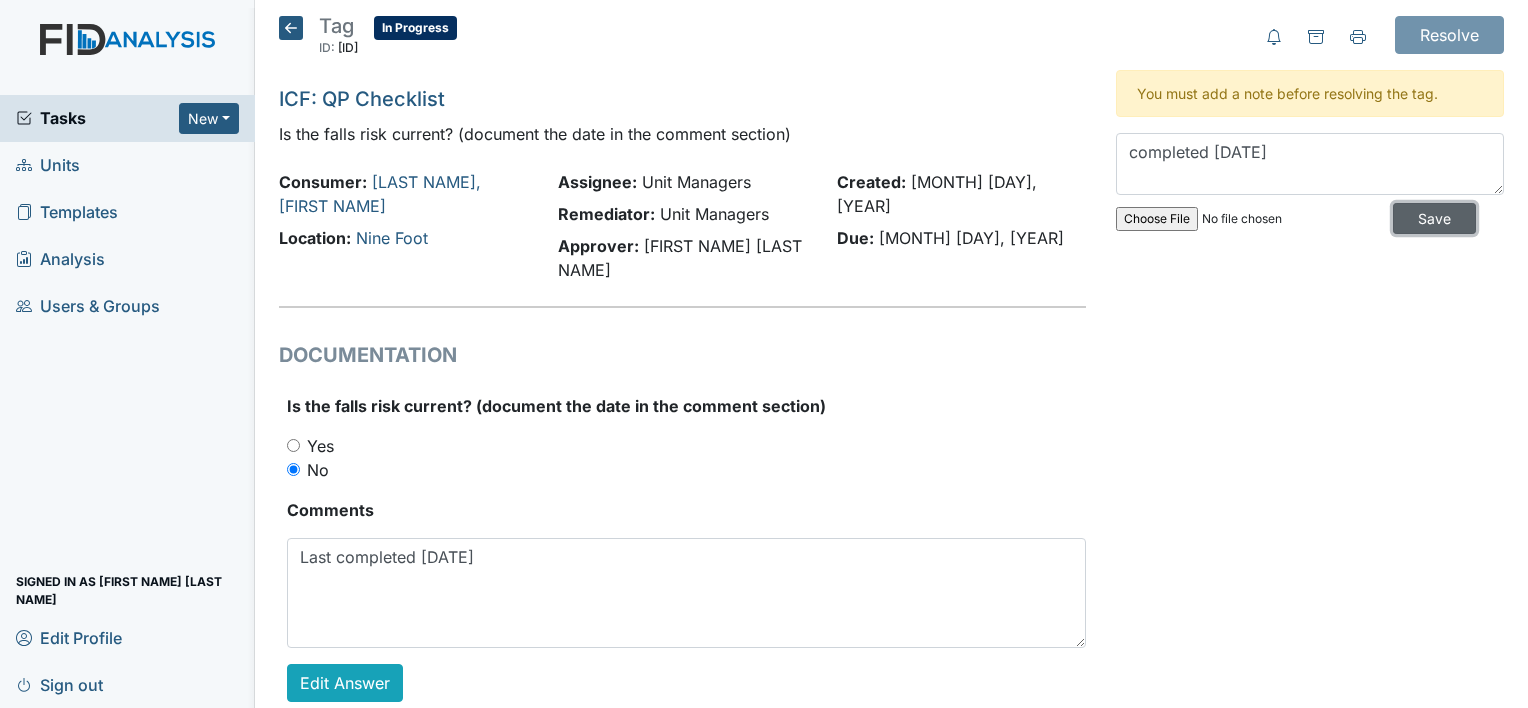 click on "Save" at bounding box center (1434, 218) 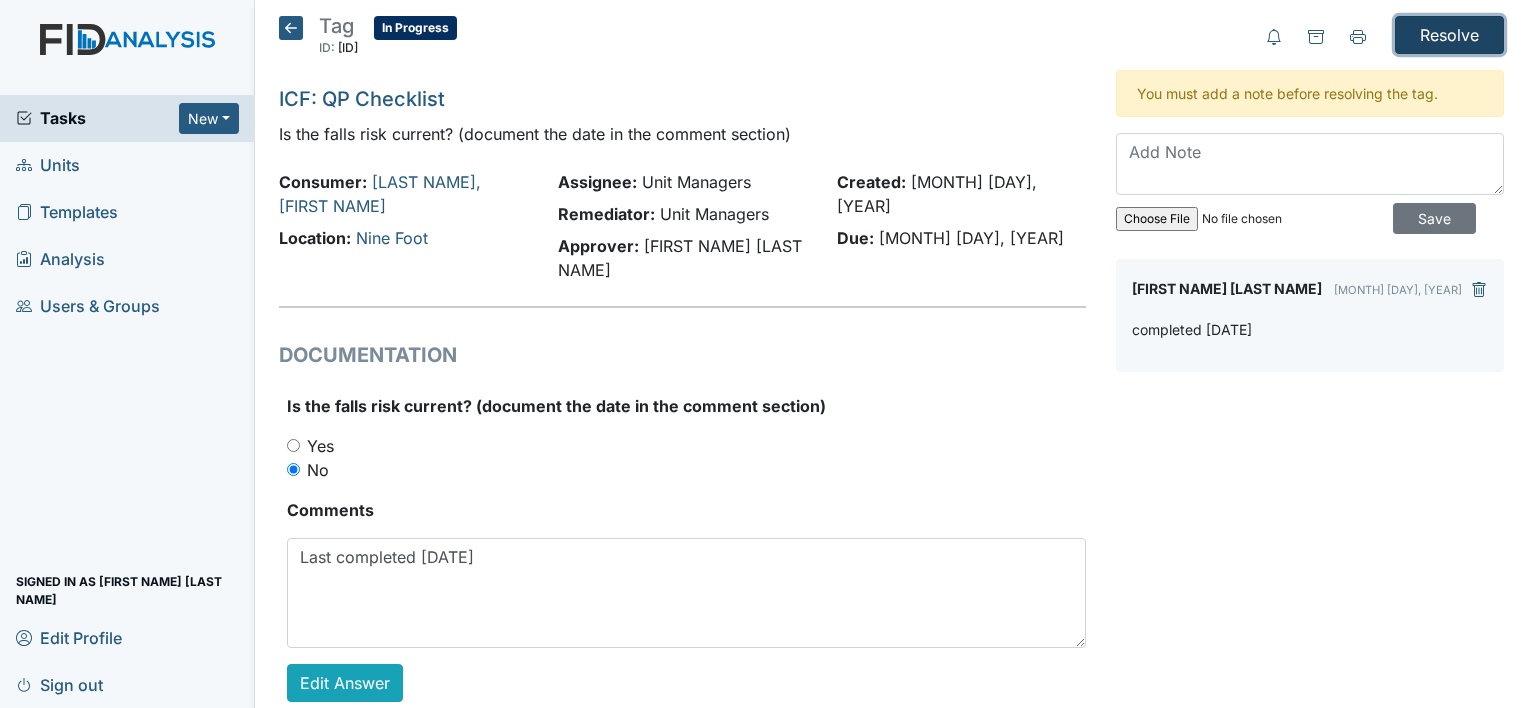 click on "Resolve" at bounding box center [1449, 35] 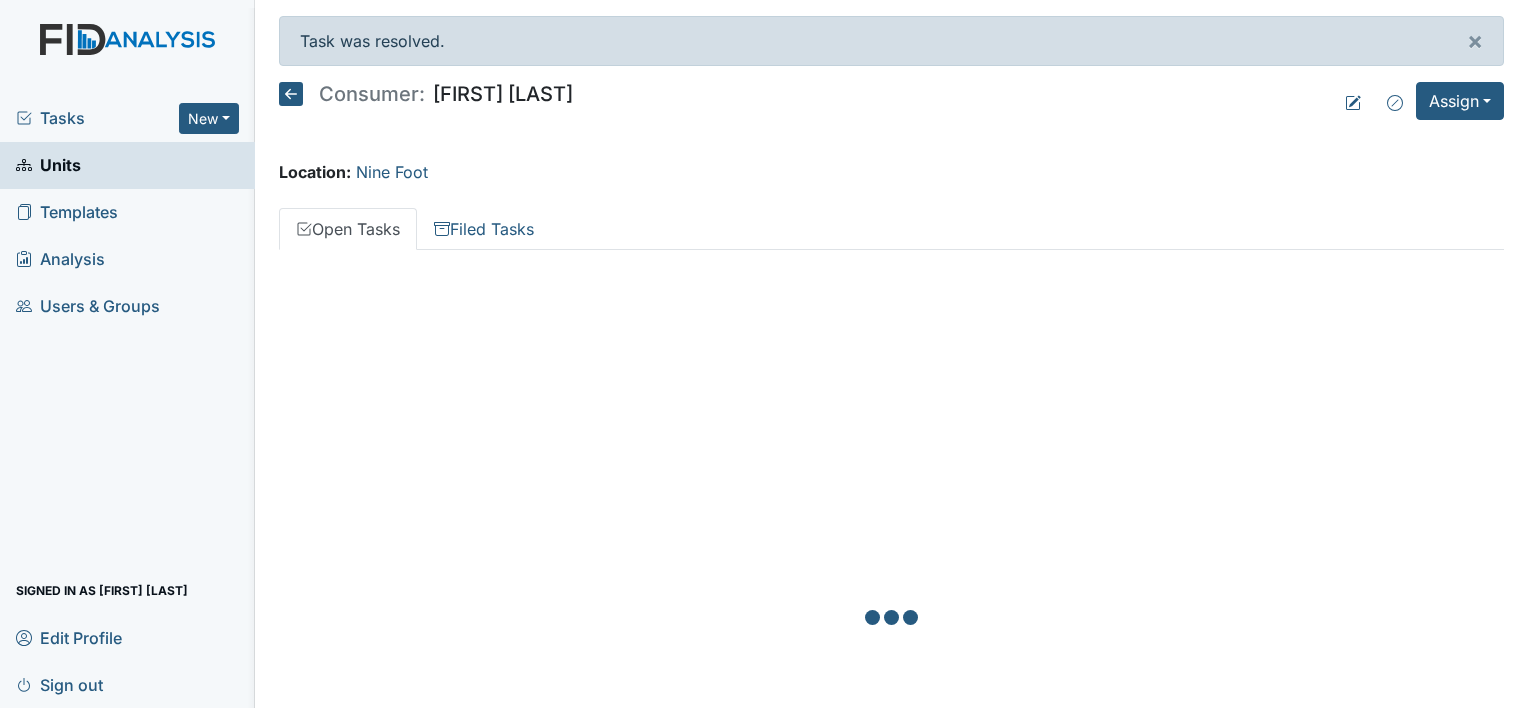 scroll, scrollTop: 0, scrollLeft: 0, axis: both 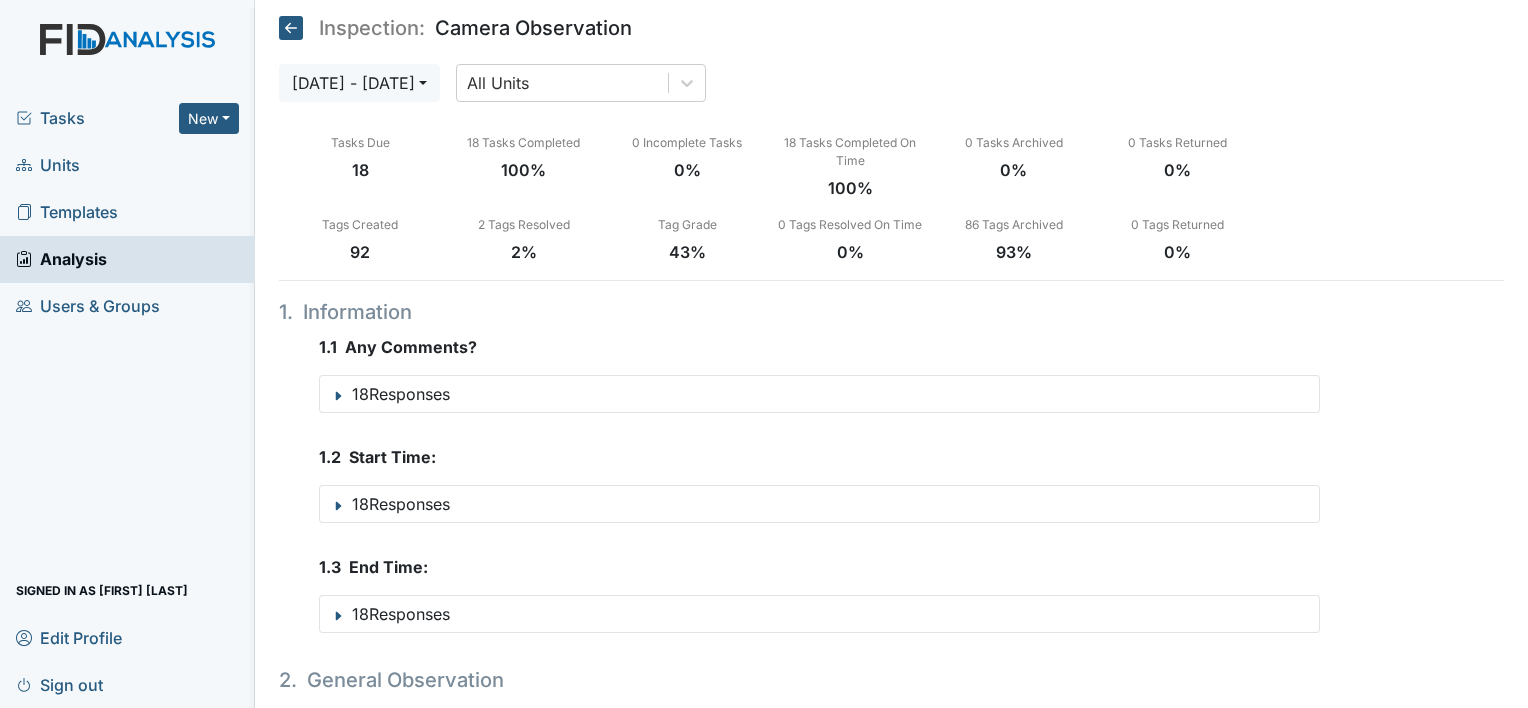 click on "Units" at bounding box center [48, 165] 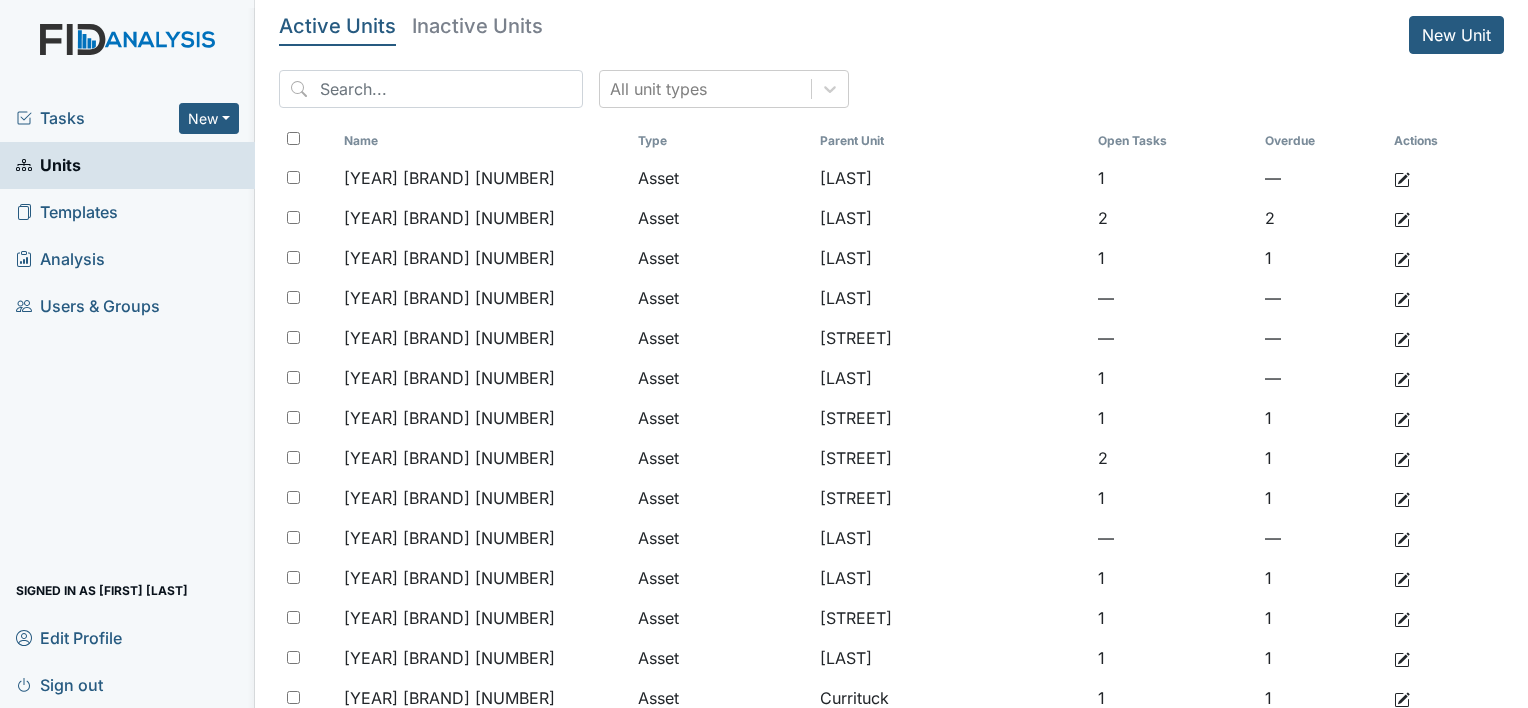 scroll, scrollTop: 0, scrollLeft: 0, axis: both 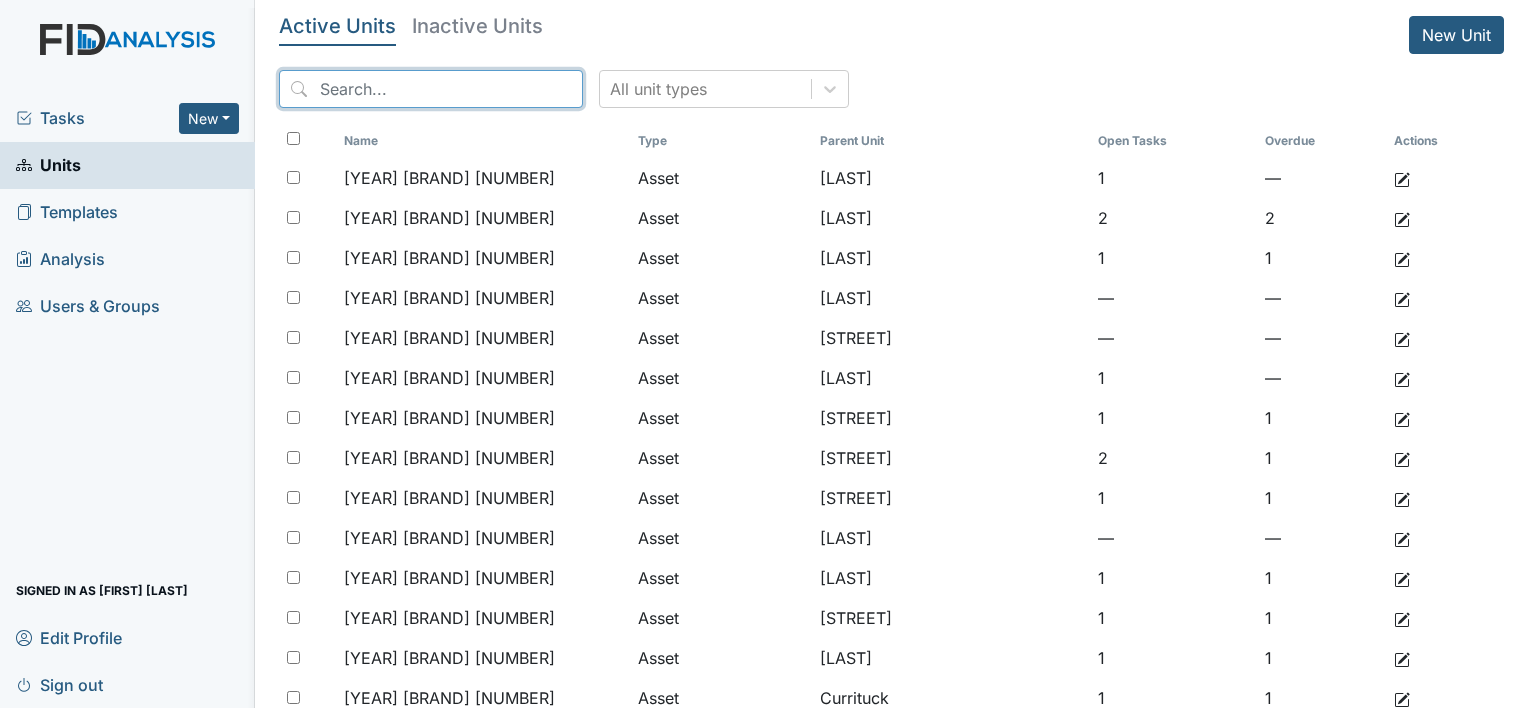 click at bounding box center (431, 89) 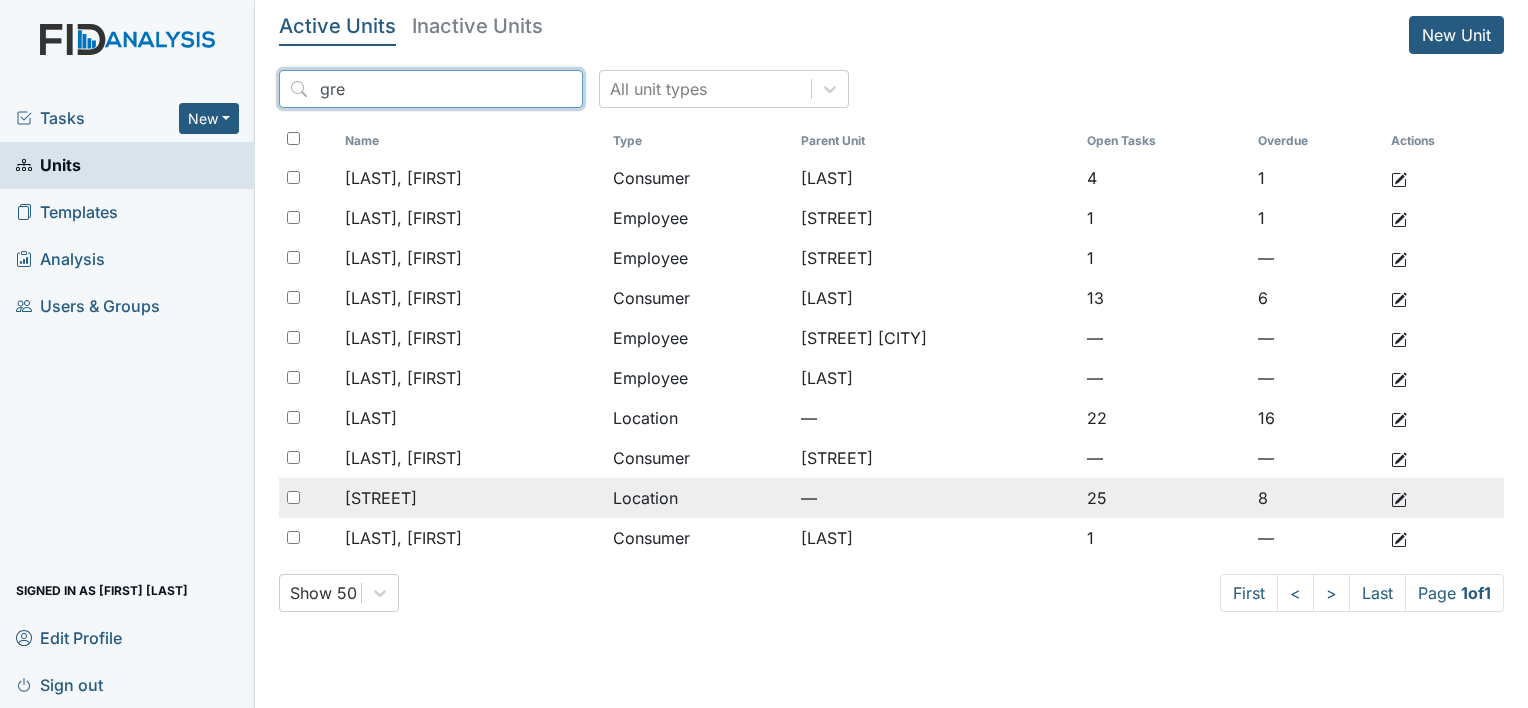 type on "gre" 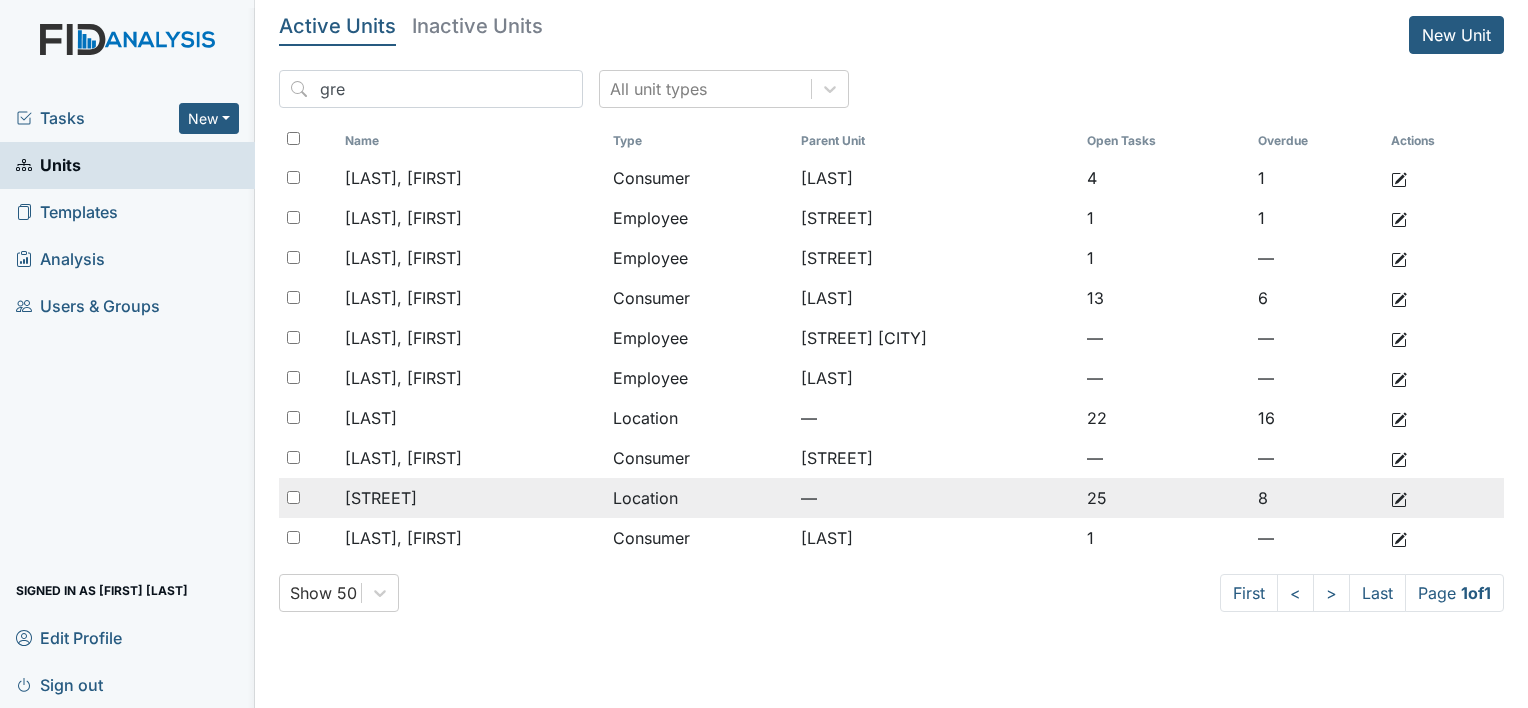 click on "[STREET]" at bounding box center (403, 178) 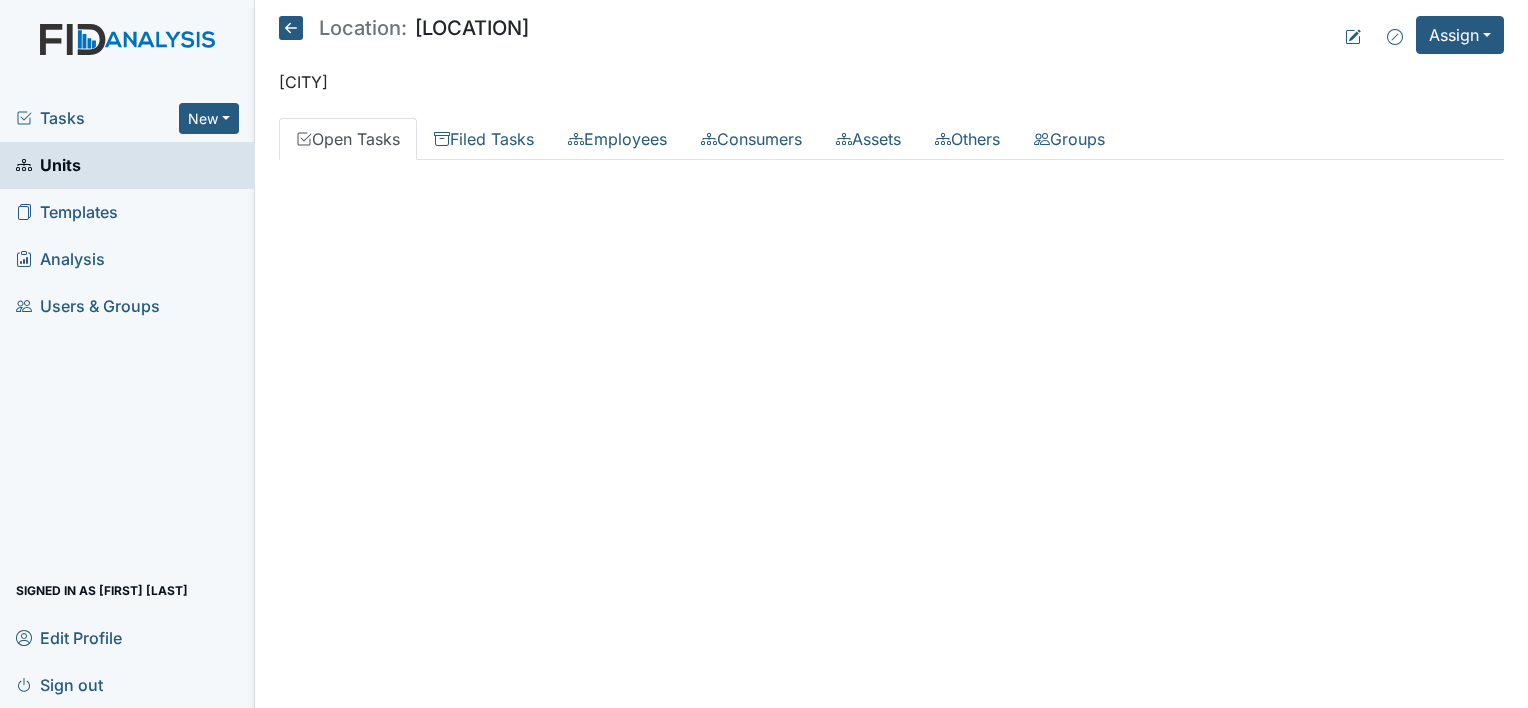 scroll, scrollTop: 0, scrollLeft: 0, axis: both 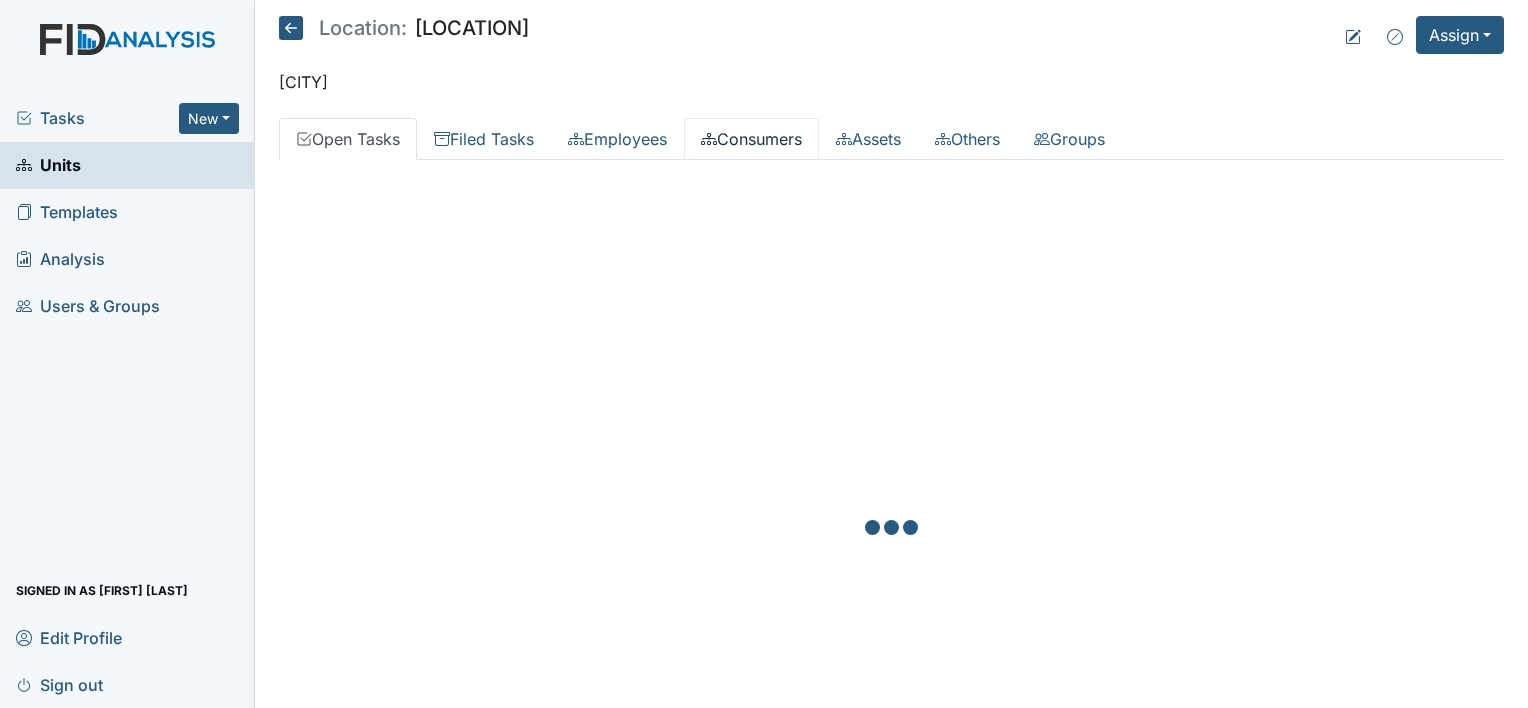 click on "Consumers" at bounding box center (751, 139) 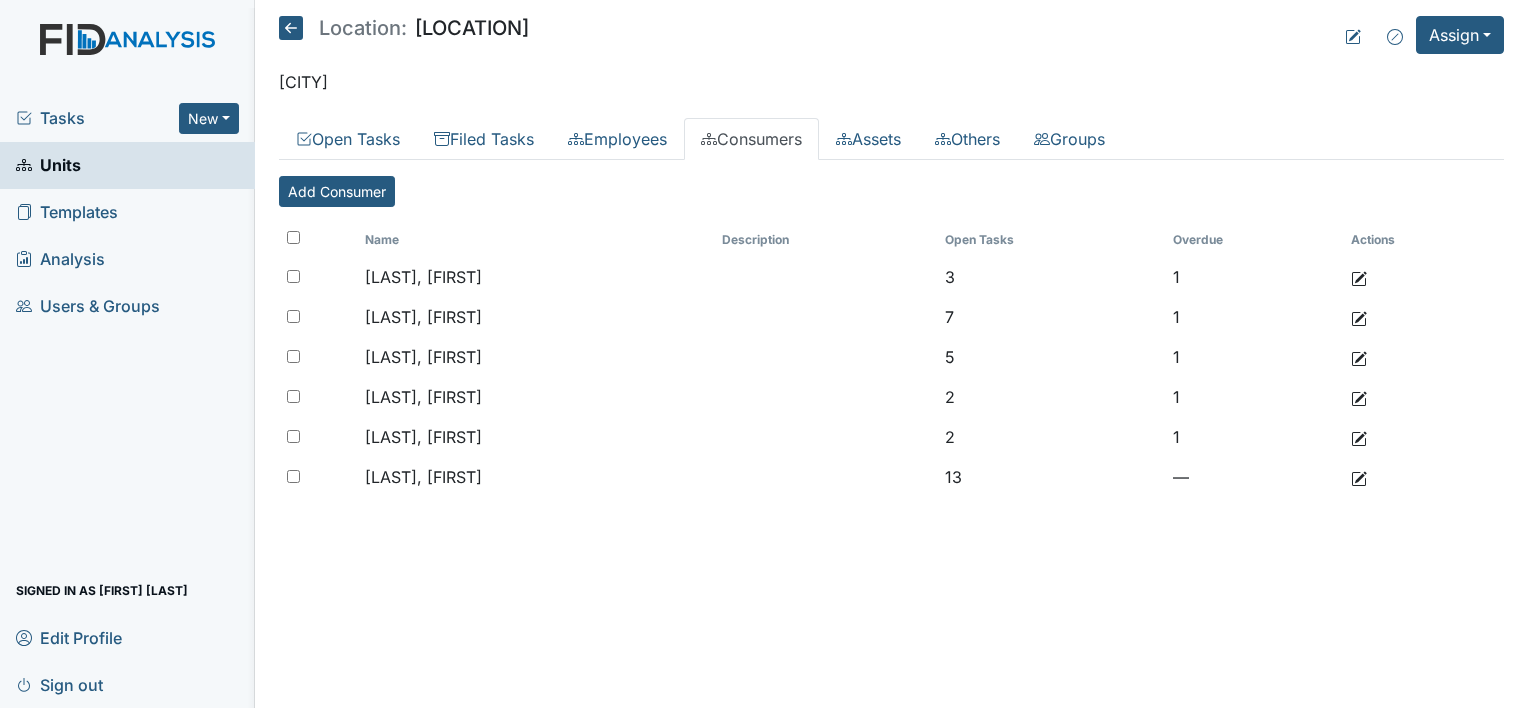 click at bounding box center [293, 237] 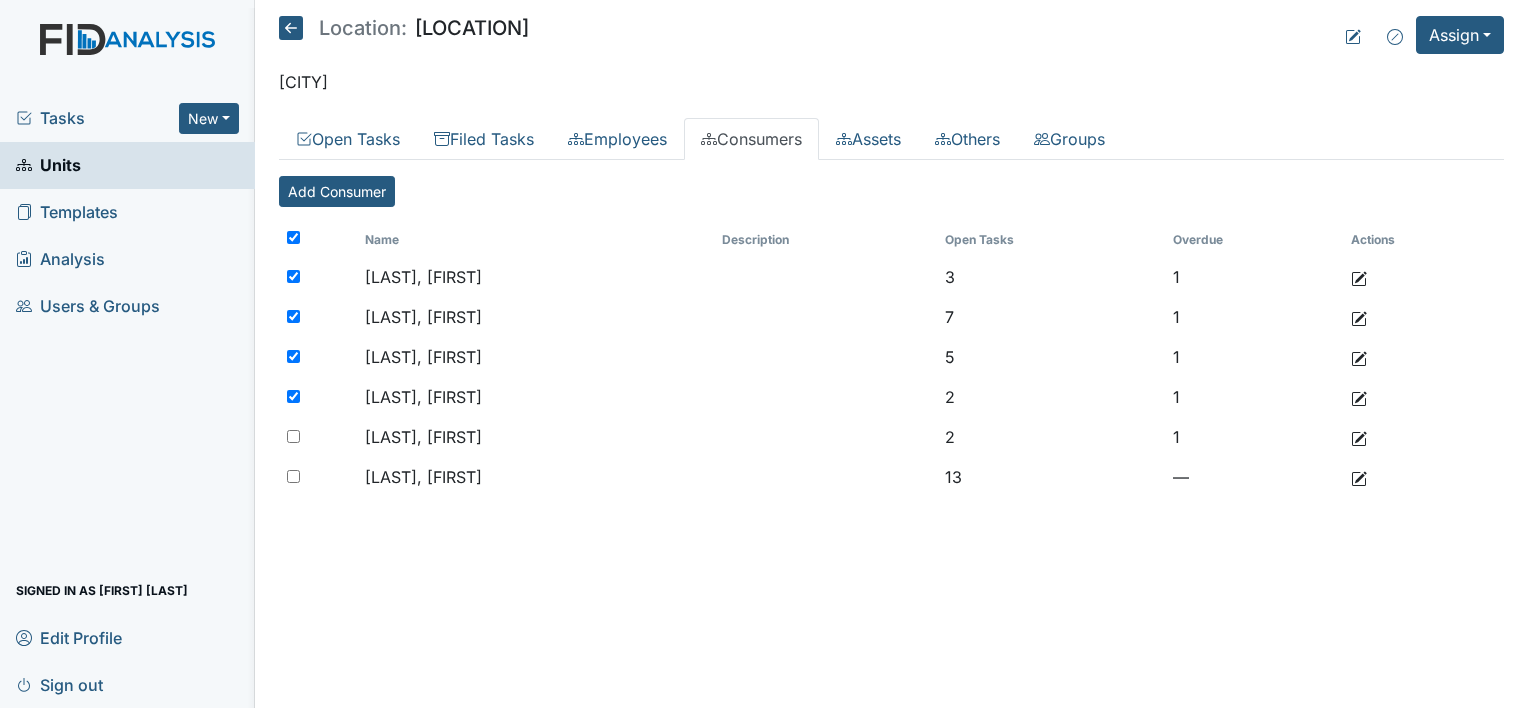 checkbox on "true" 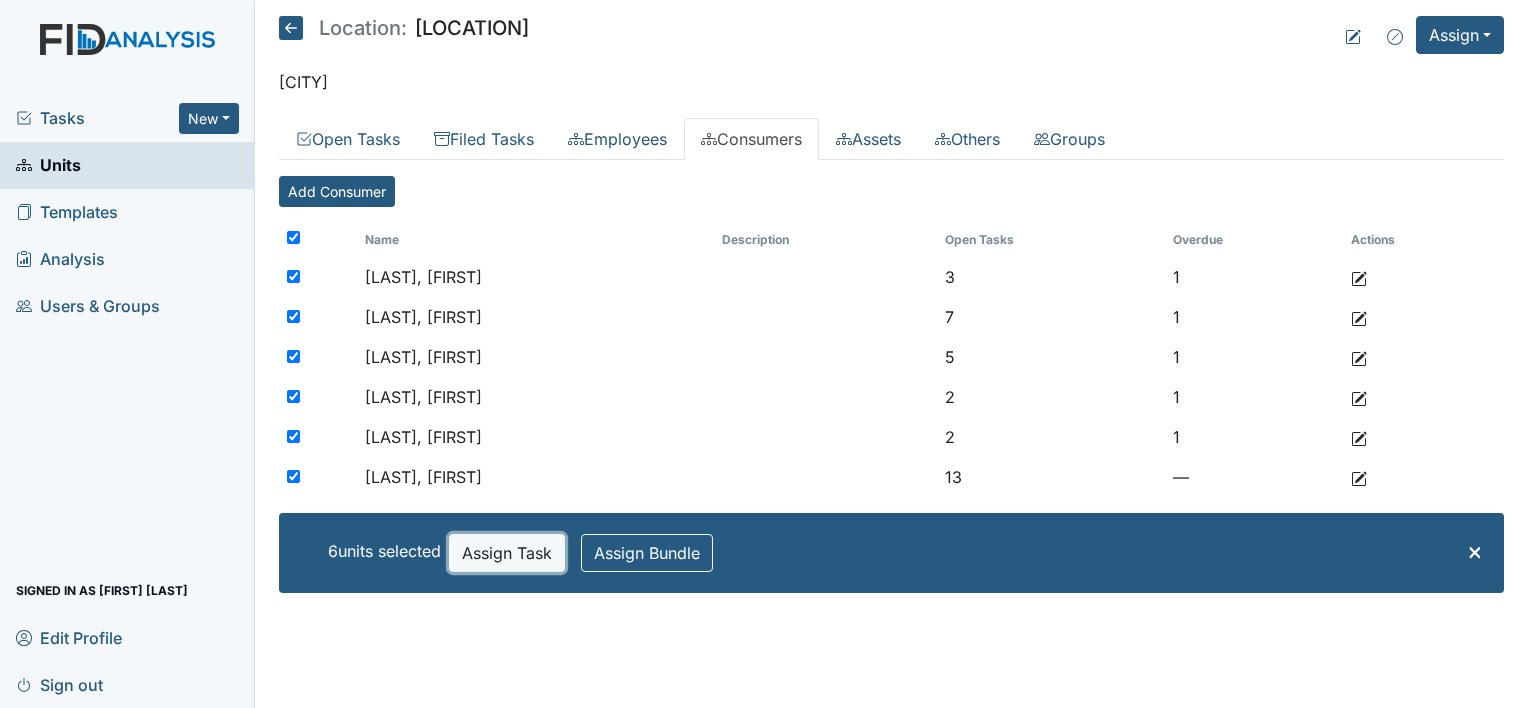 click on "Assign Task" at bounding box center [507, 553] 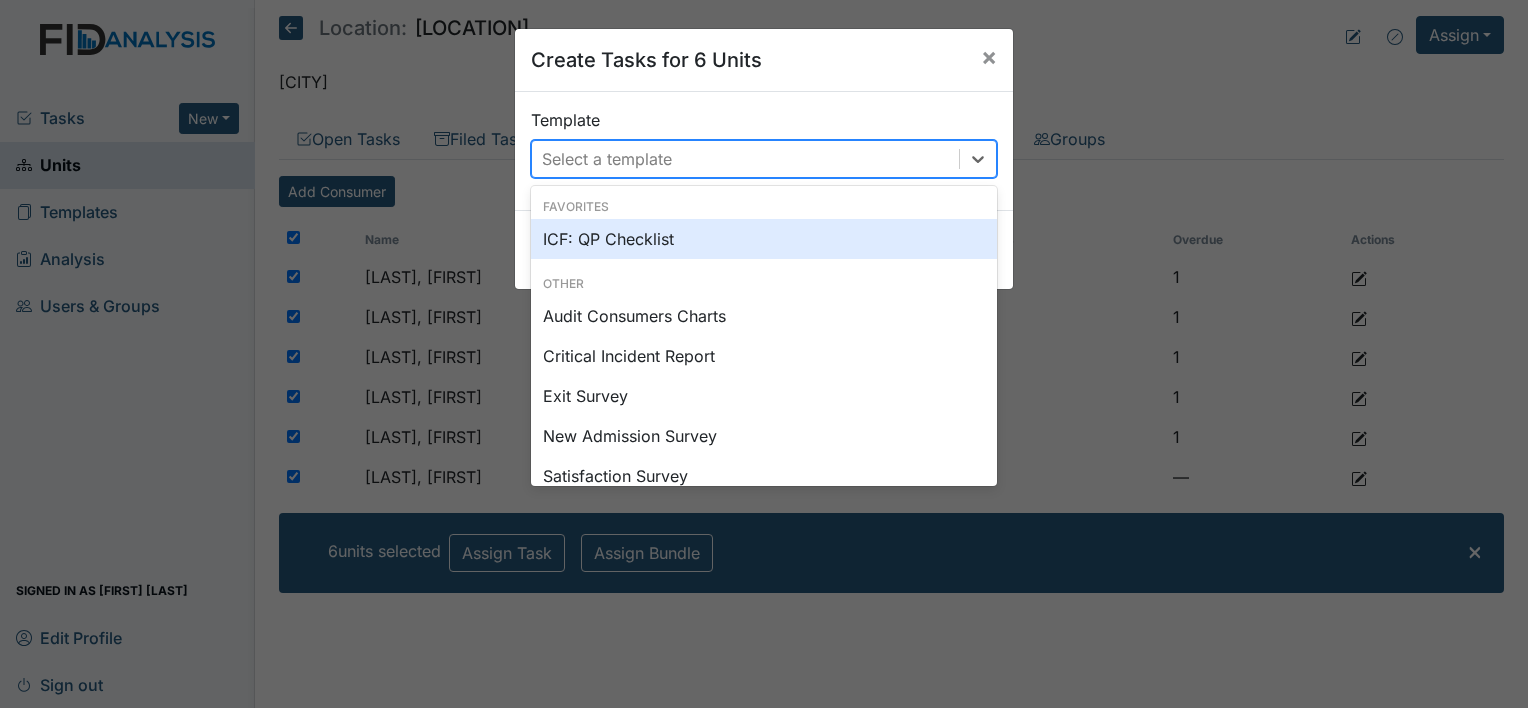 click on "Select a template" at bounding box center [607, 159] 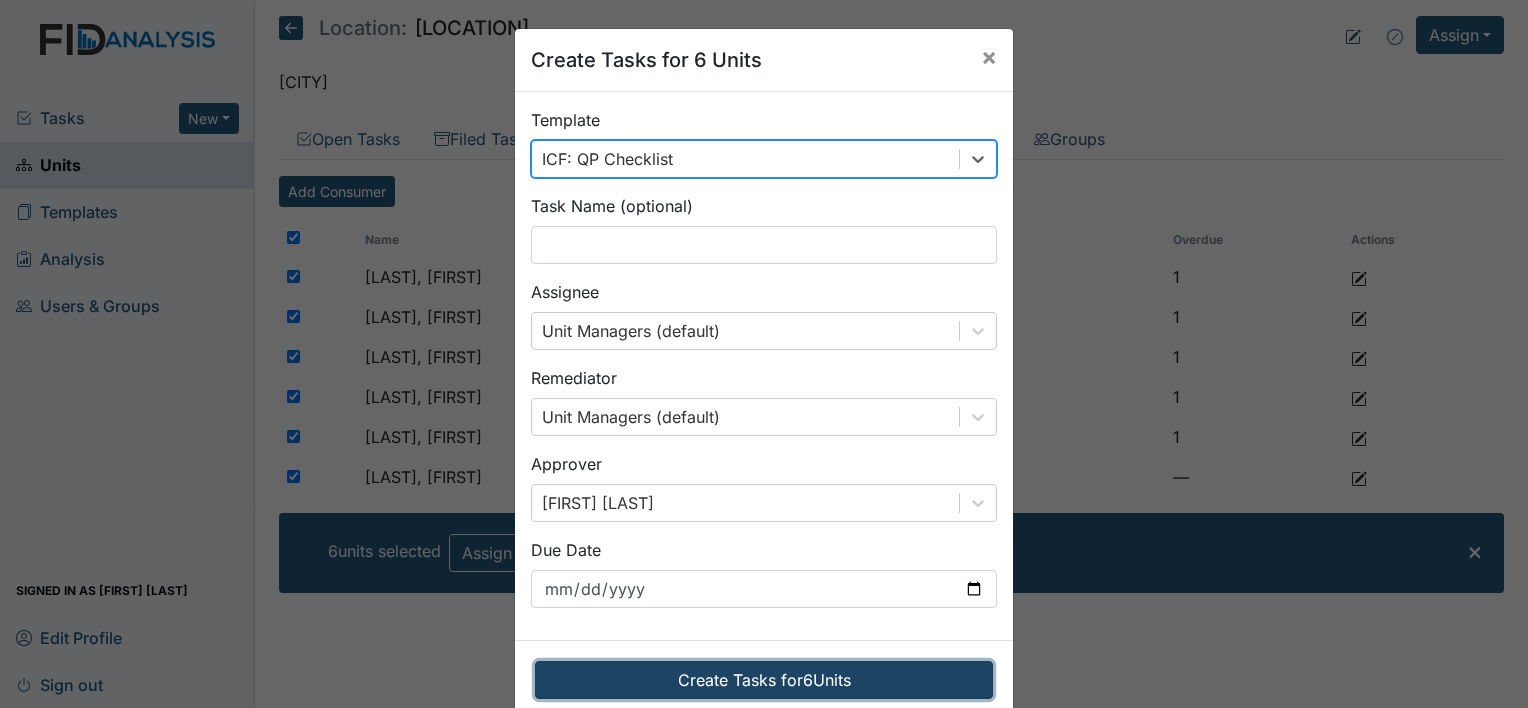 click on "Create Tasks for  6  Units" at bounding box center (764, 680) 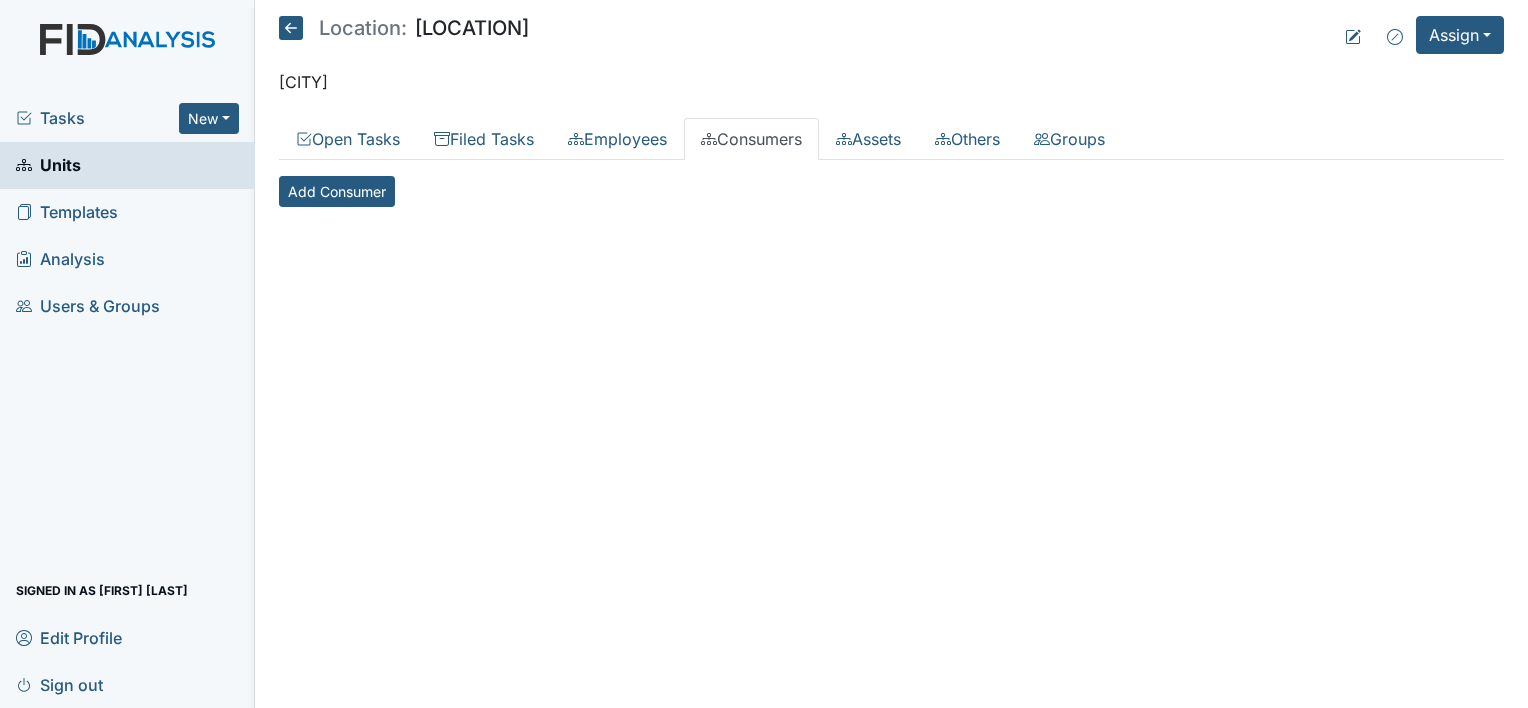 scroll, scrollTop: 0, scrollLeft: 0, axis: both 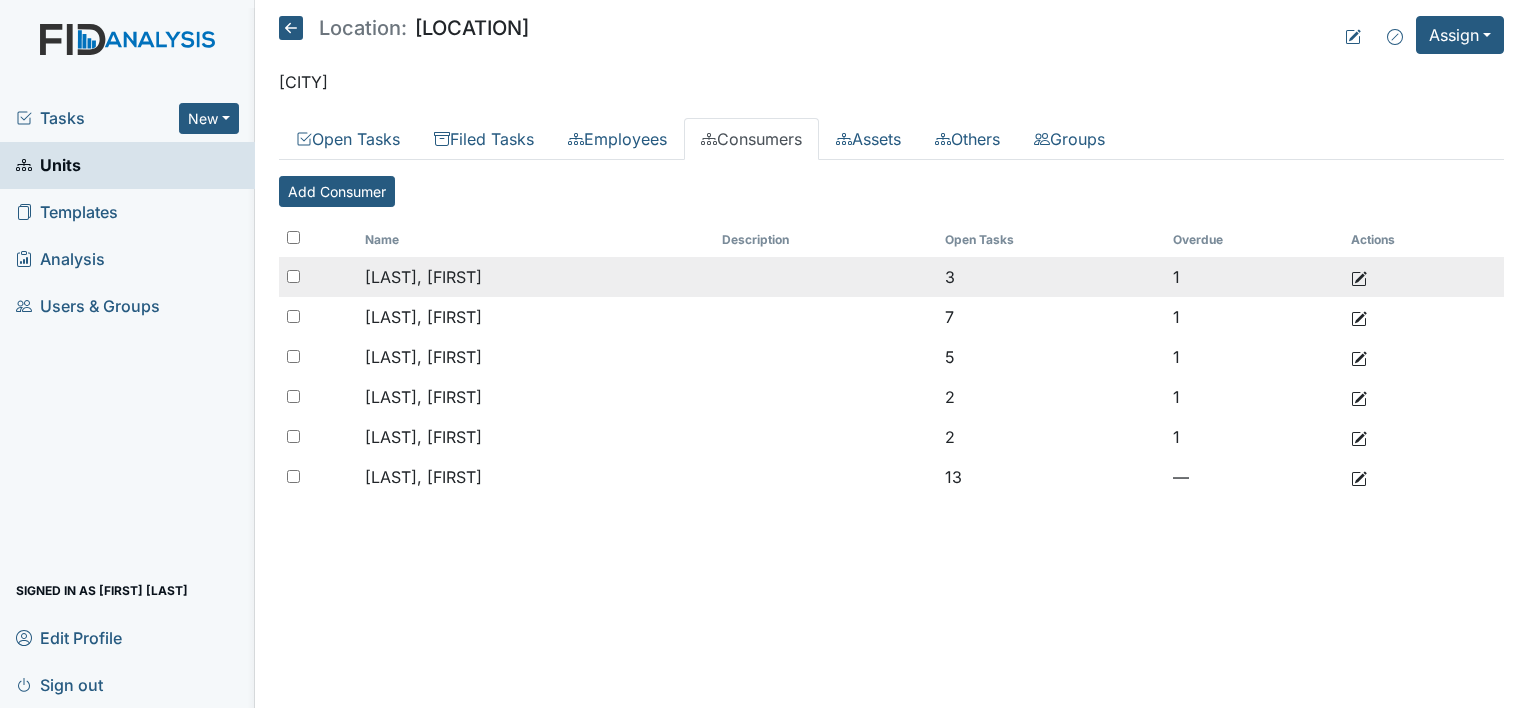 click on "1" at bounding box center (1253, 277) 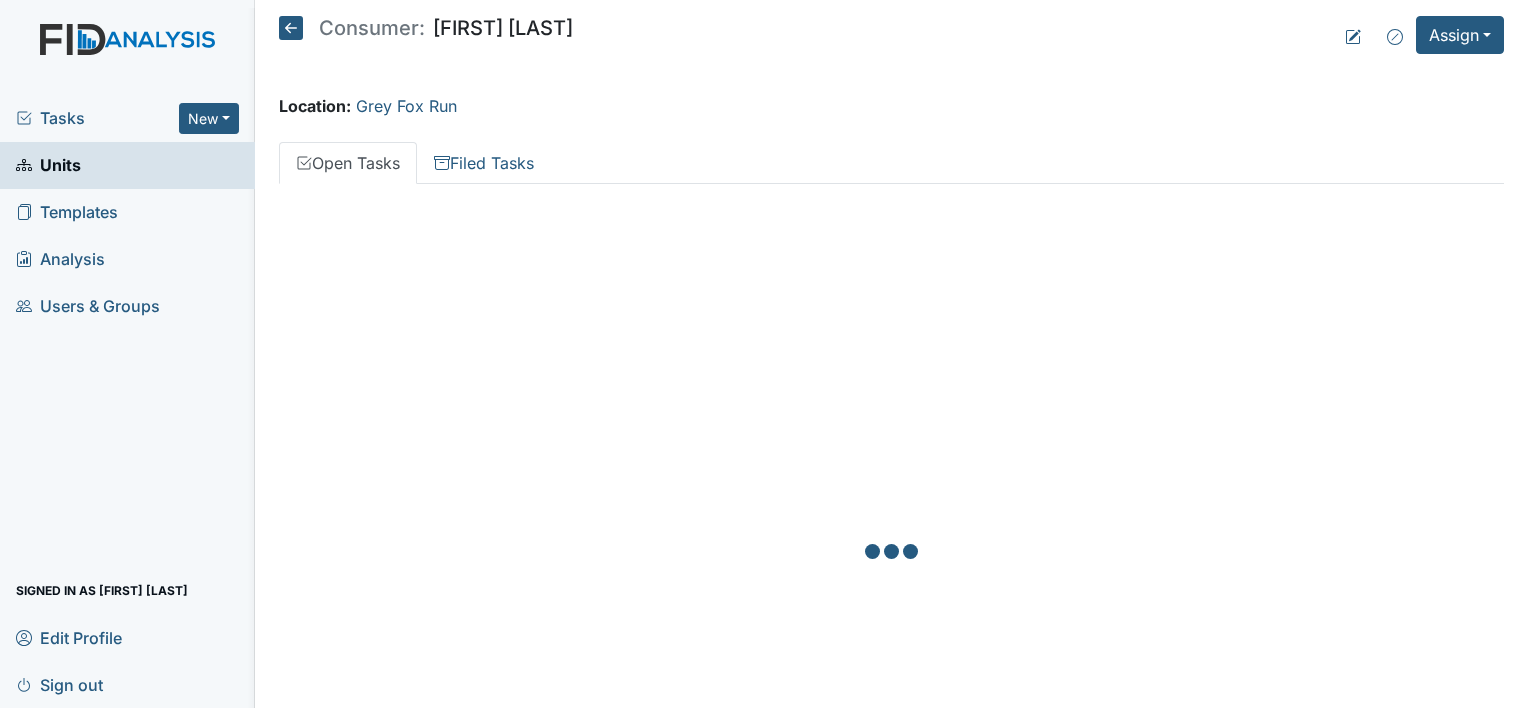 scroll, scrollTop: 0, scrollLeft: 0, axis: both 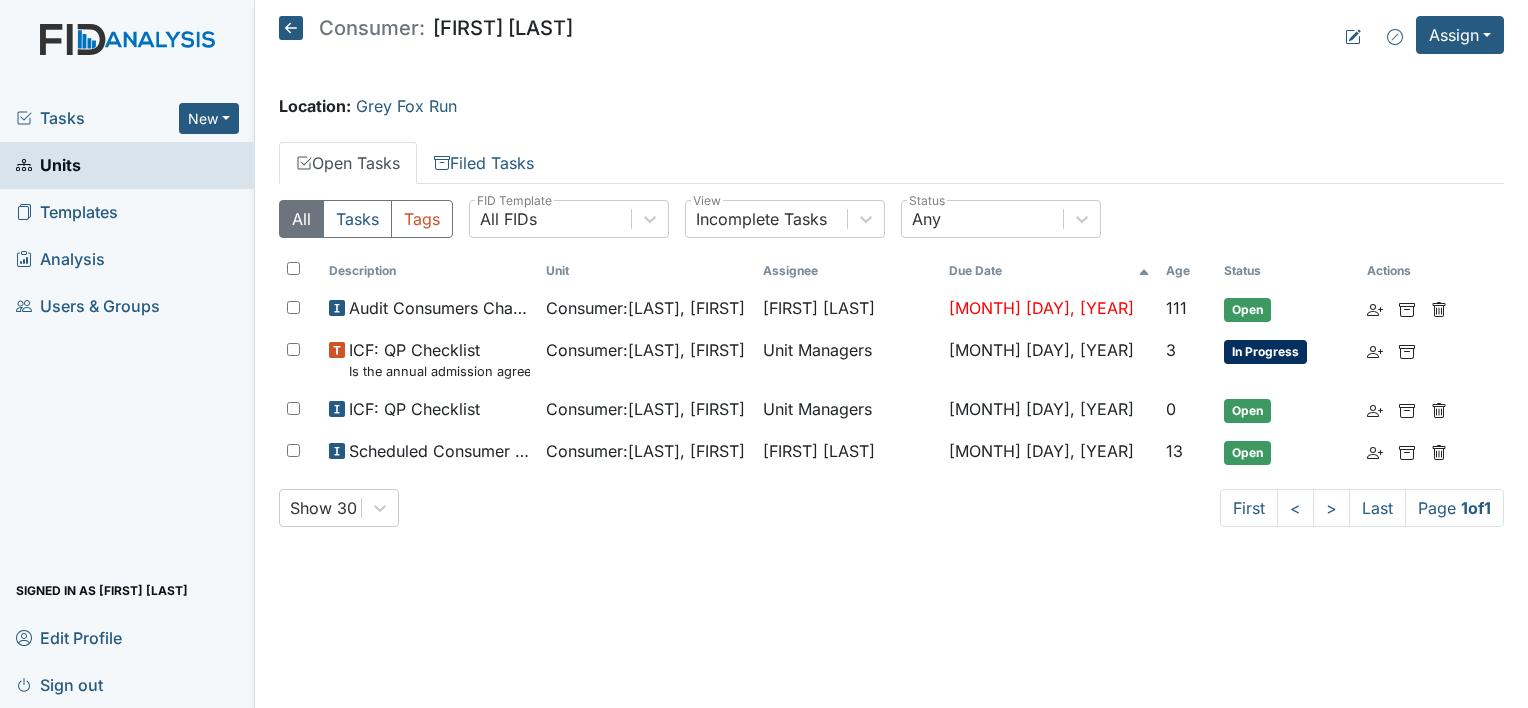 click on "Units" at bounding box center [48, 165] 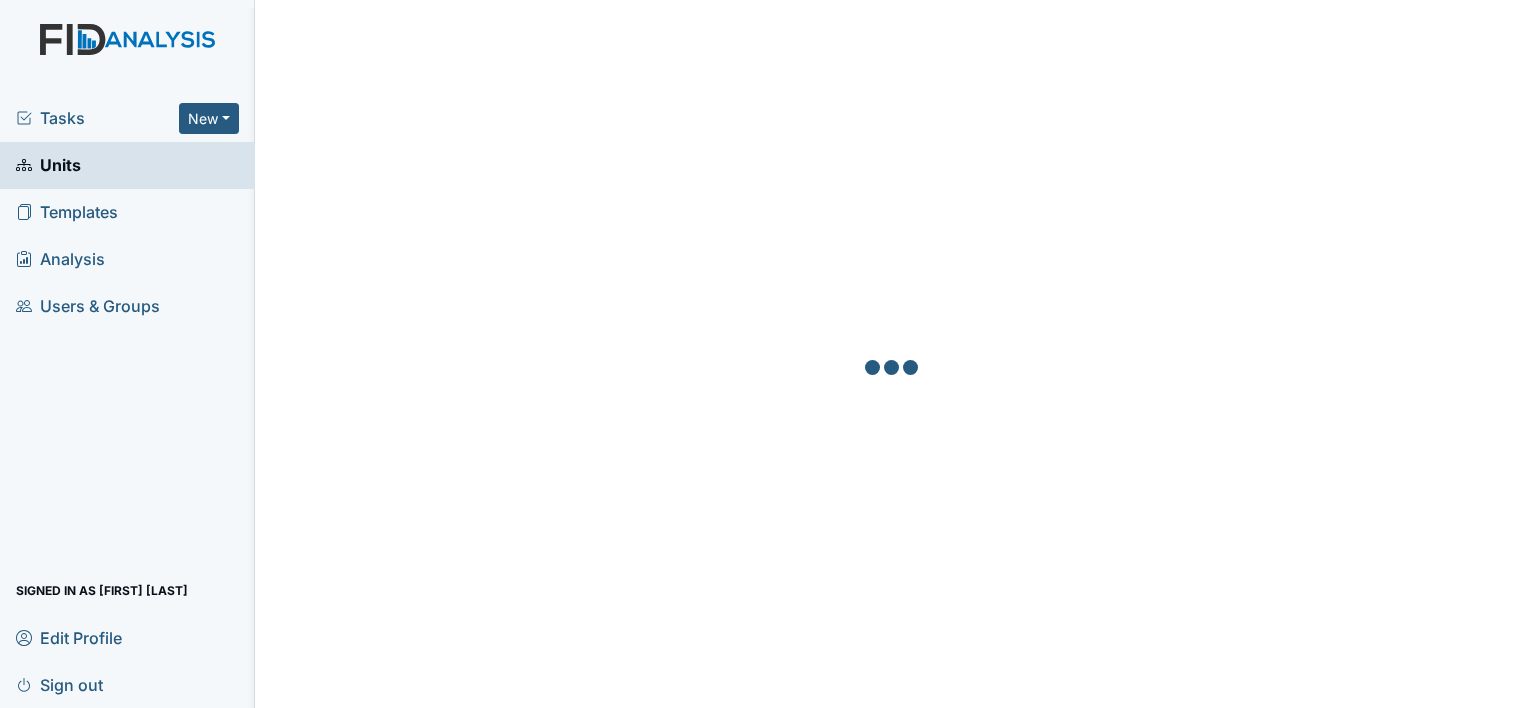 scroll, scrollTop: 0, scrollLeft: 0, axis: both 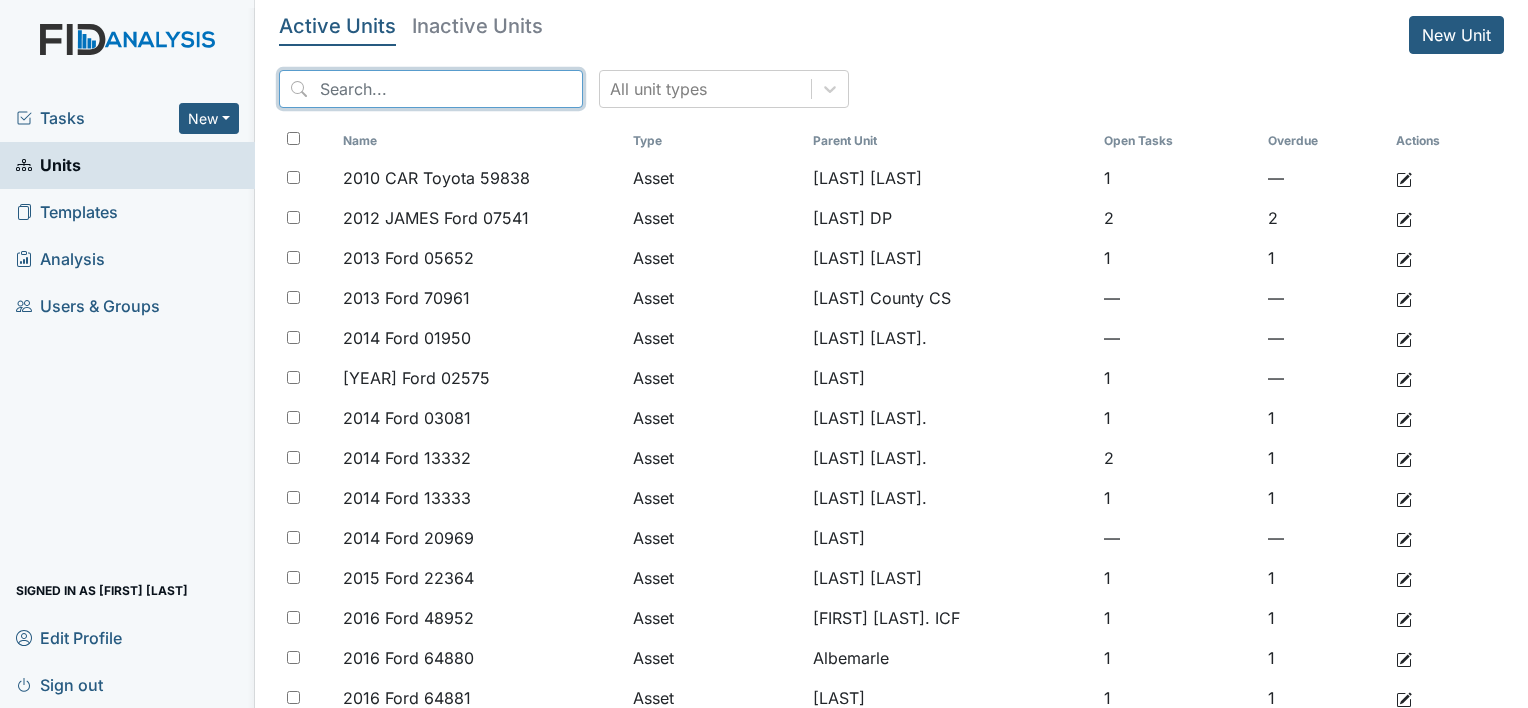 click at bounding box center (431, 89) 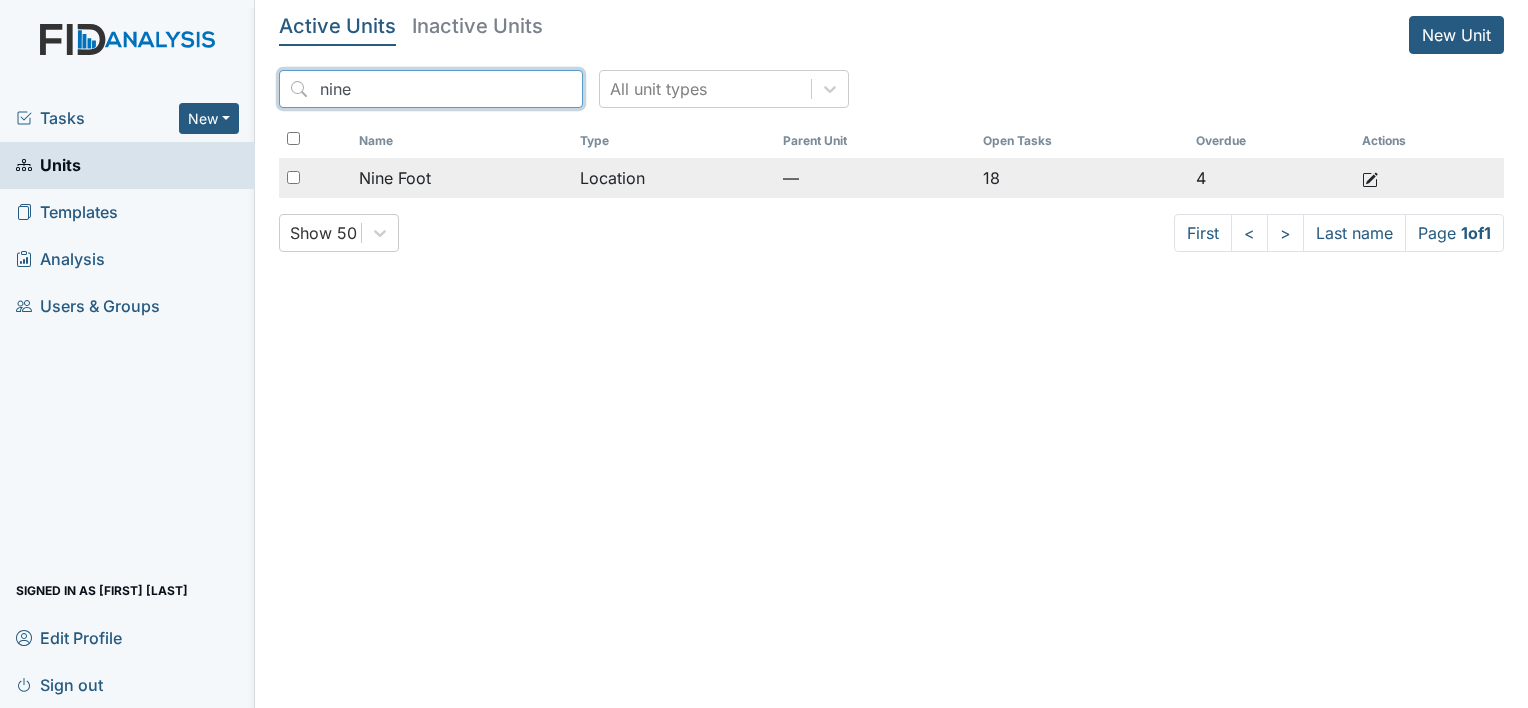 type on "nine" 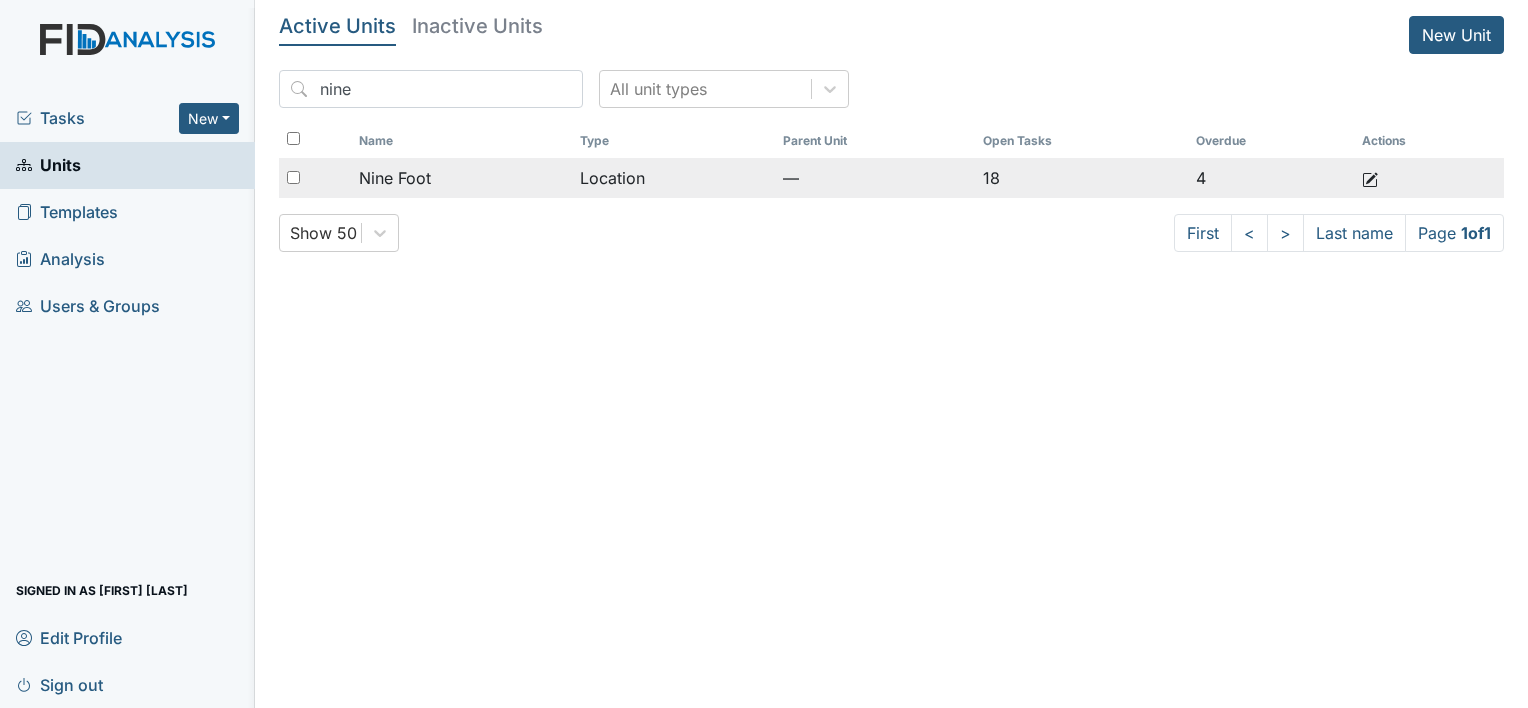 click on "Nine Foot" at bounding box center (395, 178) 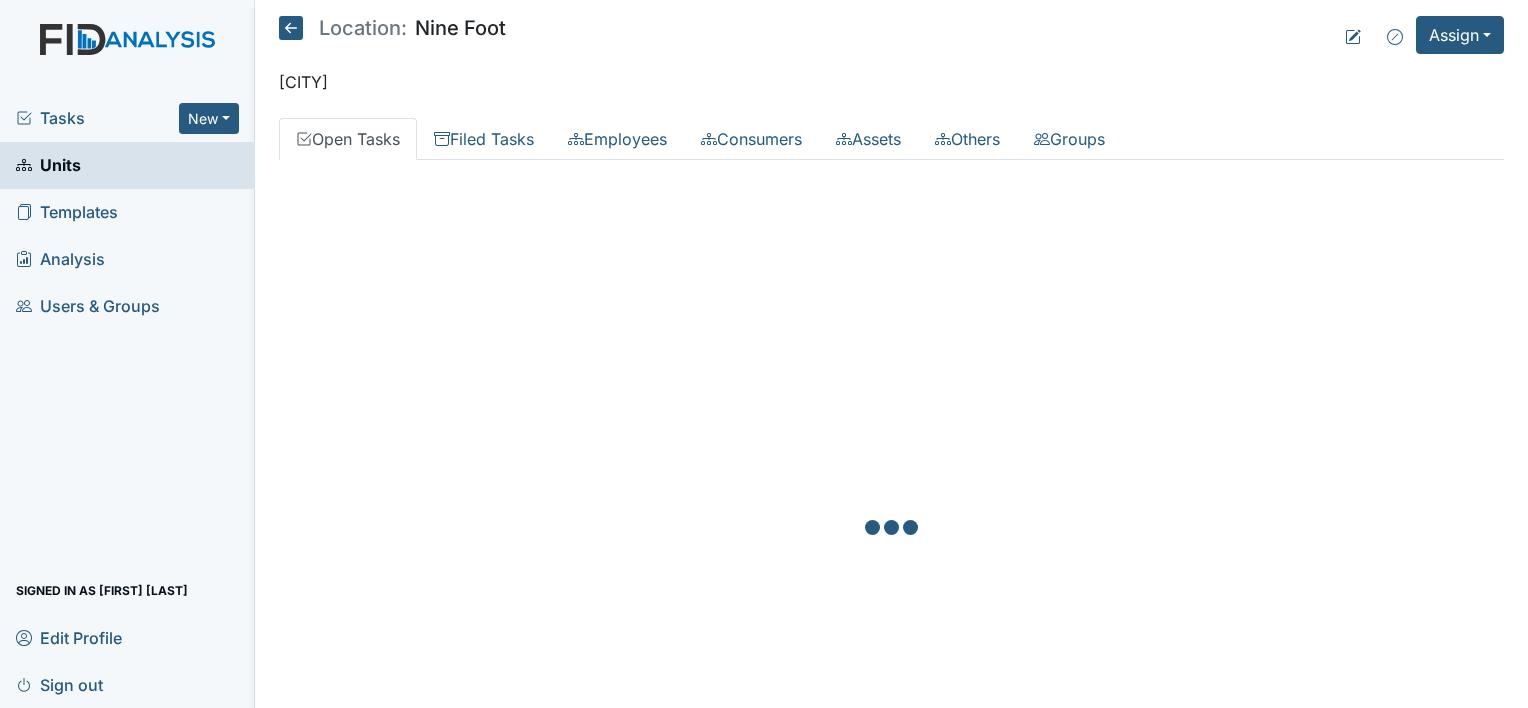 scroll, scrollTop: 0, scrollLeft: 0, axis: both 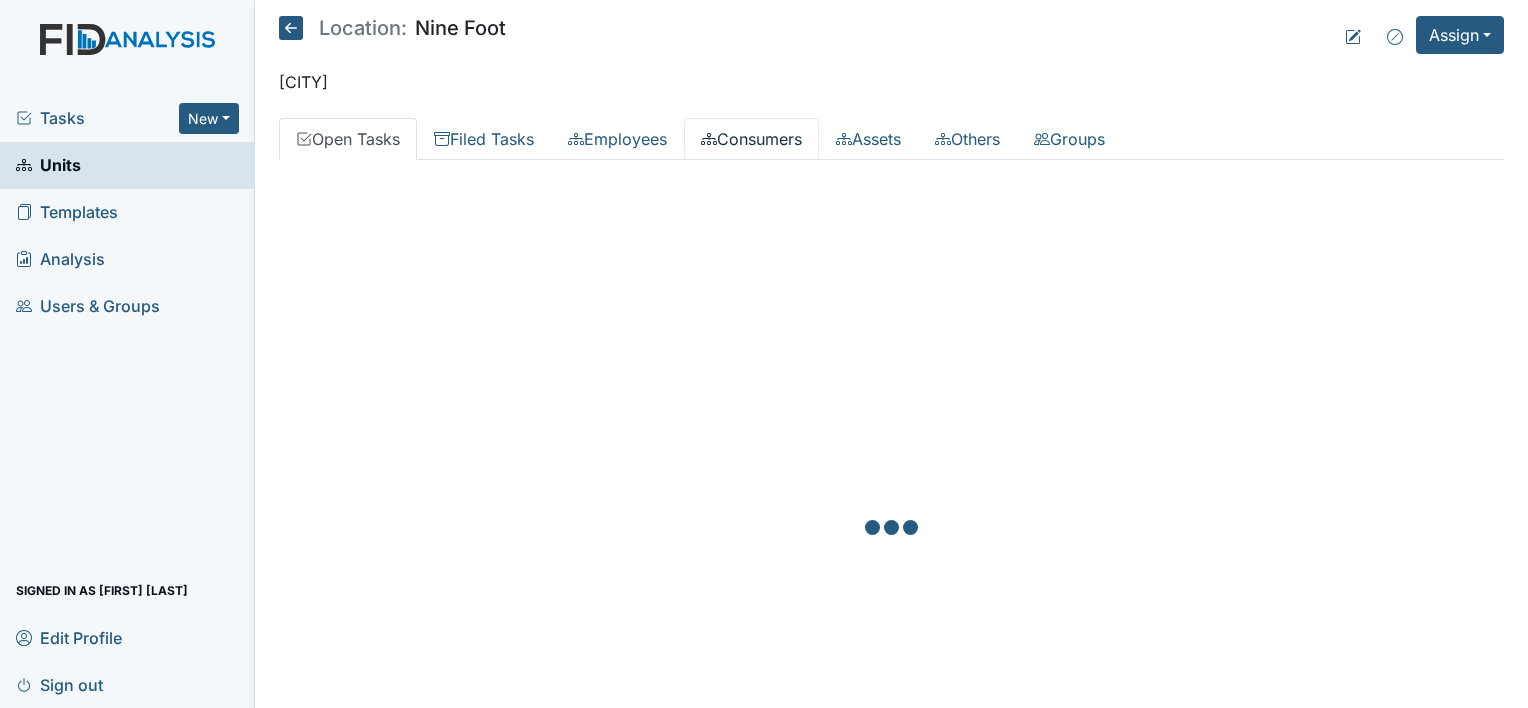click on "Consumers" at bounding box center (751, 139) 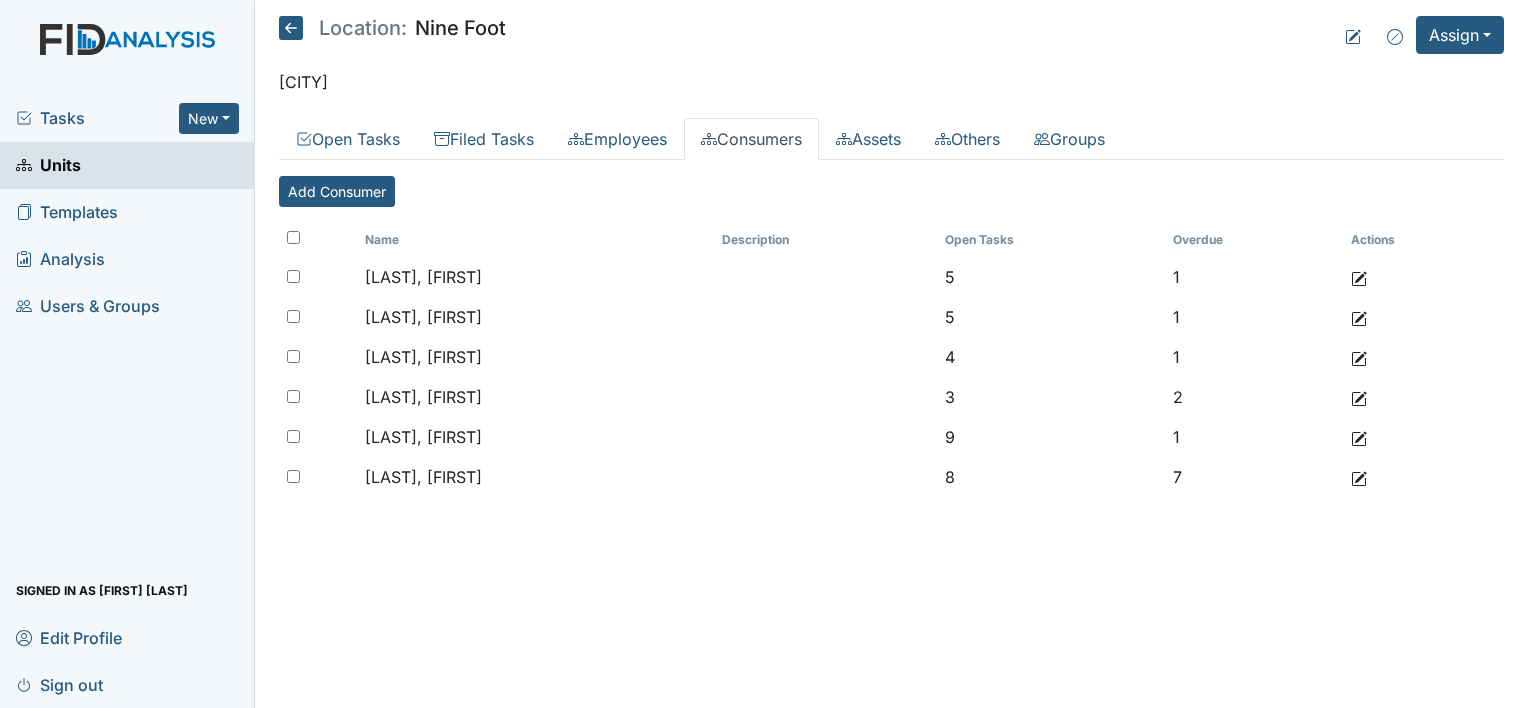 click at bounding box center [293, 237] 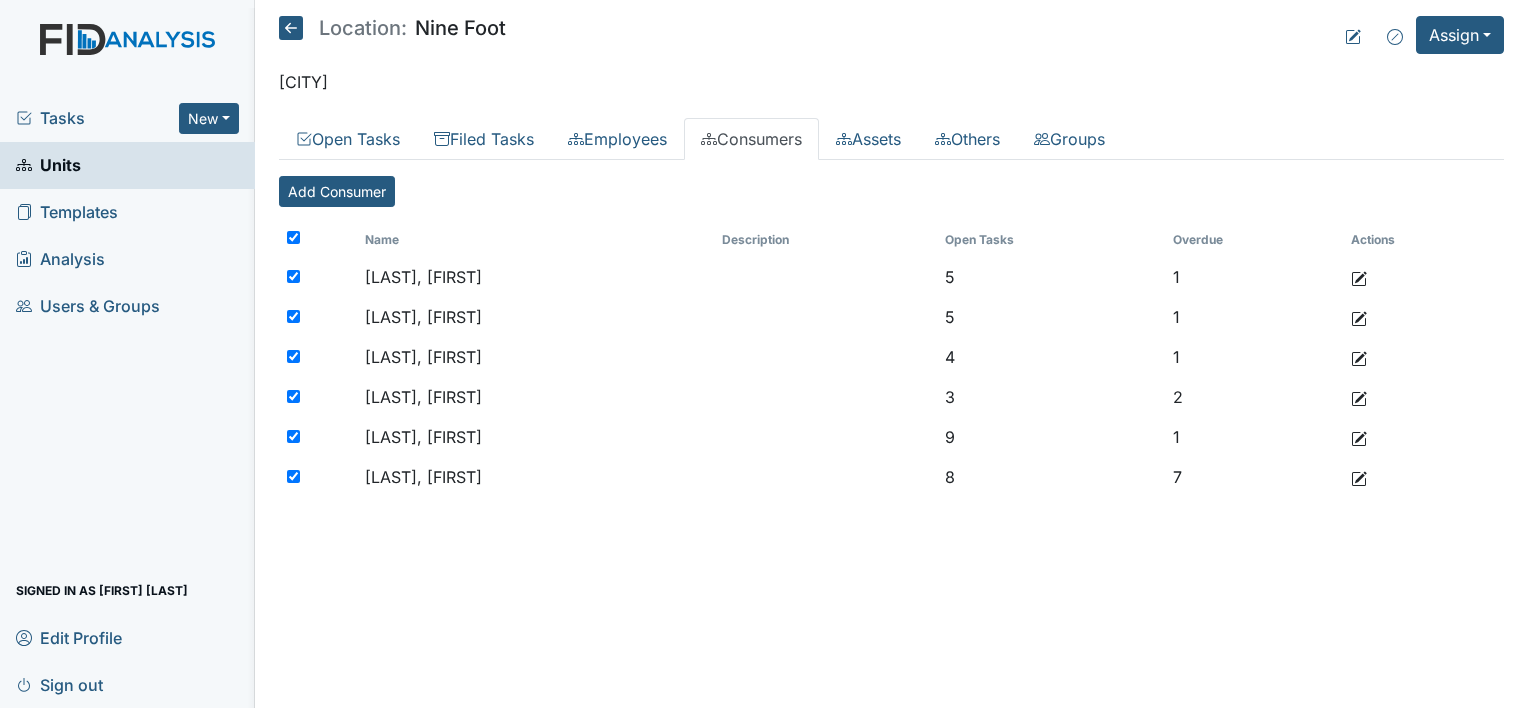 checkbox on "true" 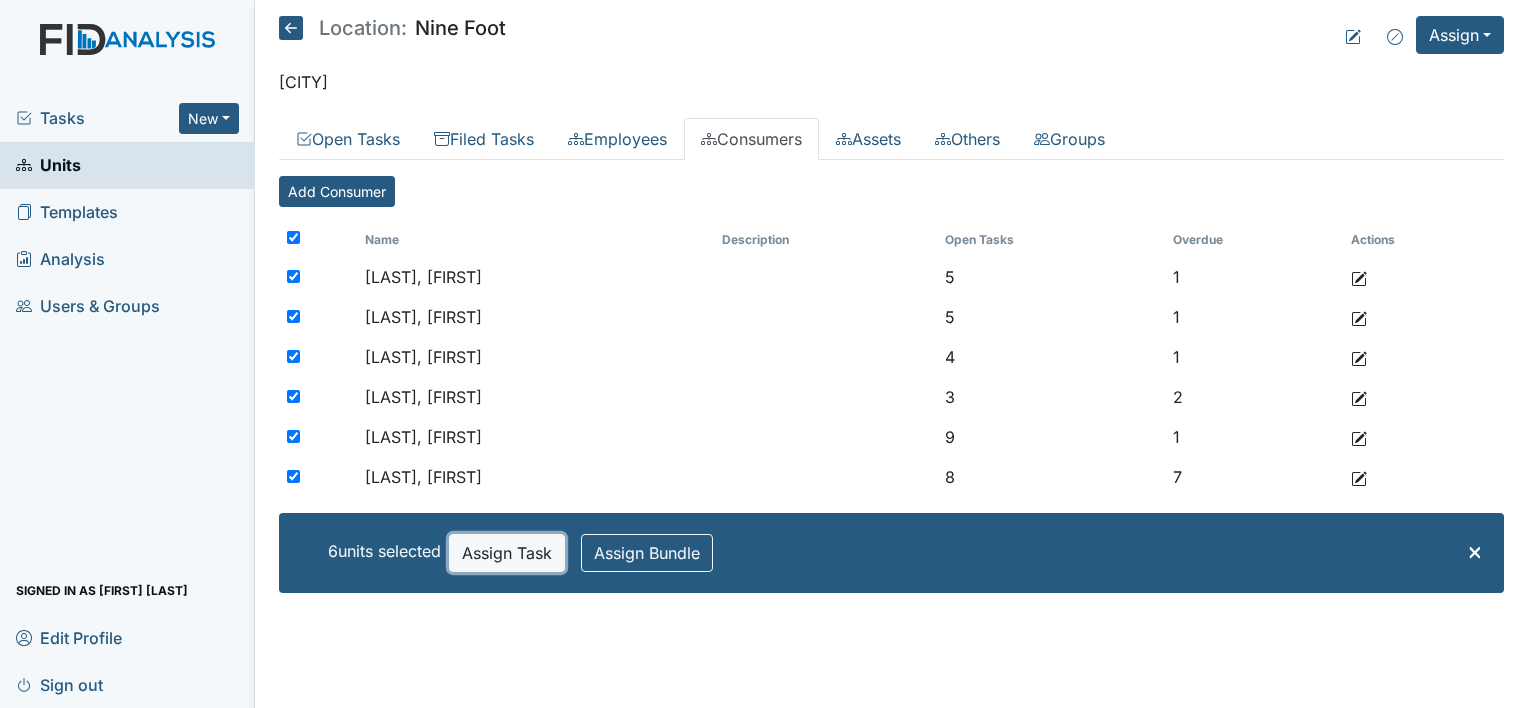 click on "Assign Task" at bounding box center [507, 553] 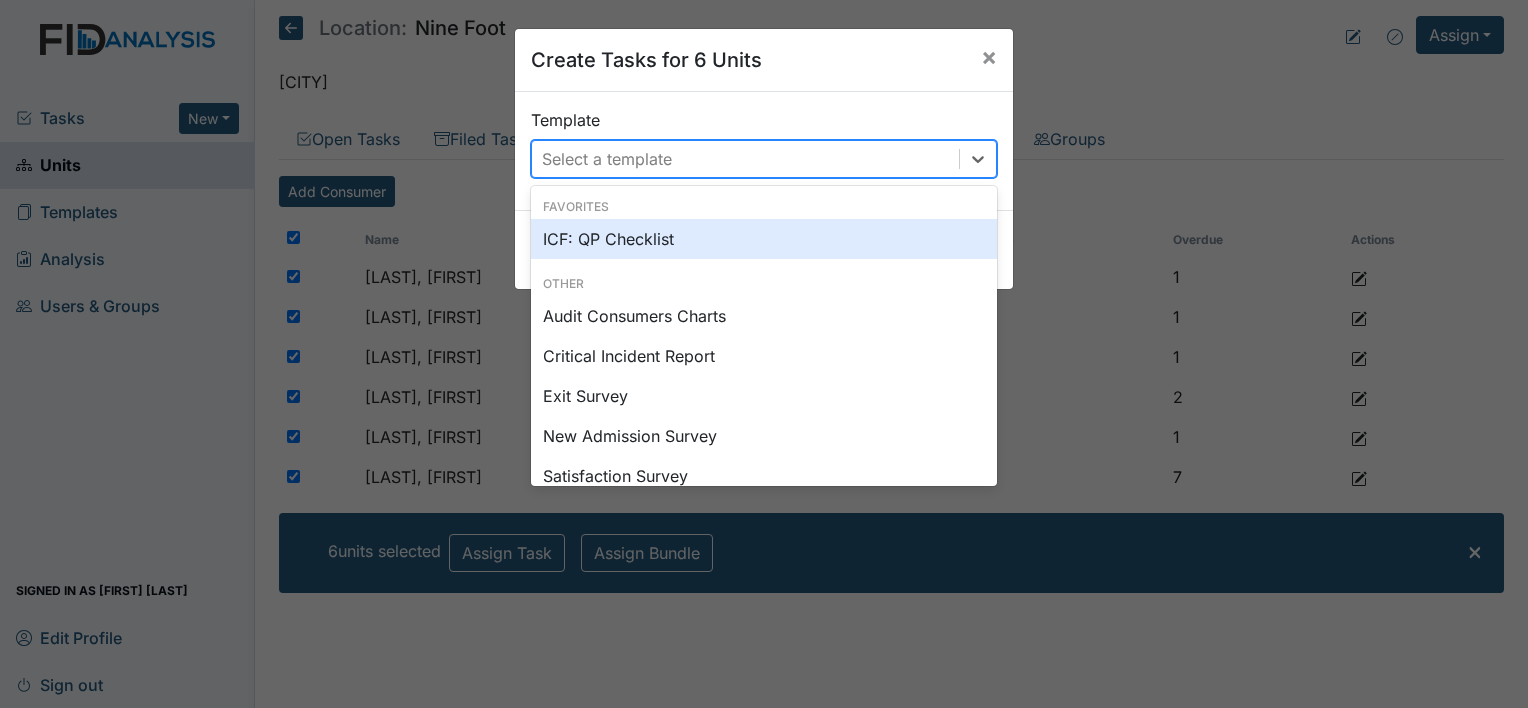 click on "Select a template" at bounding box center [745, 159] 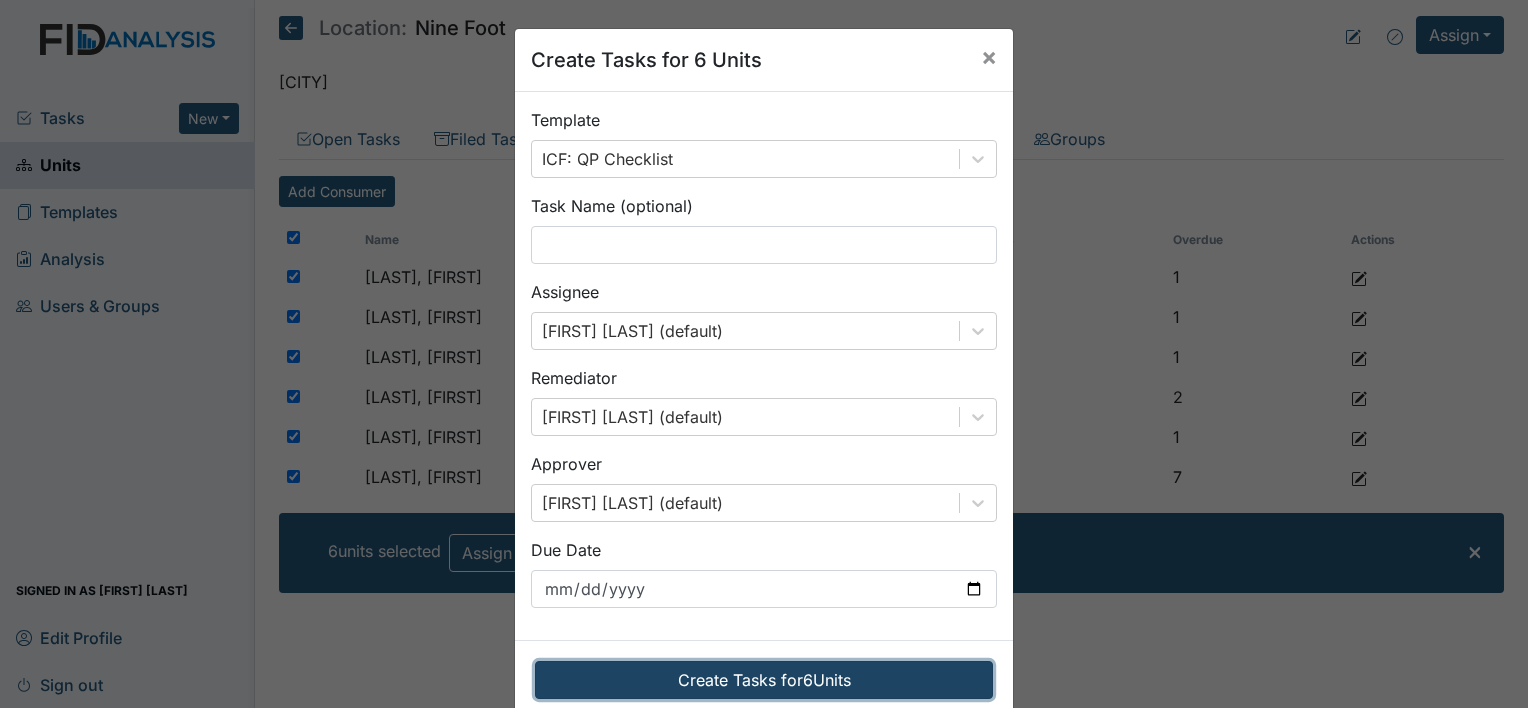click on "Create Tasks for  6  Units" at bounding box center [764, 680] 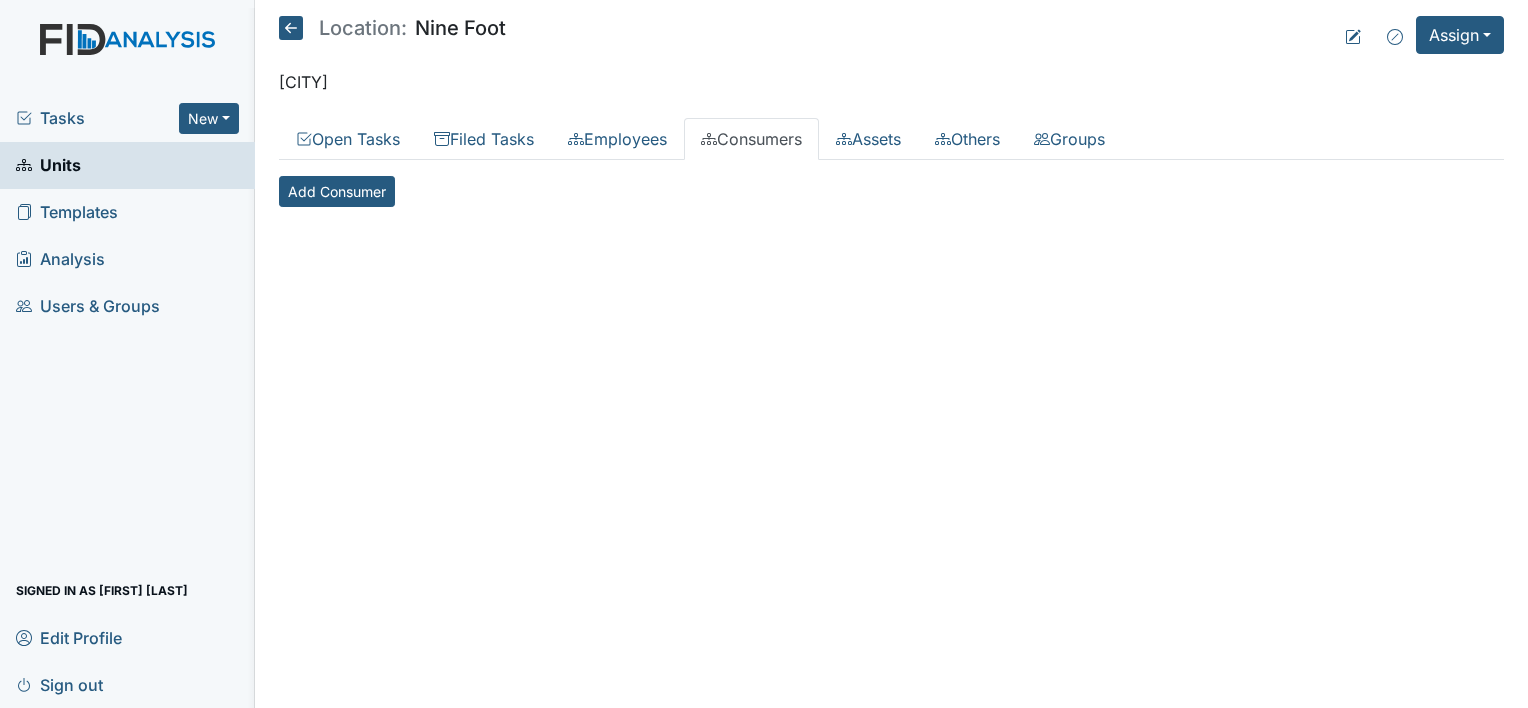 scroll, scrollTop: 0, scrollLeft: 0, axis: both 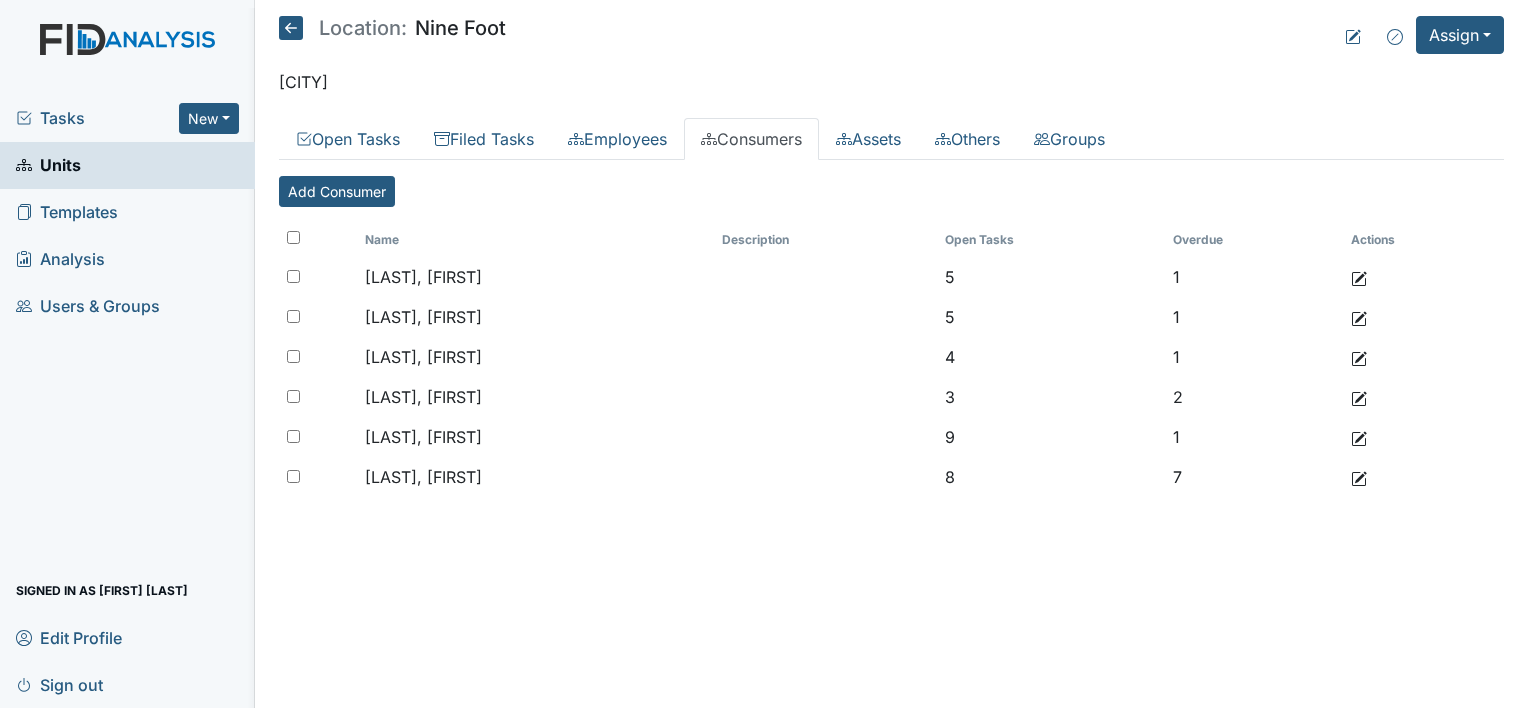 click on "Location:
Nine Foot
Assign
Assign Form
Assign Inspection
Assign Document
Assign Bundle
New Bern
Open Tasks
Filed Tasks
Employees
Consumers
Assets
Others
Groups
All   Tasks   Tags   All FIDs FID Template Incomplete Tasks View Any Status Description Unit Assignee Due Date Age Status Actions EMERGENCY Work Order  Location :  Nine Foot Urshell Strayhorn May 19, 2025 58 Open Scheduled Consumer Chart Review Consumer :  Gray, Dedrick Tonya Battle May 31, 2025 78 Open QA/QI Scheduled Inspection Location :  Nine Foot Tonya Battle May 31, 2025 78 Open Scheduled Consumer Chart Review Consumer :  Jones, John Tonya Battle May 31, 2025 78 Open Scheduled Consumer Chart Review Consumer :  Tyndall, Walter Tonya Battle May 31, 2025 78 Open Scheduled Consumer Chart Review Consumer :  78 :" at bounding box center [891, 354] 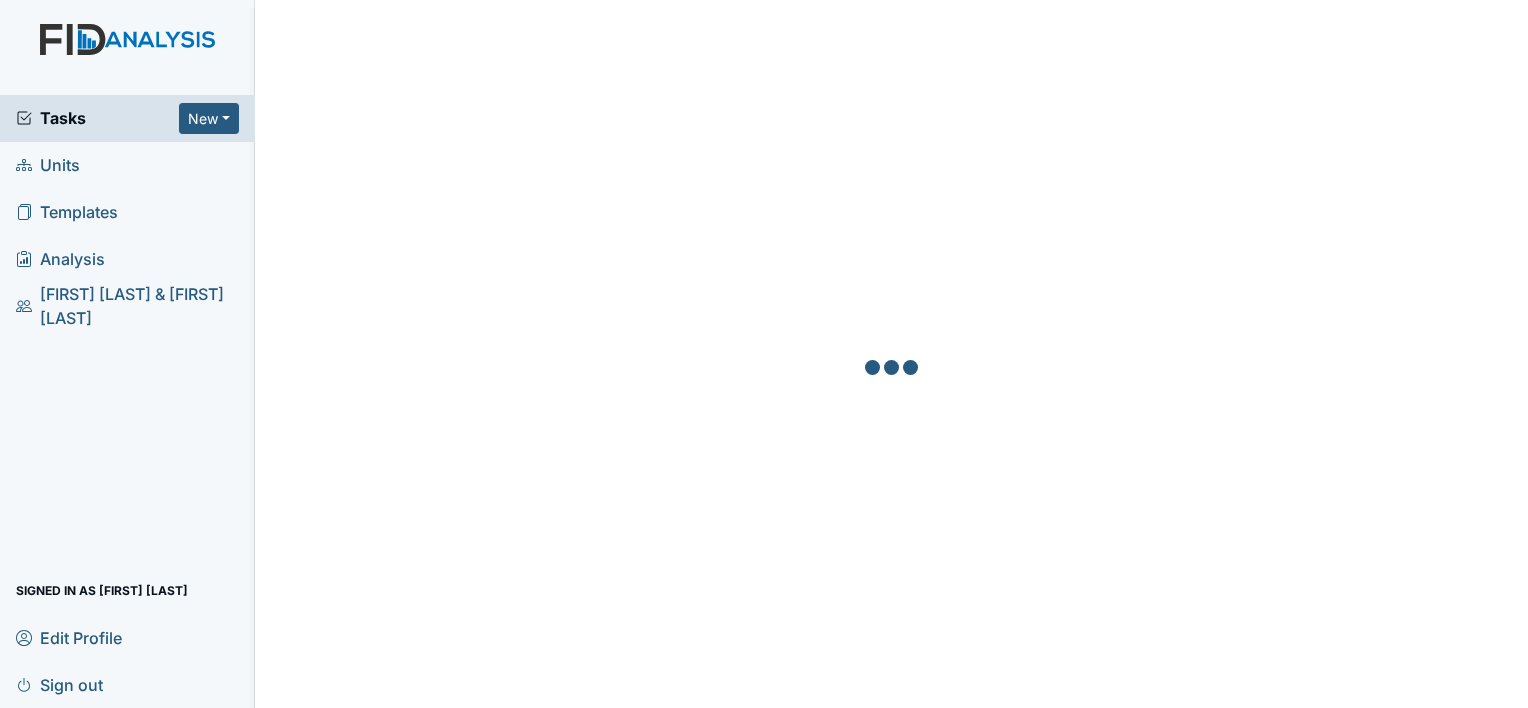 scroll, scrollTop: 0, scrollLeft: 0, axis: both 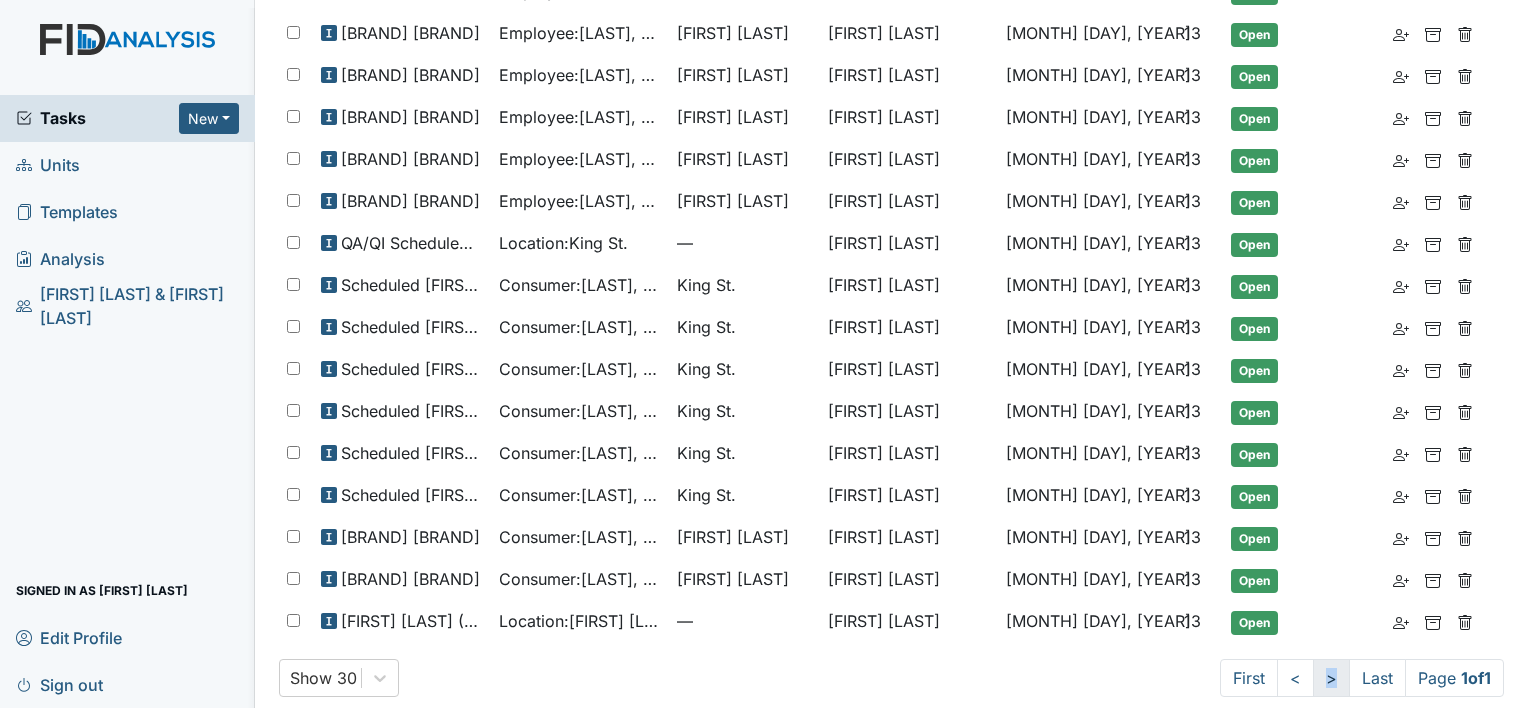 click on ">" at bounding box center (1249, 678) 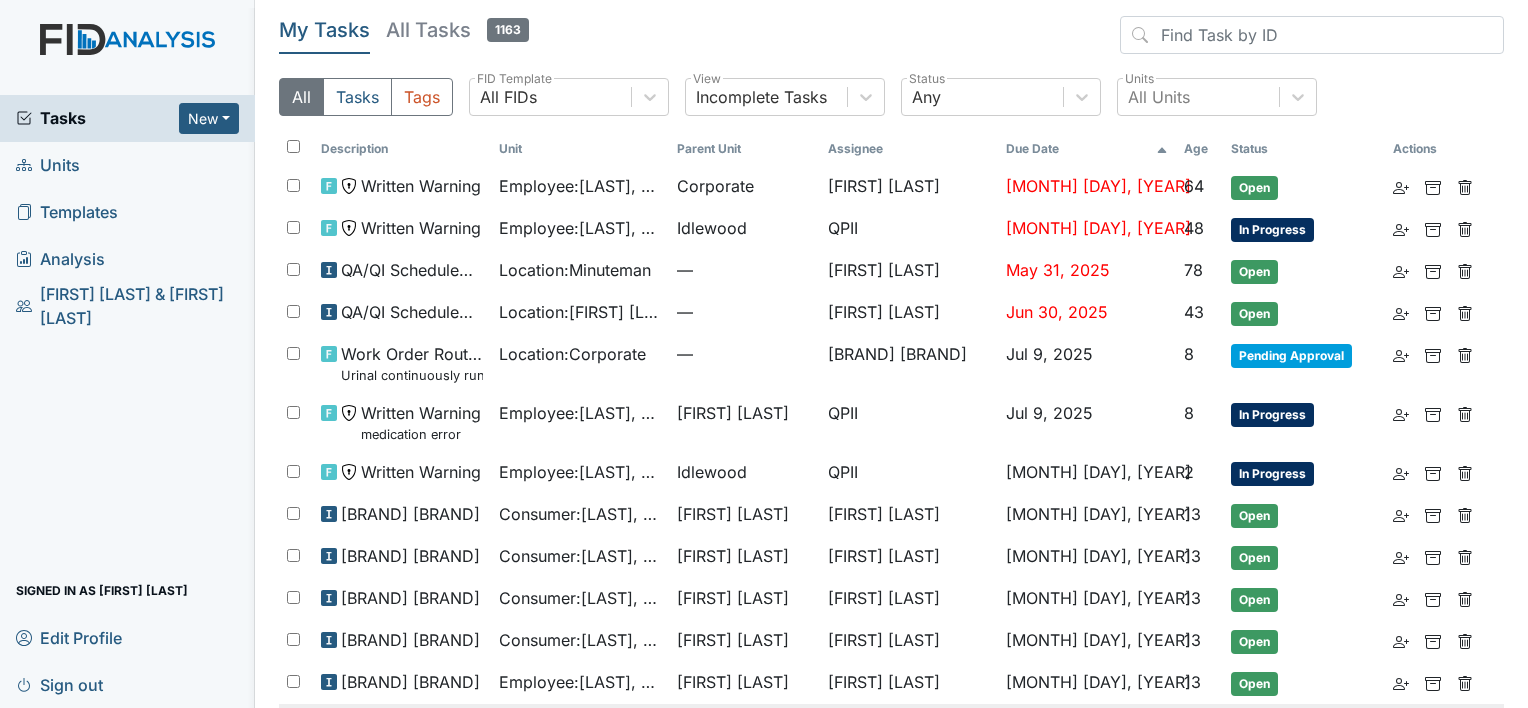 scroll, scrollTop: 0, scrollLeft: 0, axis: both 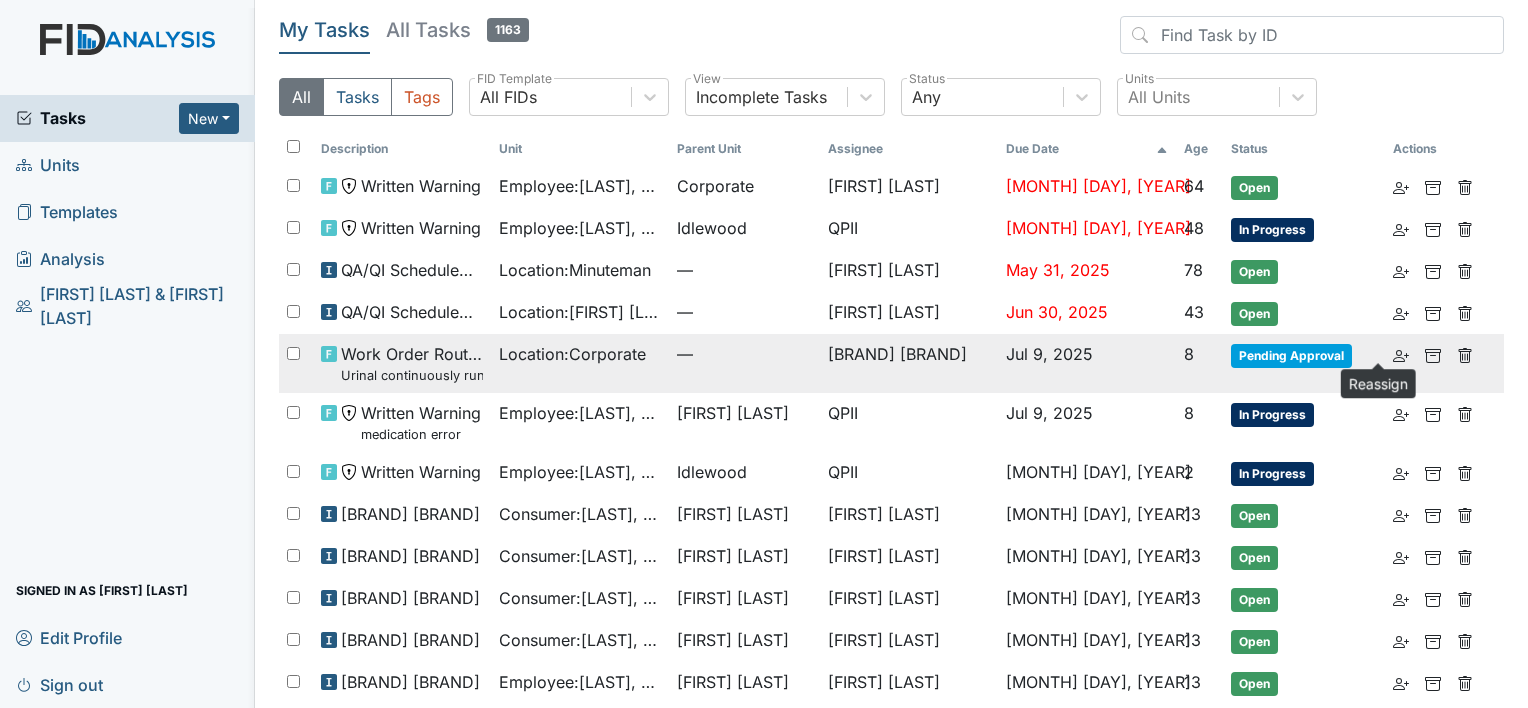 click at bounding box center (1401, 188) 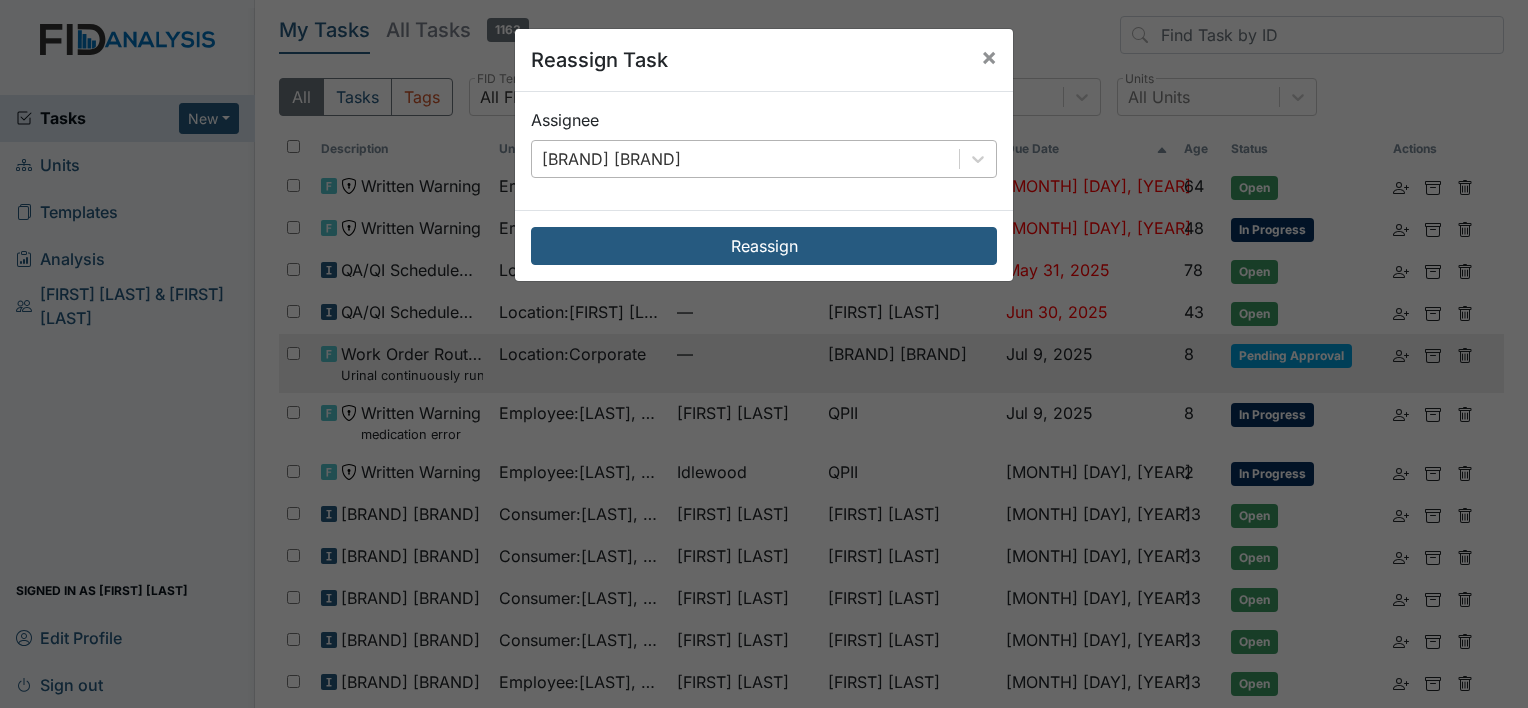 click on "[BRAND] [BRAND]" at bounding box center (745, 159) 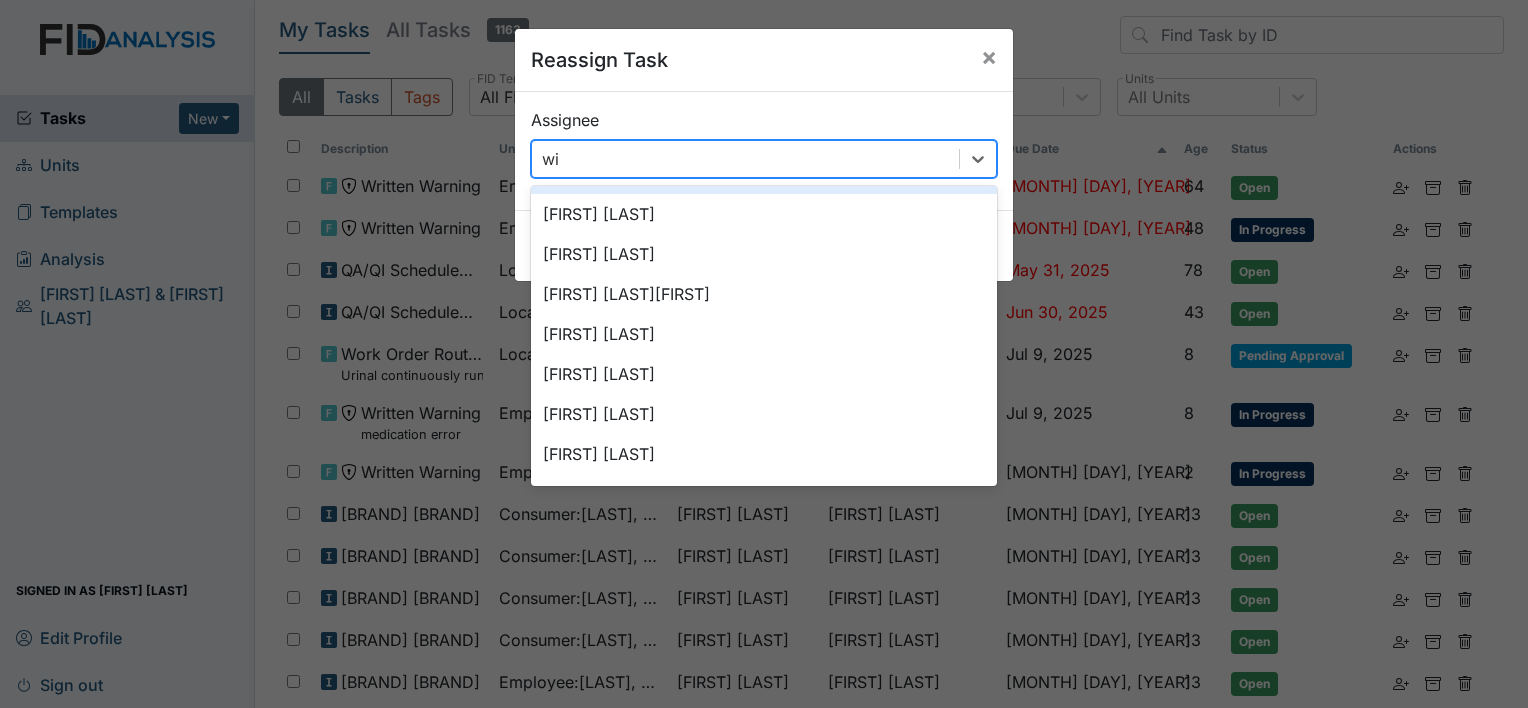 scroll, scrollTop: 0, scrollLeft: 0, axis: both 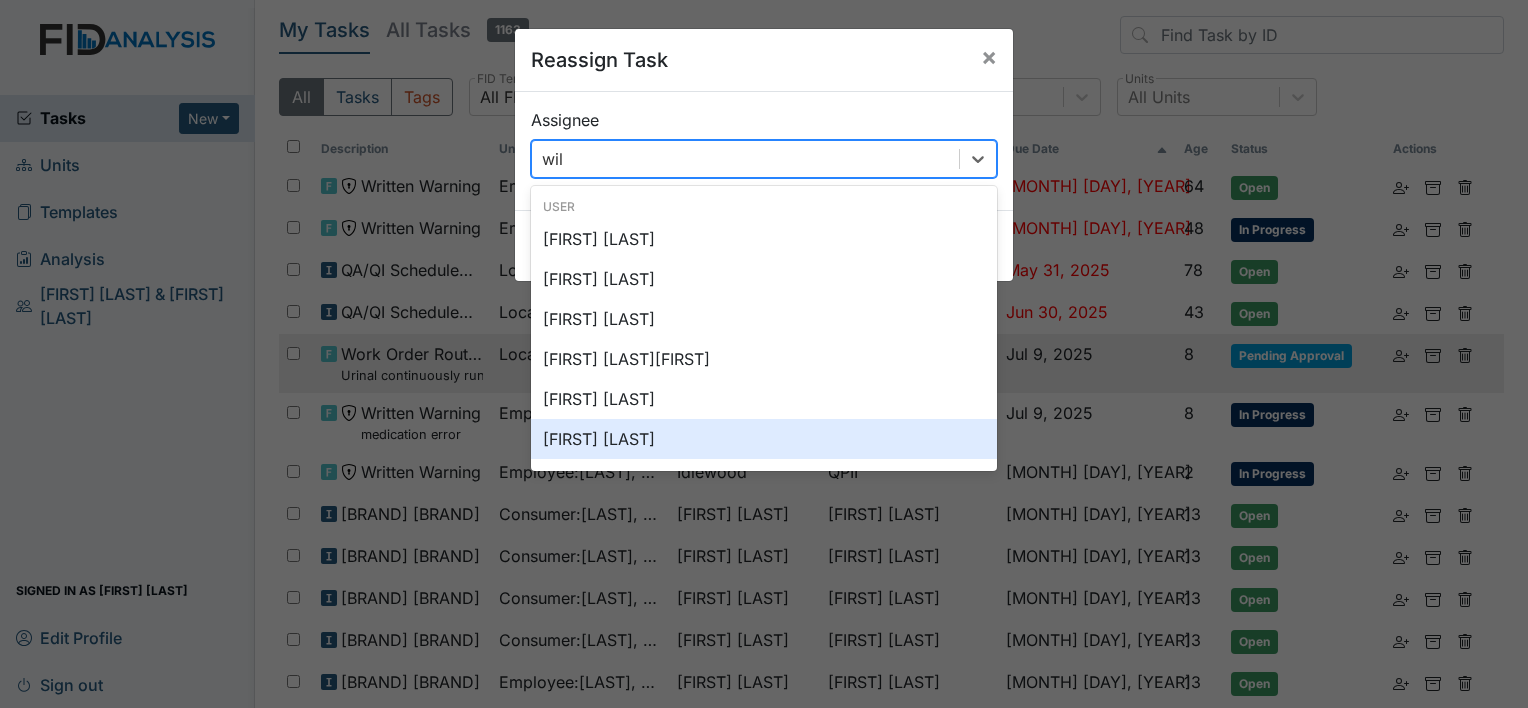 click on "[FIRST] [LAST]" at bounding box center (764, 439) 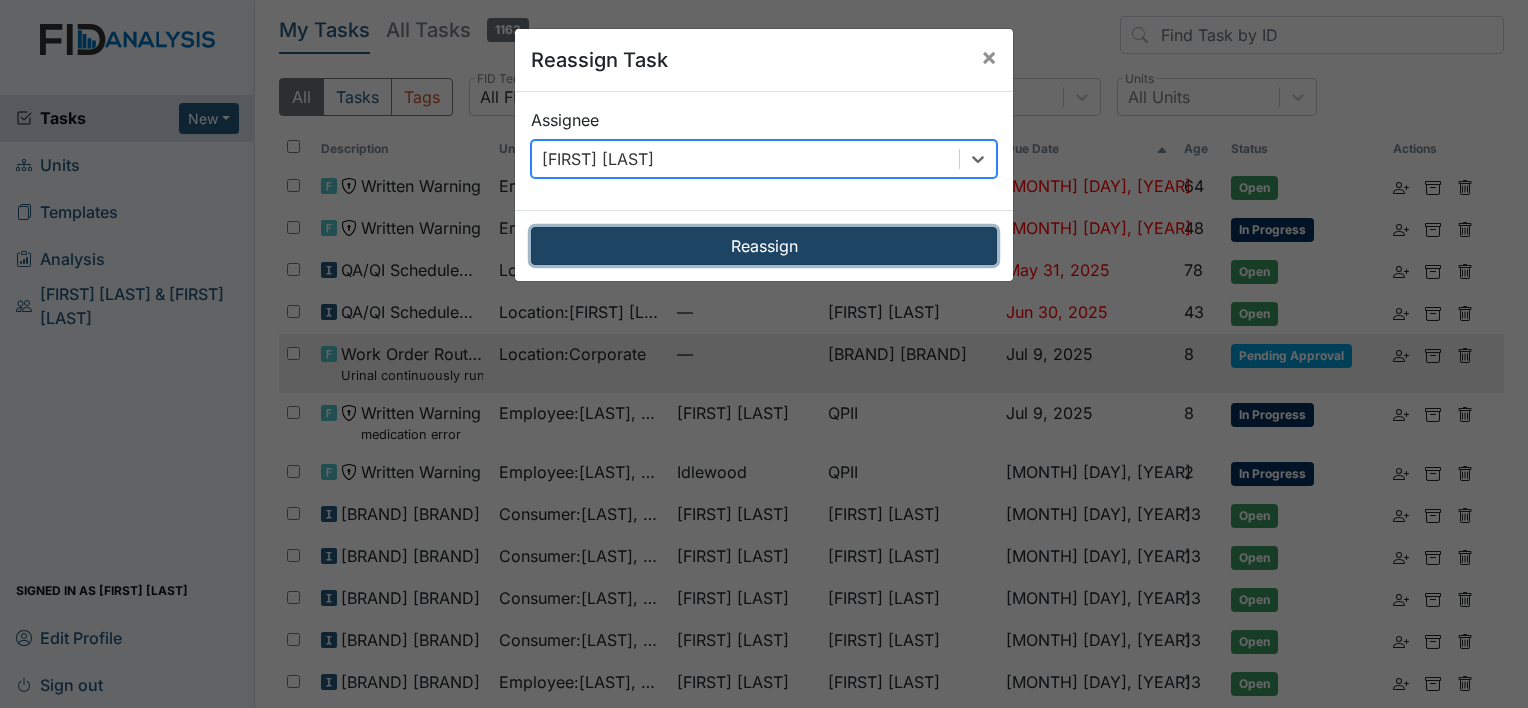 click on "Reassign" at bounding box center (764, 246) 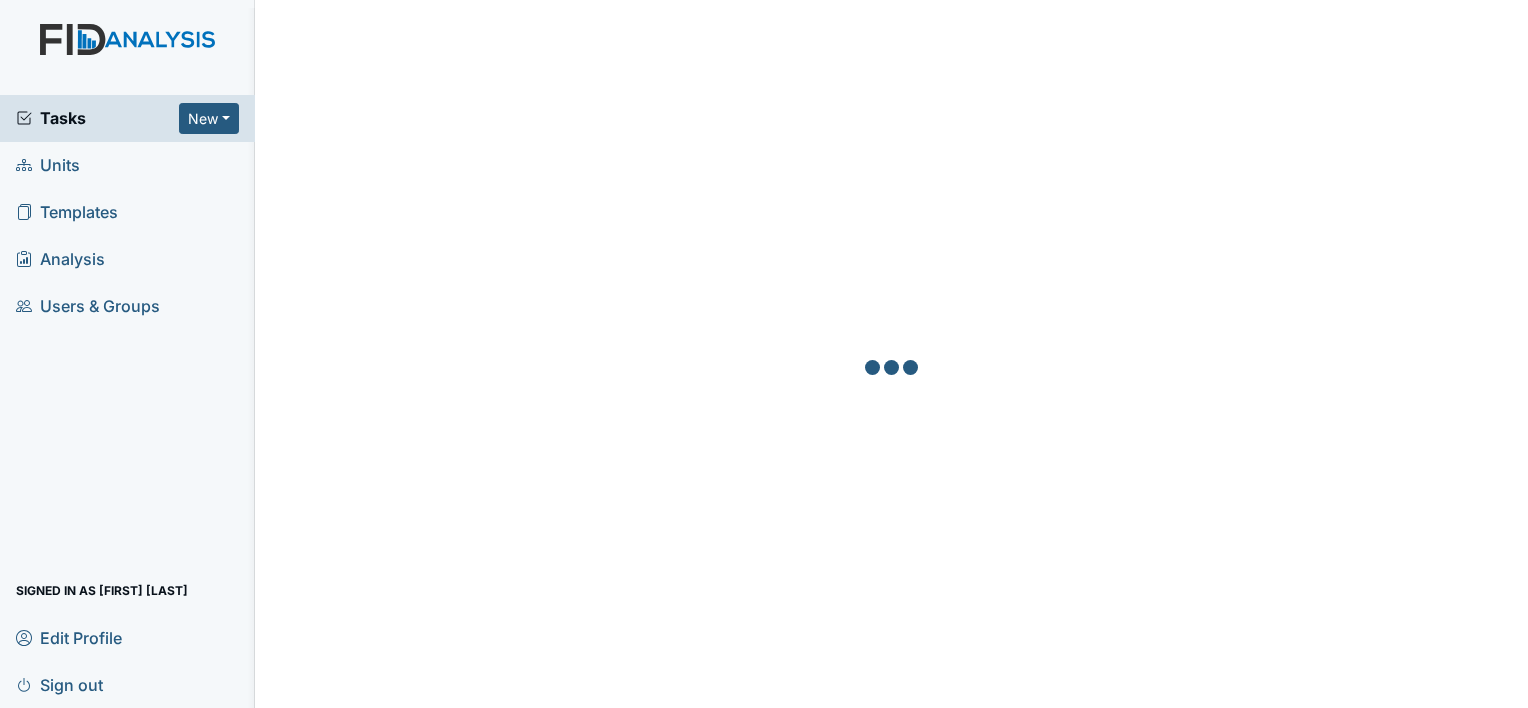 scroll, scrollTop: 0, scrollLeft: 0, axis: both 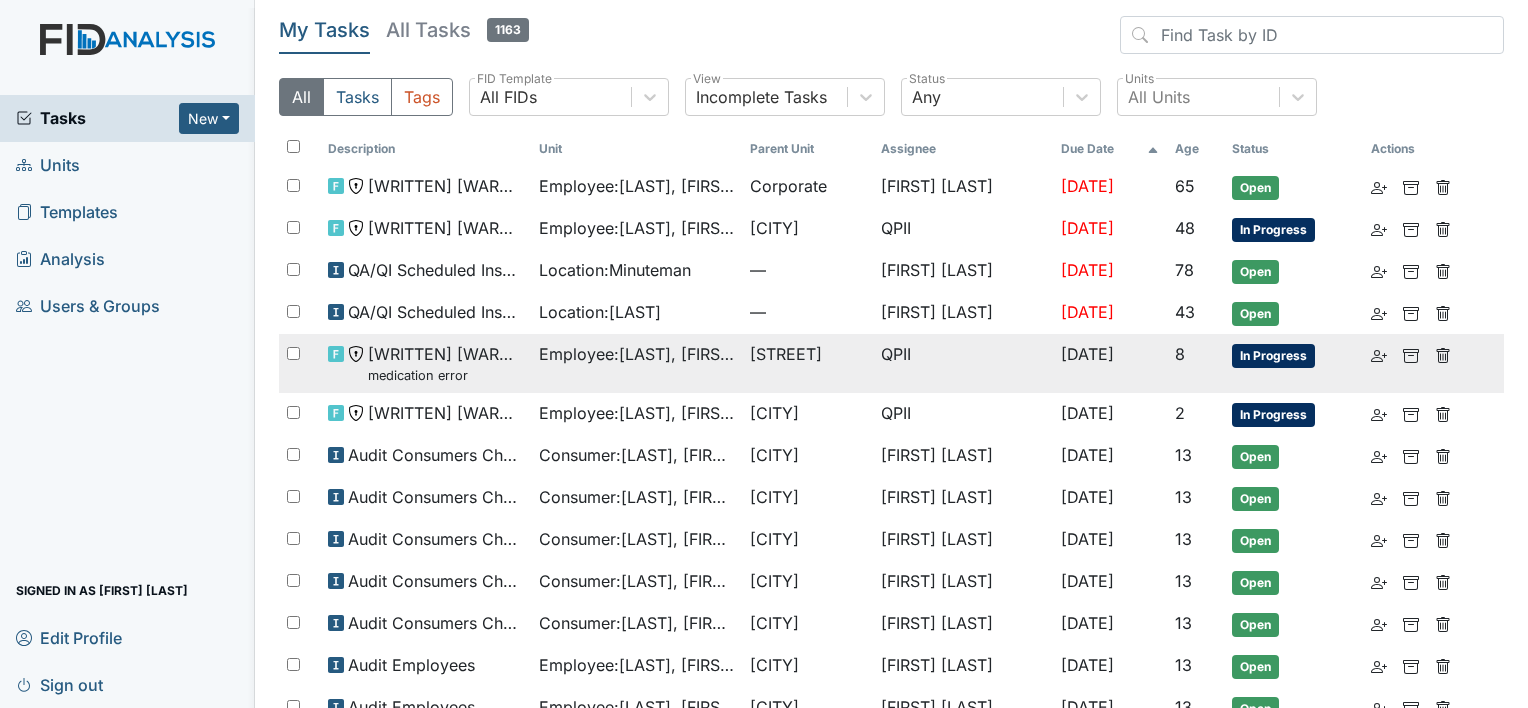 click on "medication error" at bounding box center (445, 198) 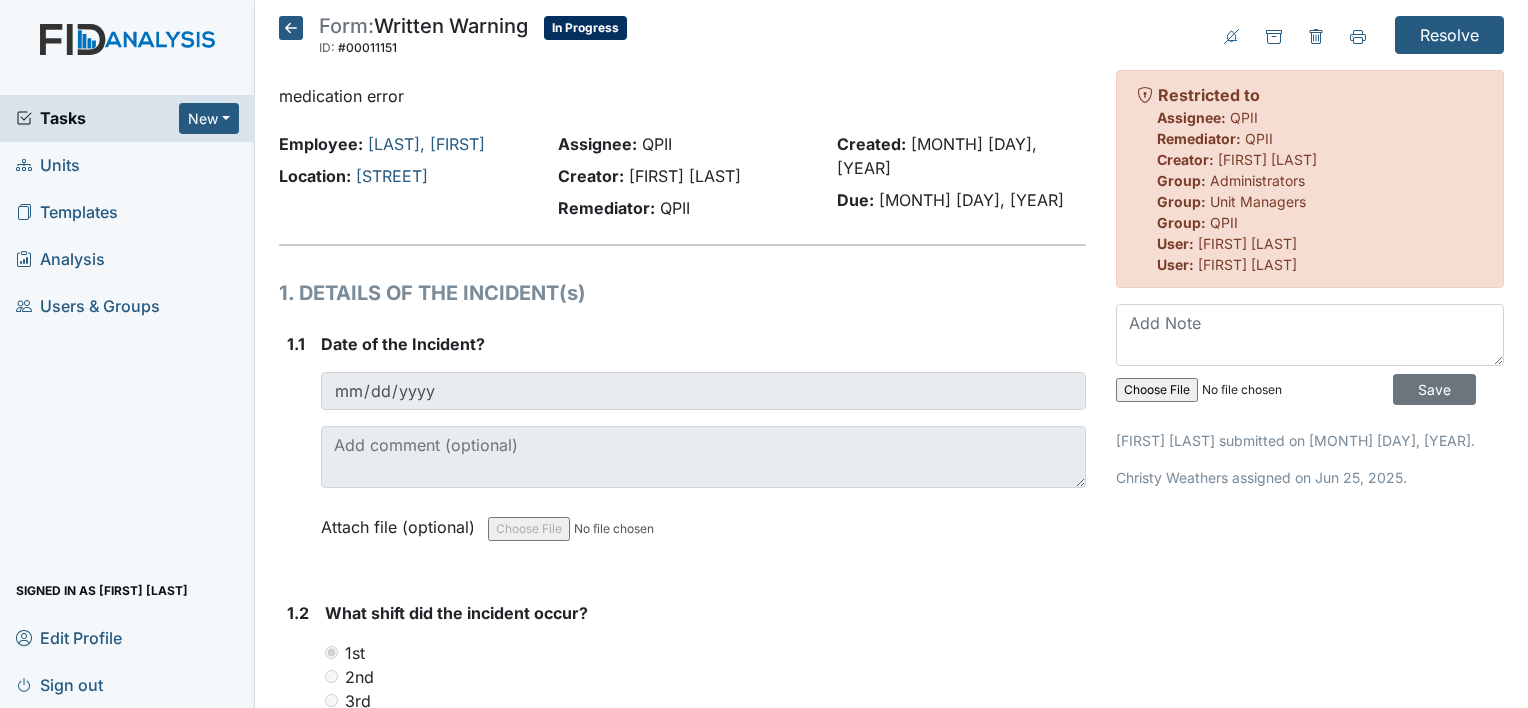 scroll, scrollTop: 0, scrollLeft: 0, axis: both 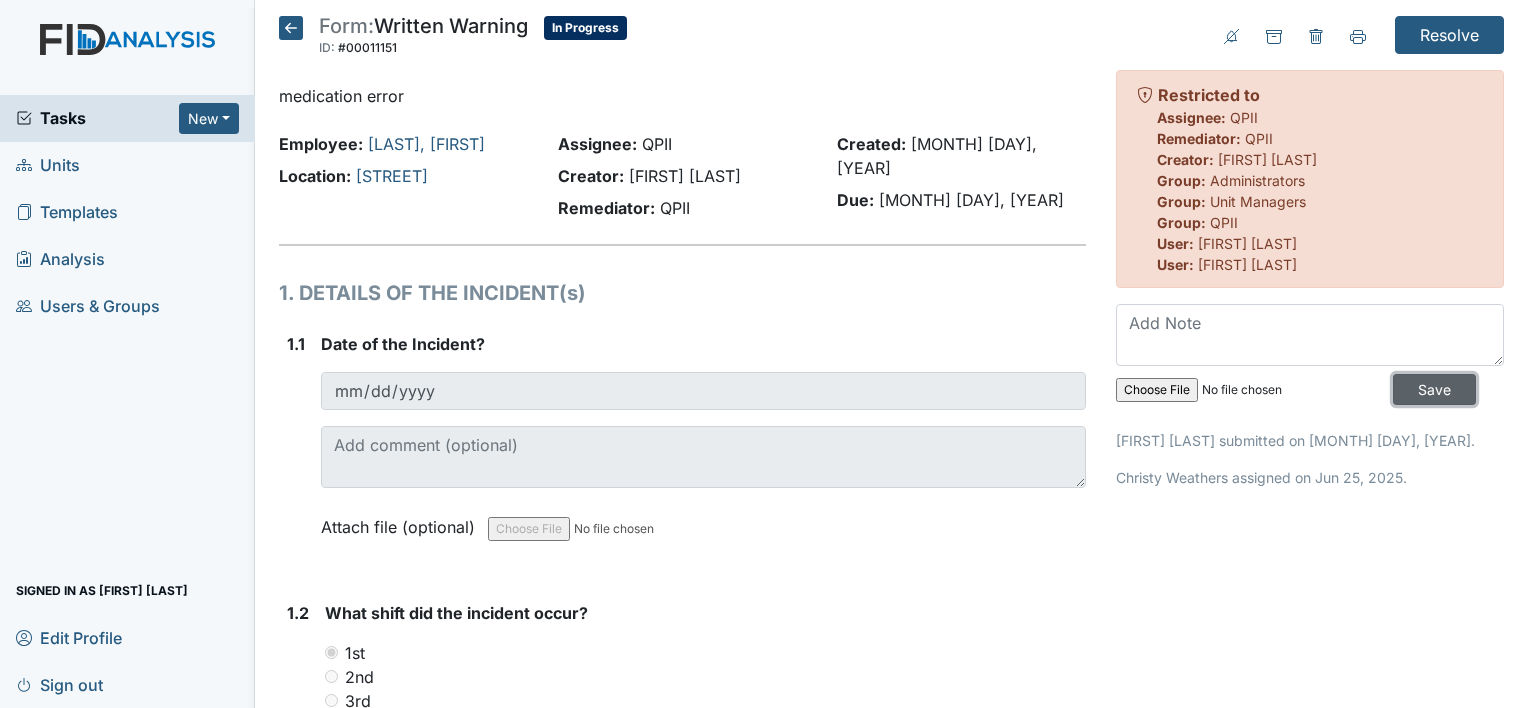 click on "Save" at bounding box center (1434, 389) 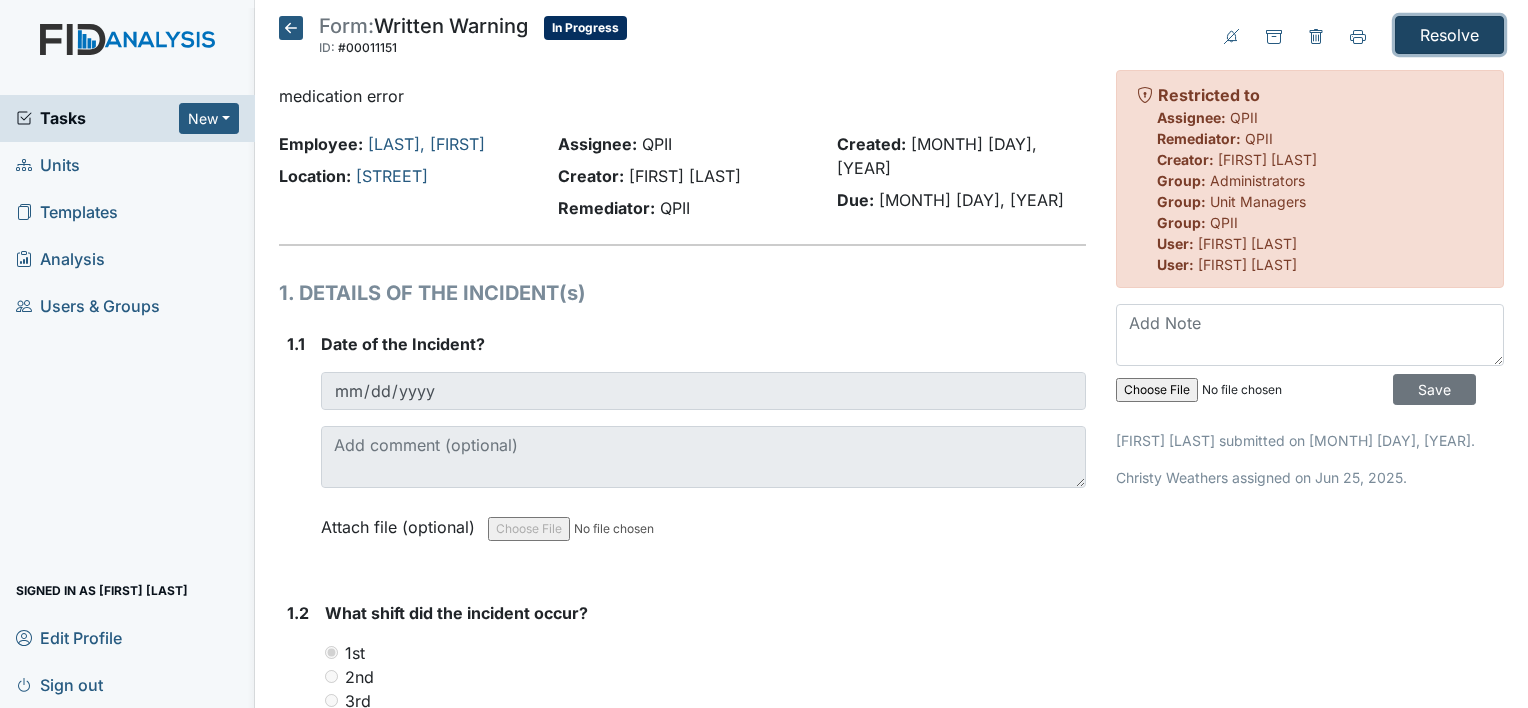 click on "Resolve" at bounding box center (1449, 35) 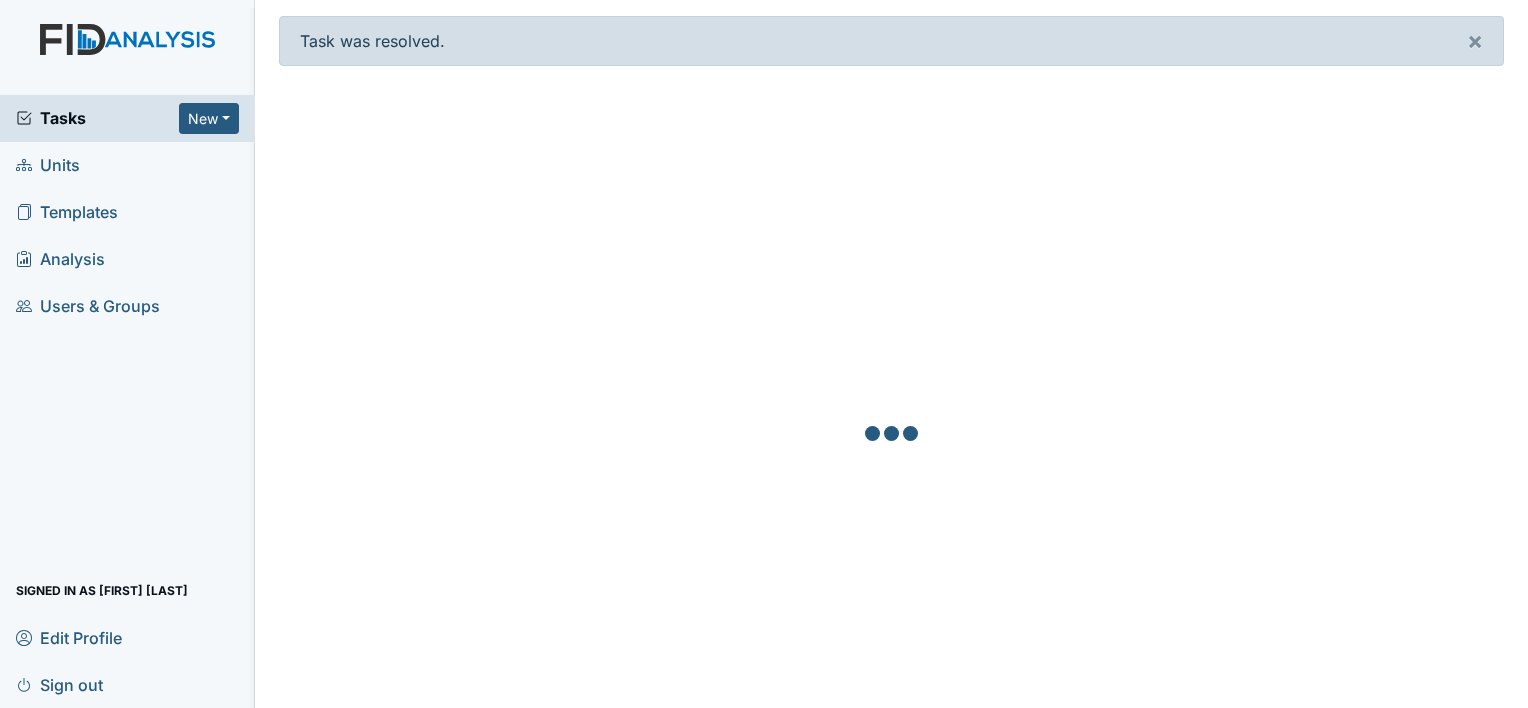 scroll, scrollTop: 0, scrollLeft: 0, axis: both 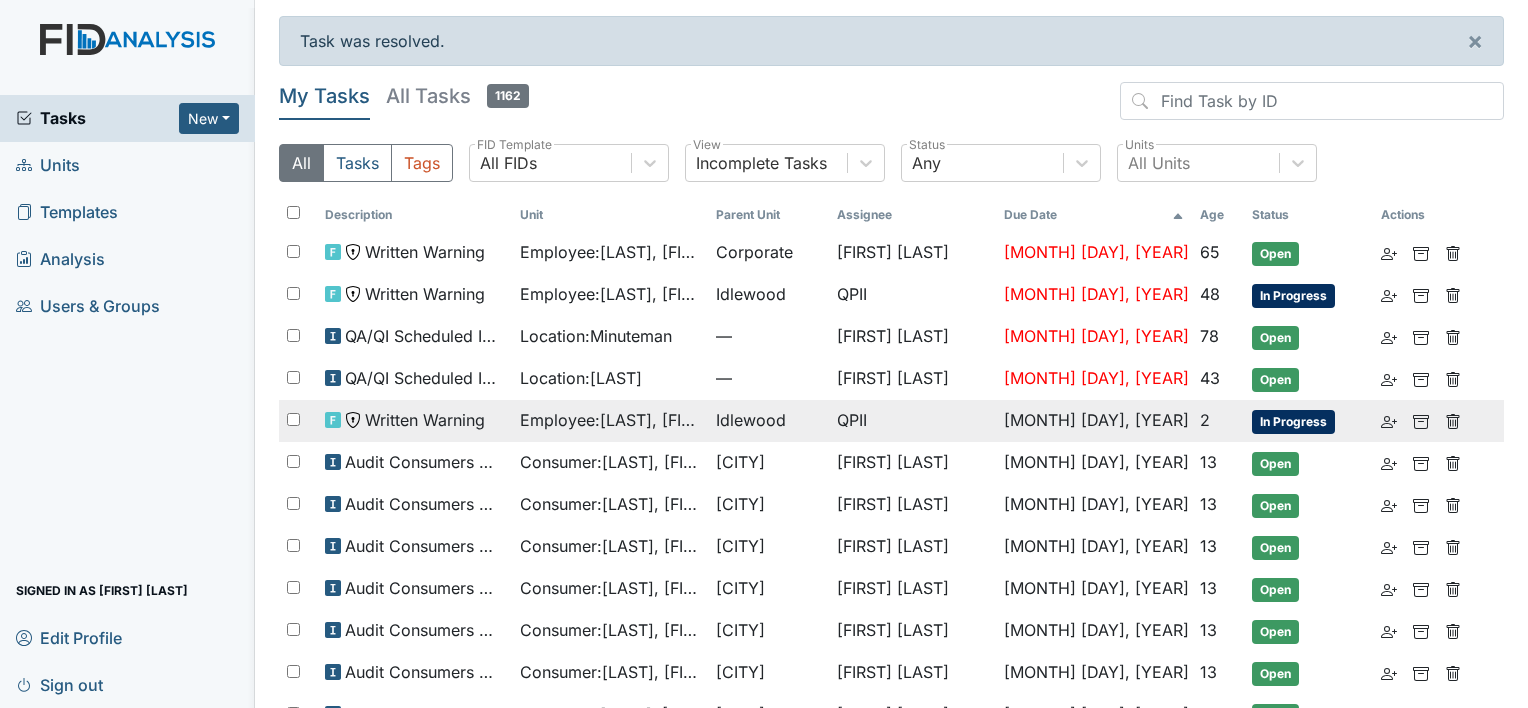 click on "Employee : [LAST], [FIRST]" at bounding box center [610, 252] 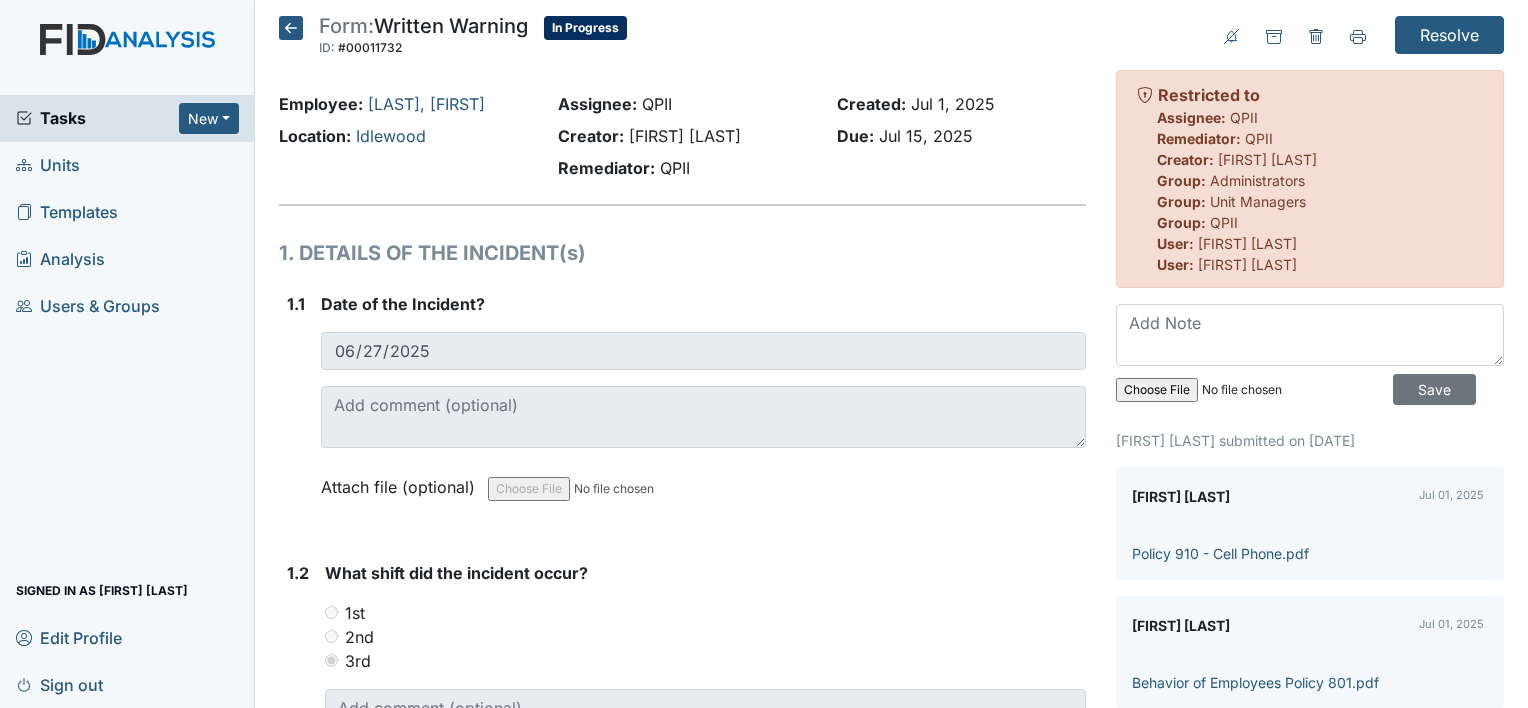 scroll, scrollTop: 0, scrollLeft: 0, axis: both 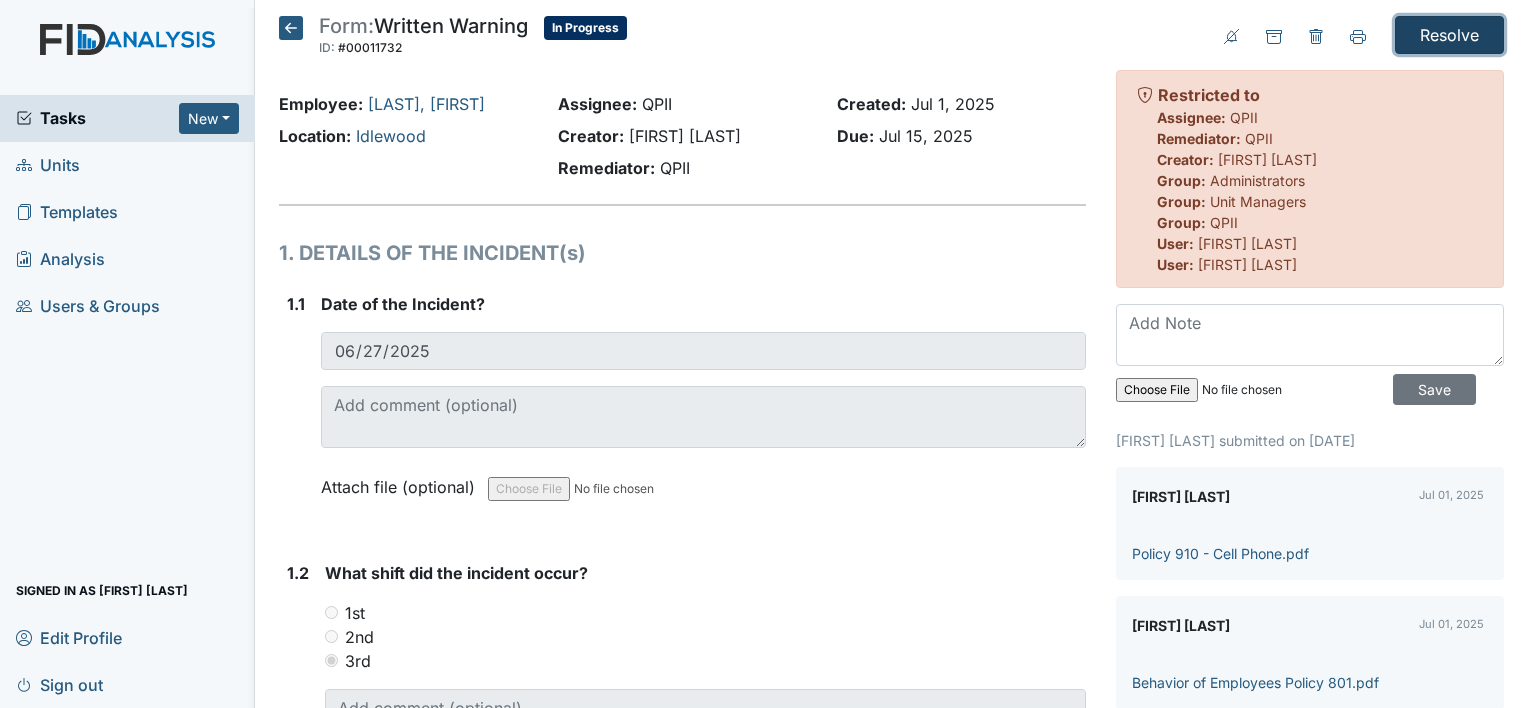 click on "Resolve" at bounding box center (1449, 35) 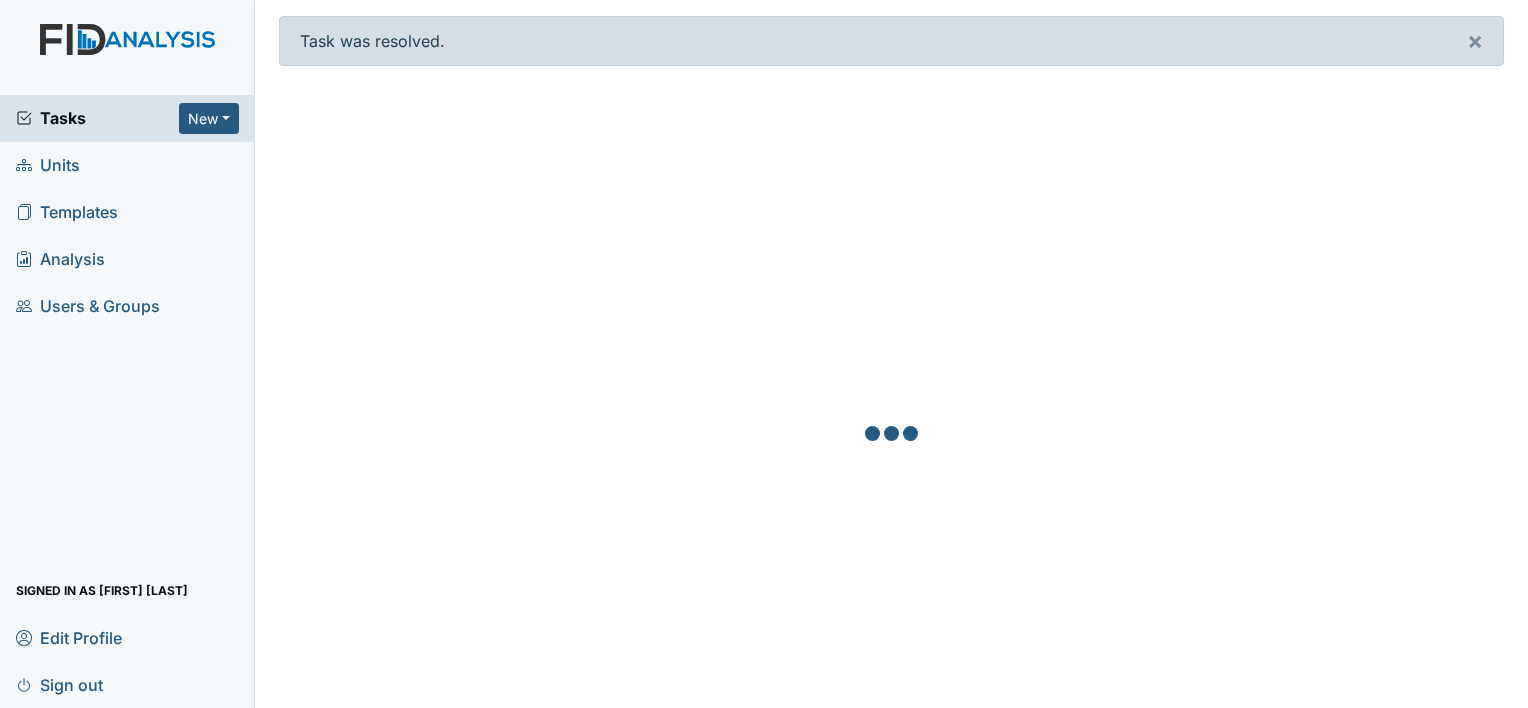 scroll, scrollTop: 0, scrollLeft: 0, axis: both 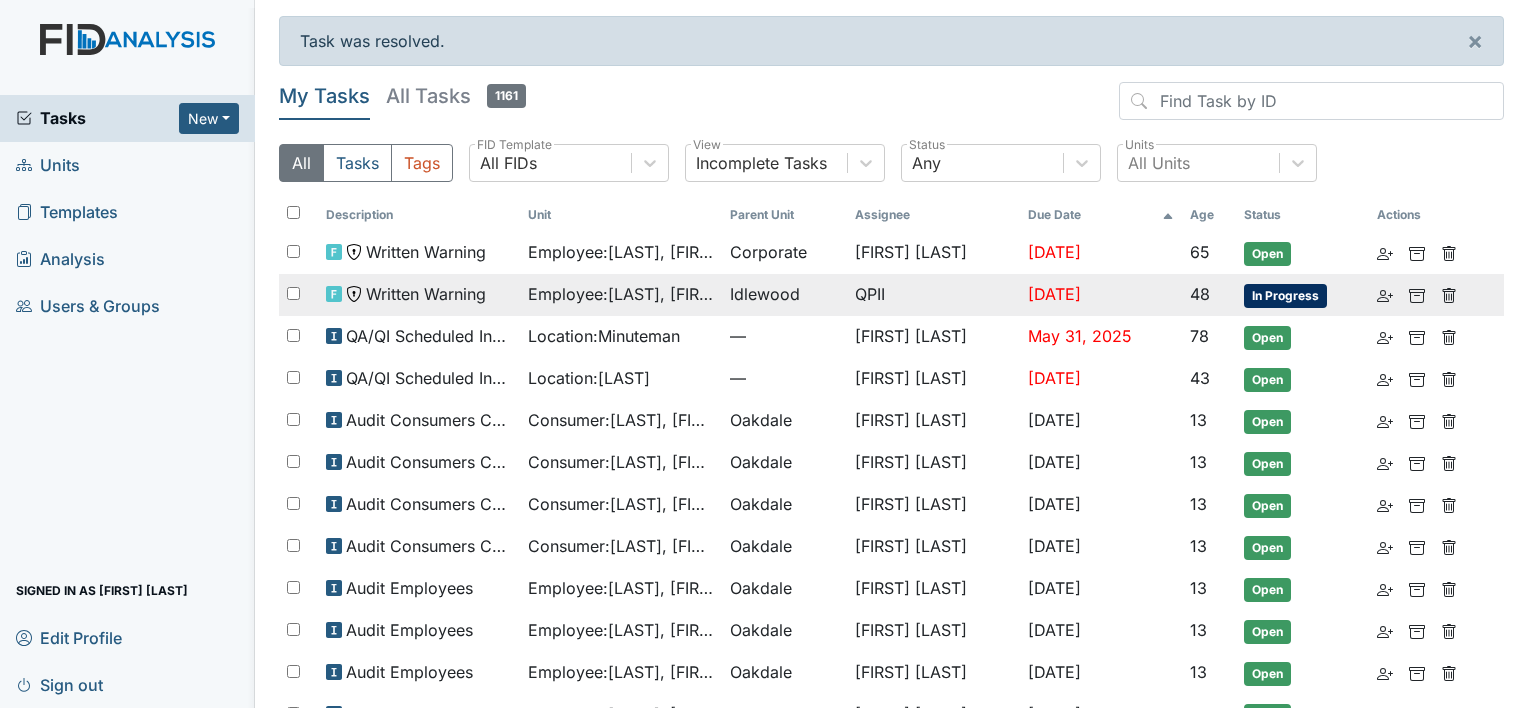 click on "Employee :  Bennett, Jasmine" at bounding box center (621, 252) 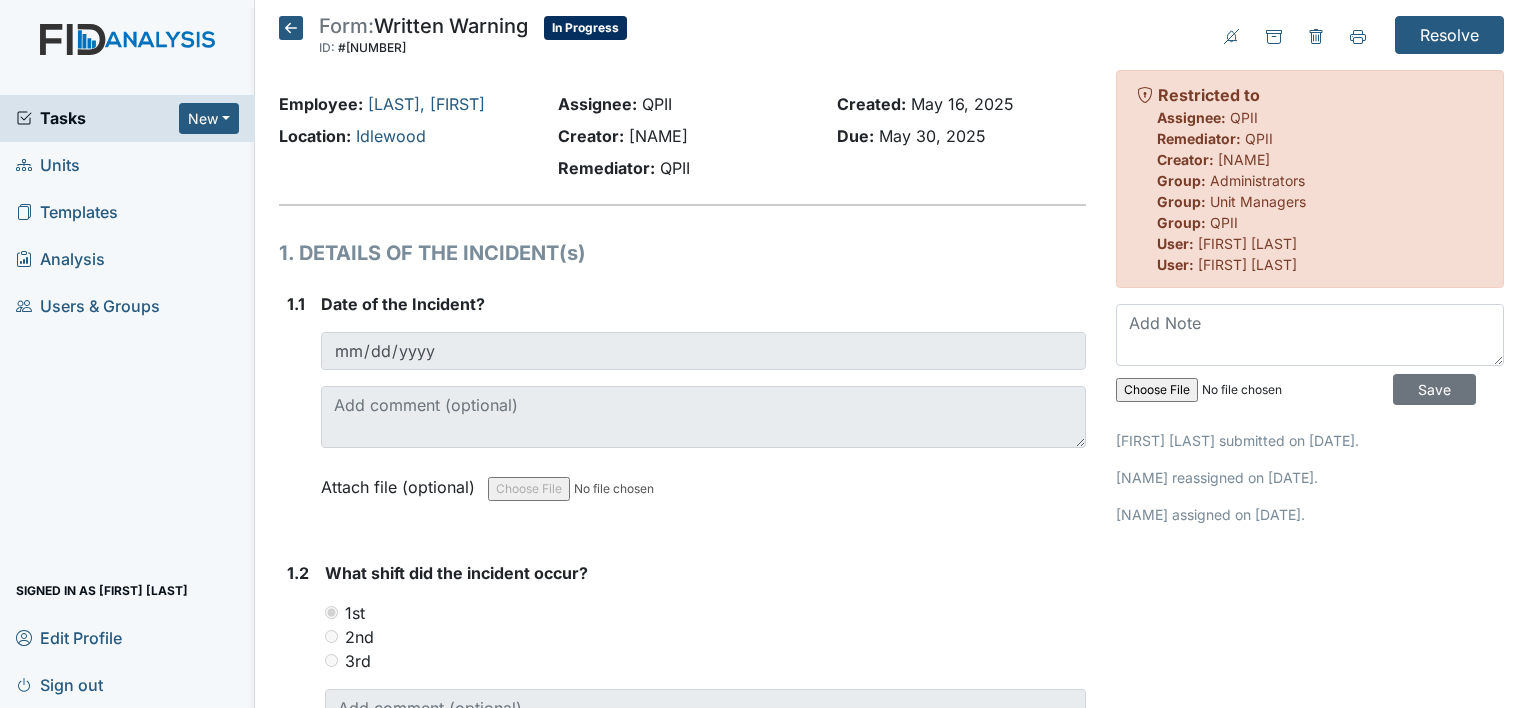 scroll, scrollTop: 0, scrollLeft: 0, axis: both 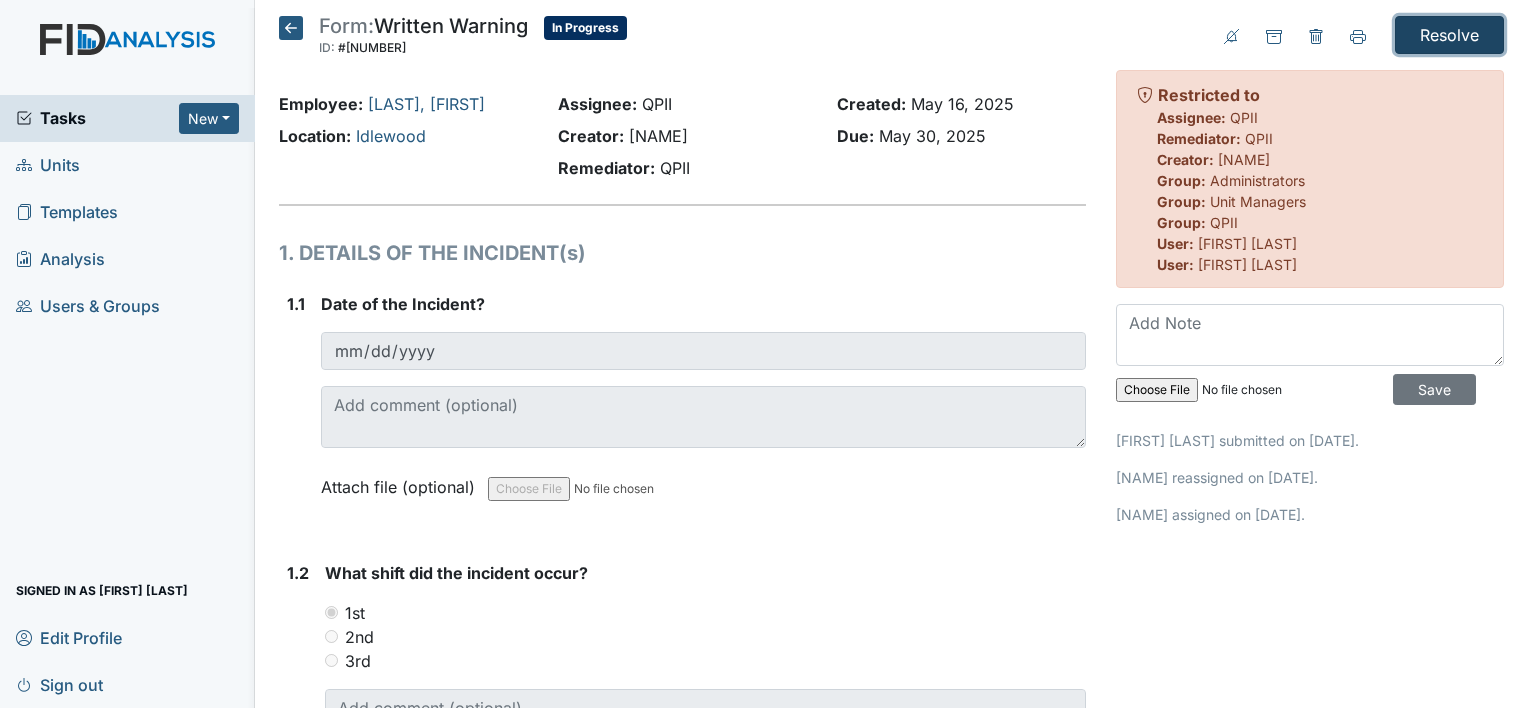 click on "Resolve" at bounding box center (1449, 35) 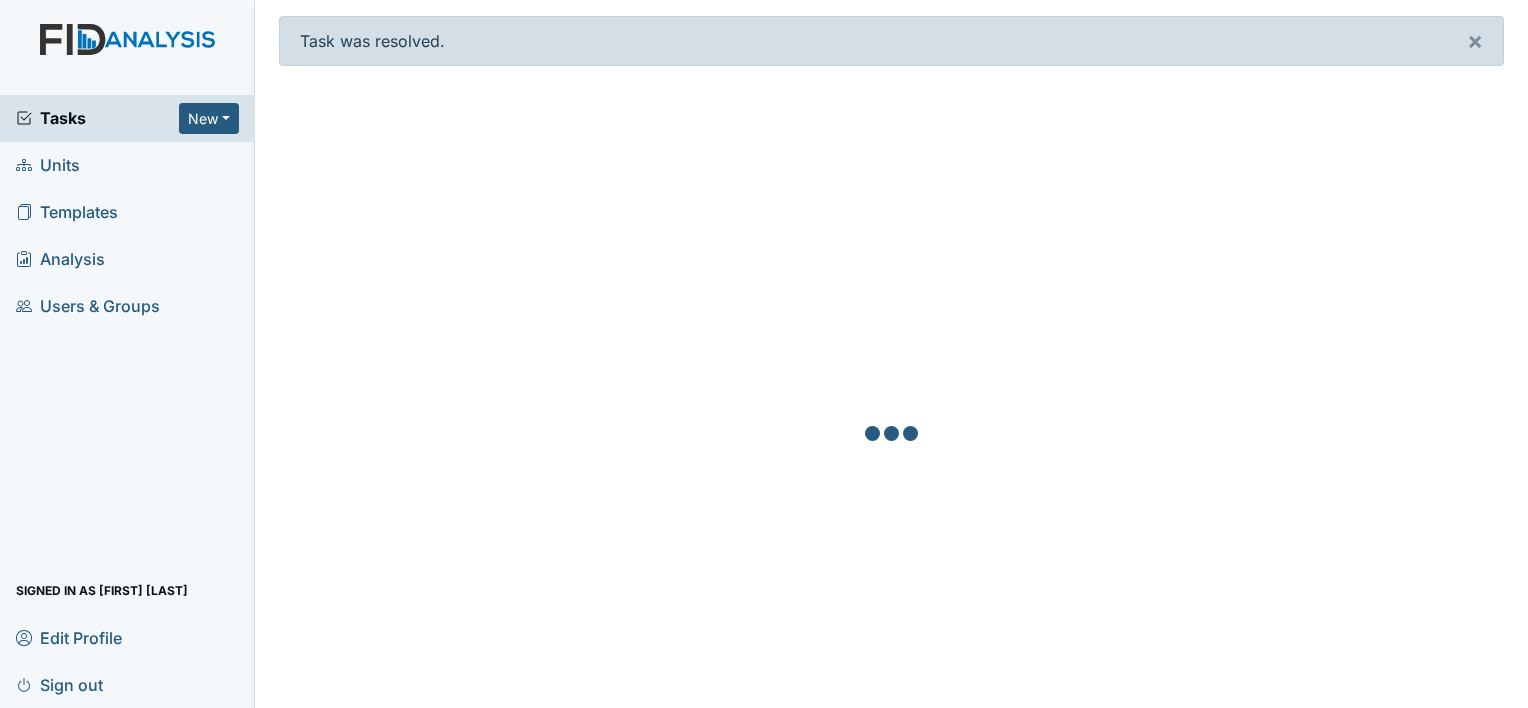scroll, scrollTop: 0, scrollLeft: 0, axis: both 